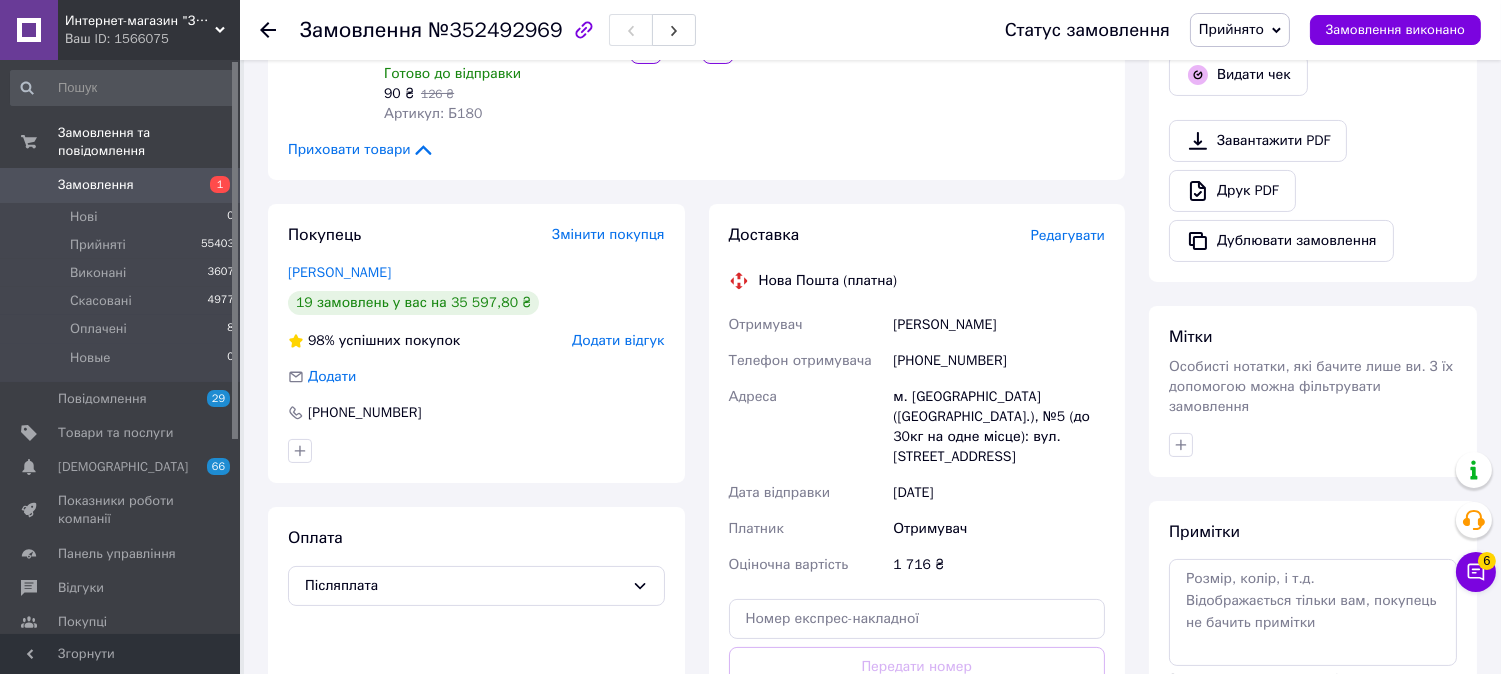 scroll, scrollTop: 555, scrollLeft: 0, axis: vertical 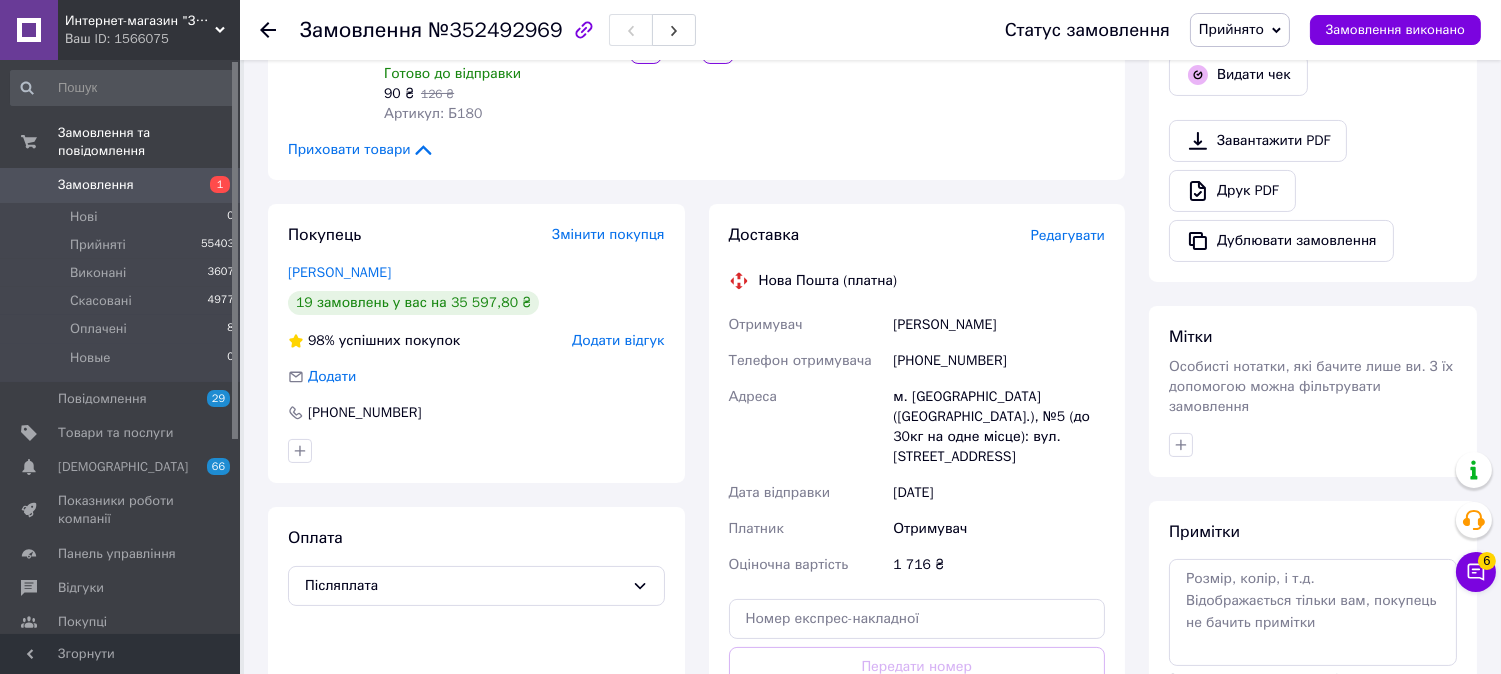click at bounding box center (268, 30) 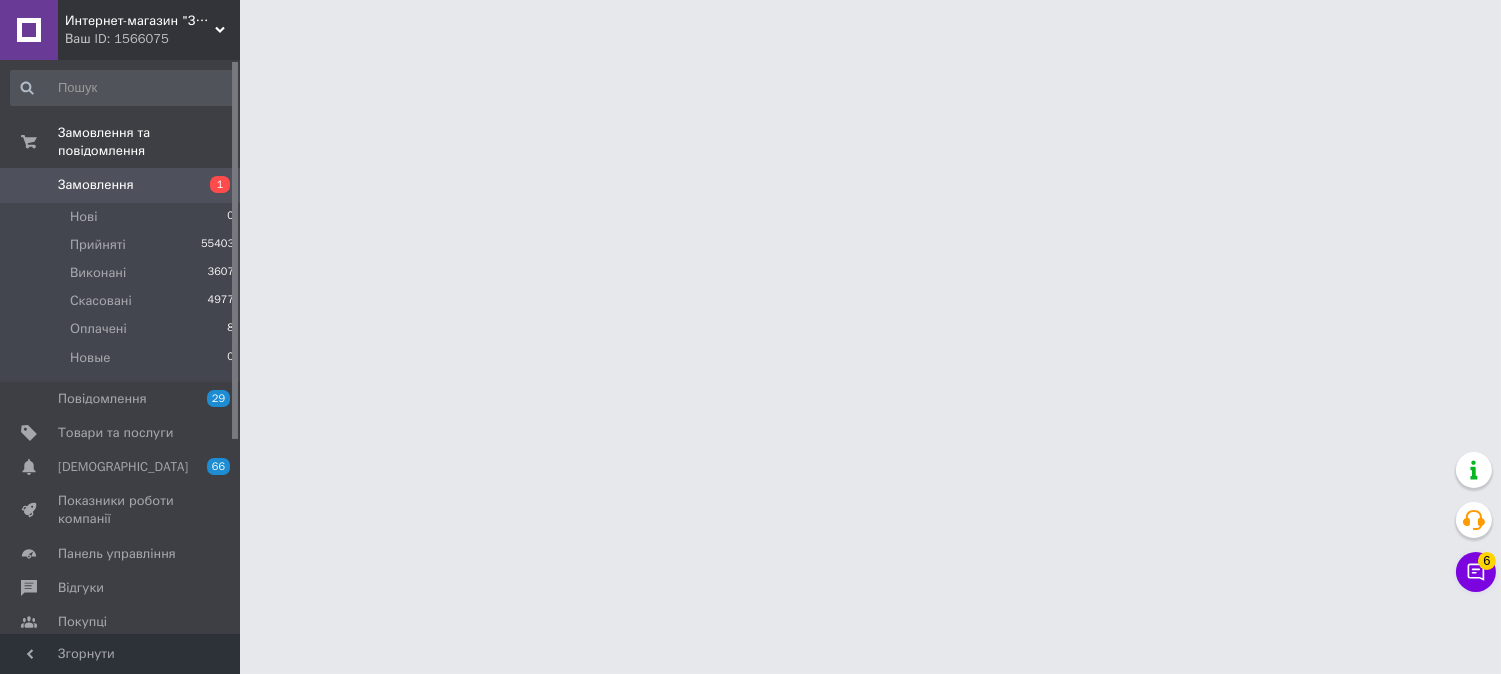 scroll, scrollTop: 0, scrollLeft: 0, axis: both 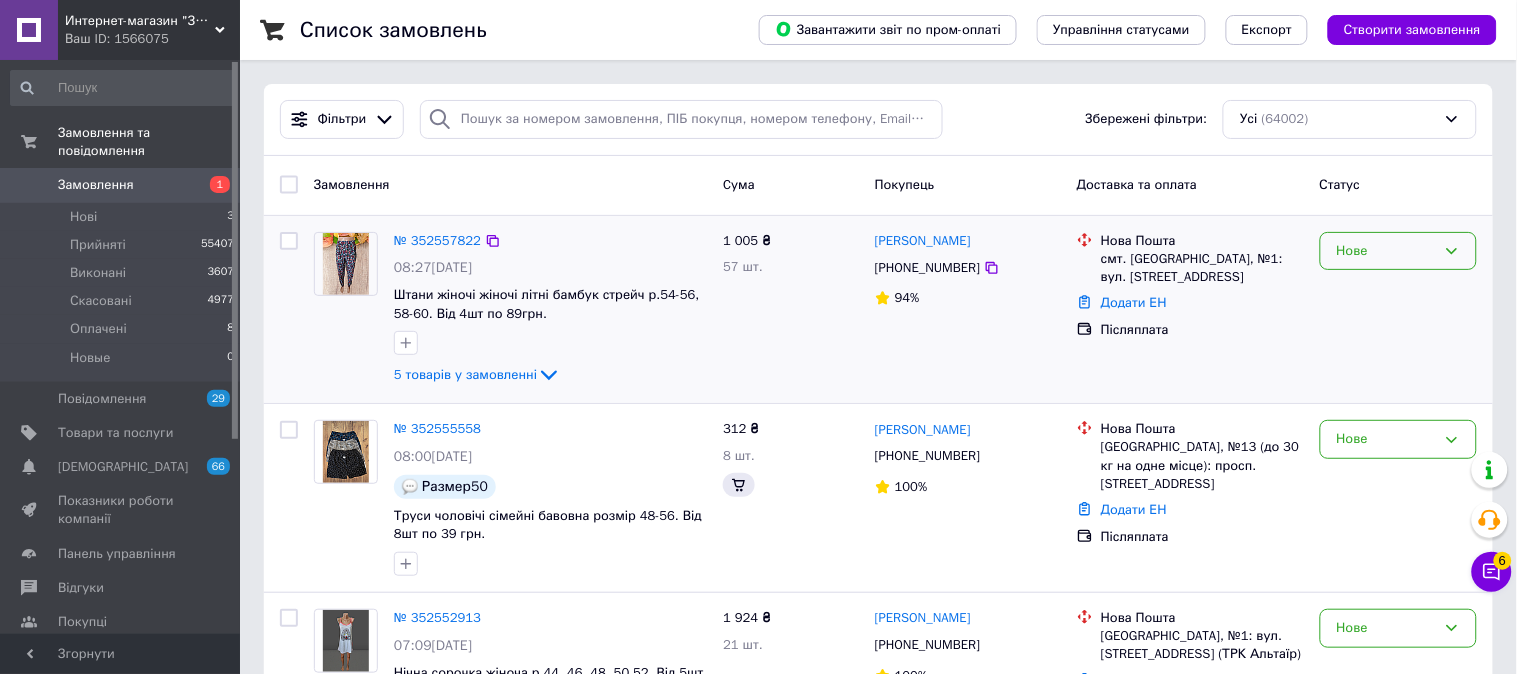 click on "Нове" at bounding box center (1398, 251) 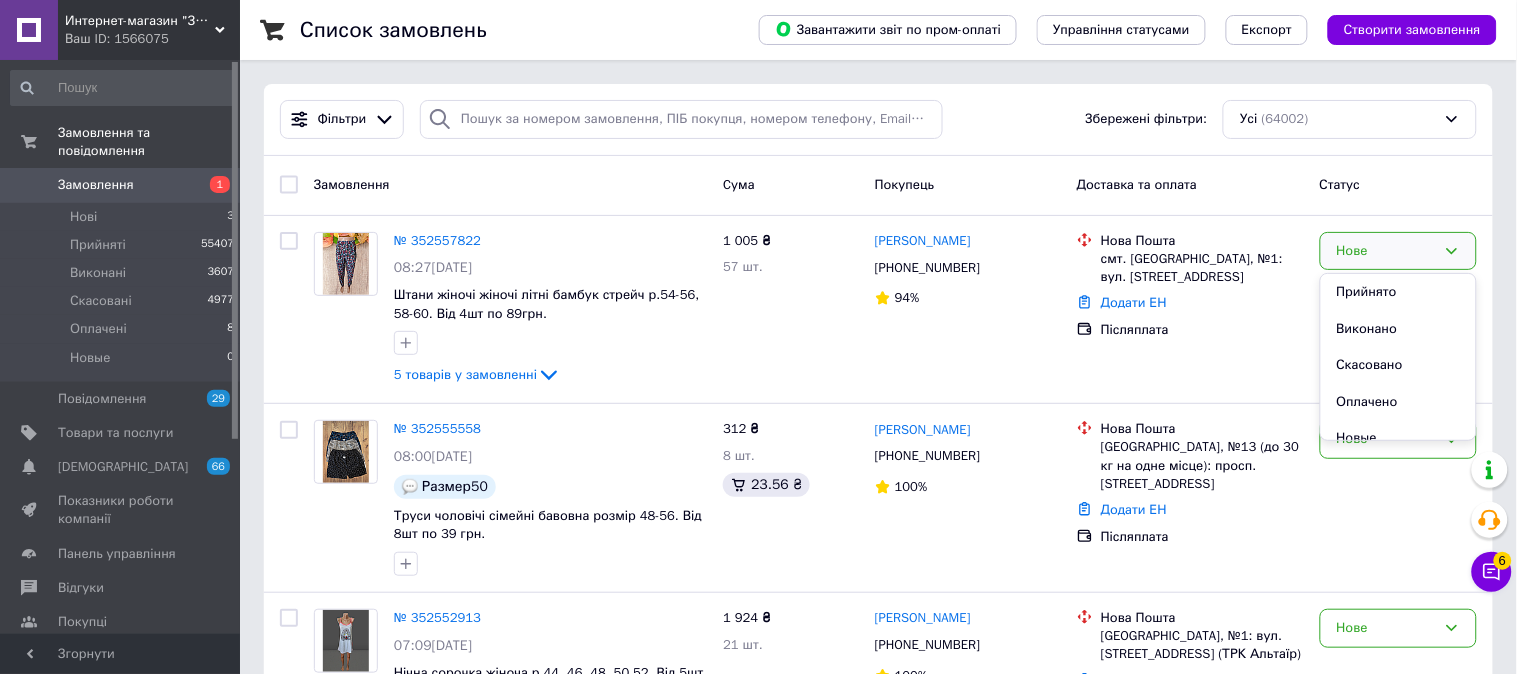 click on "Статус" at bounding box center (1398, 185) 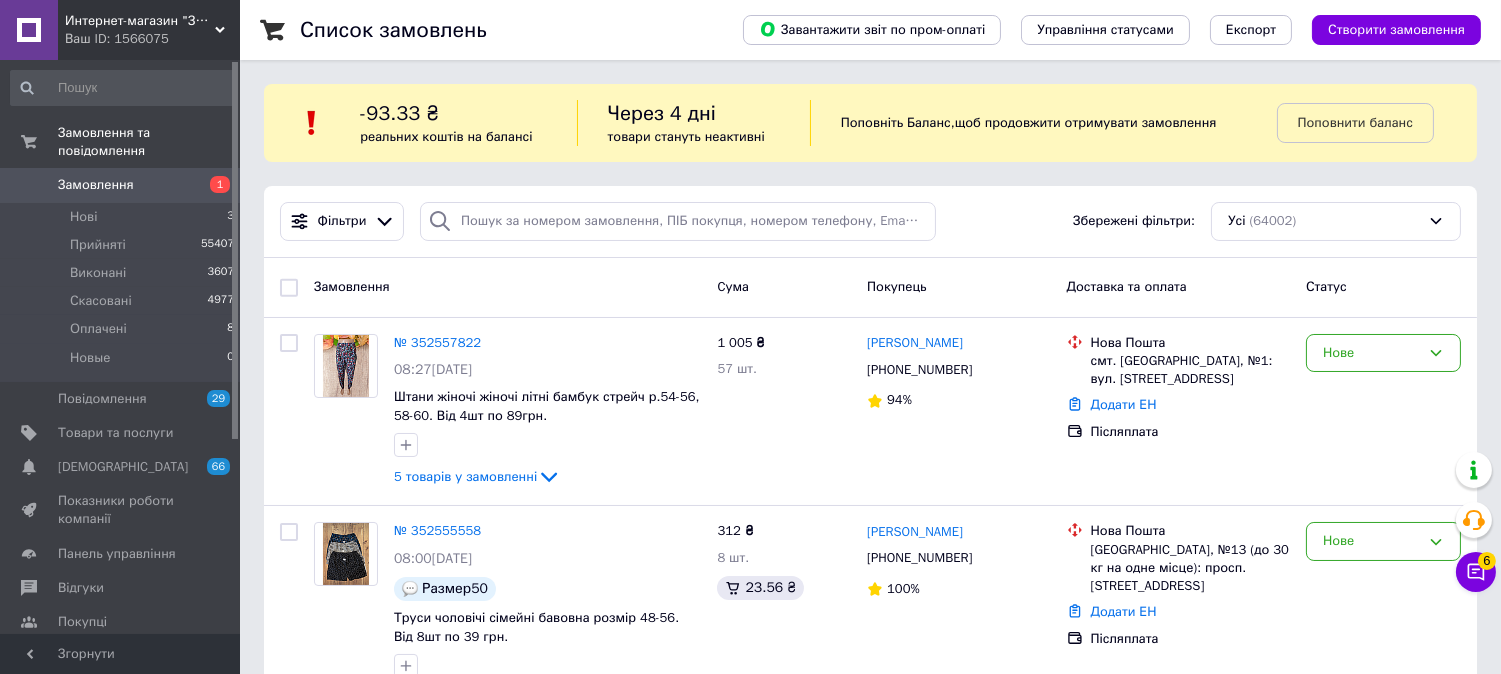 scroll, scrollTop: 222, scrollLeft: 0, axis: vertical 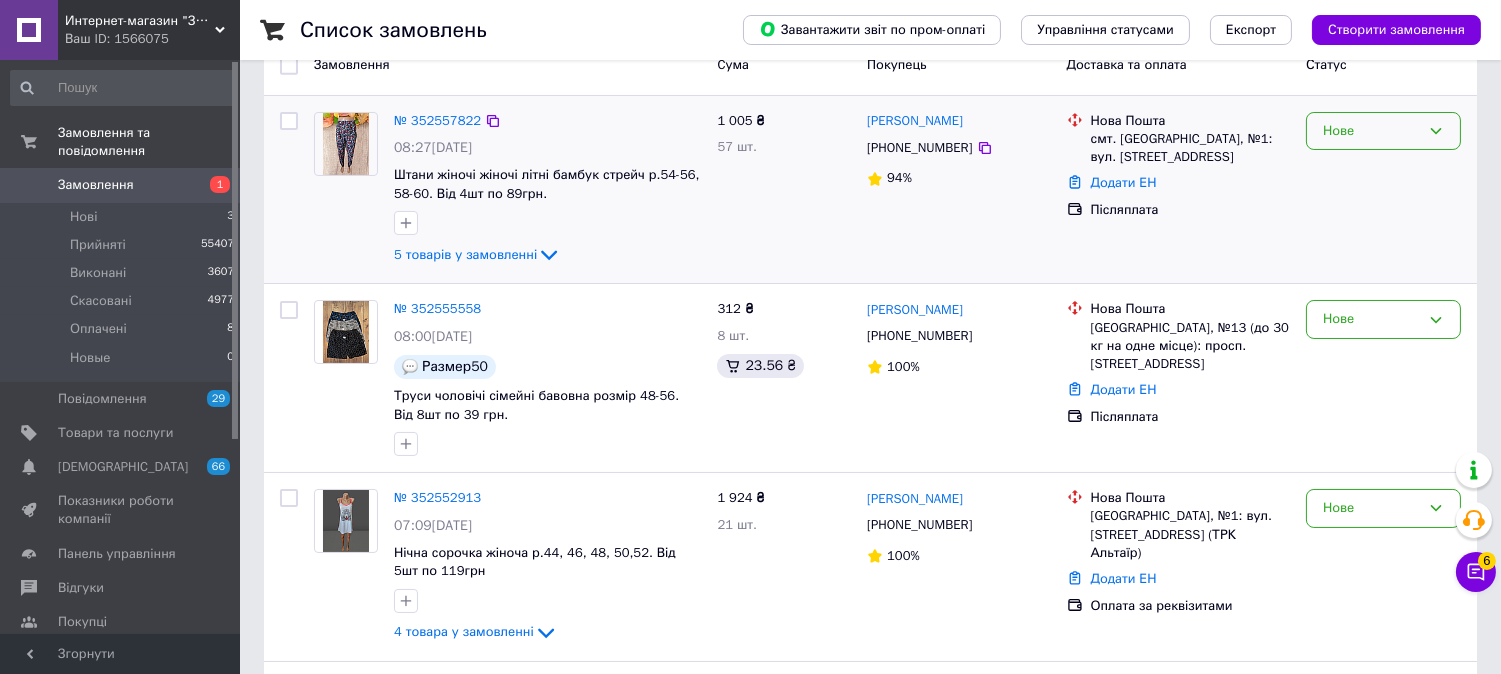 click on "Нове" at bounding box center (1371, 131) 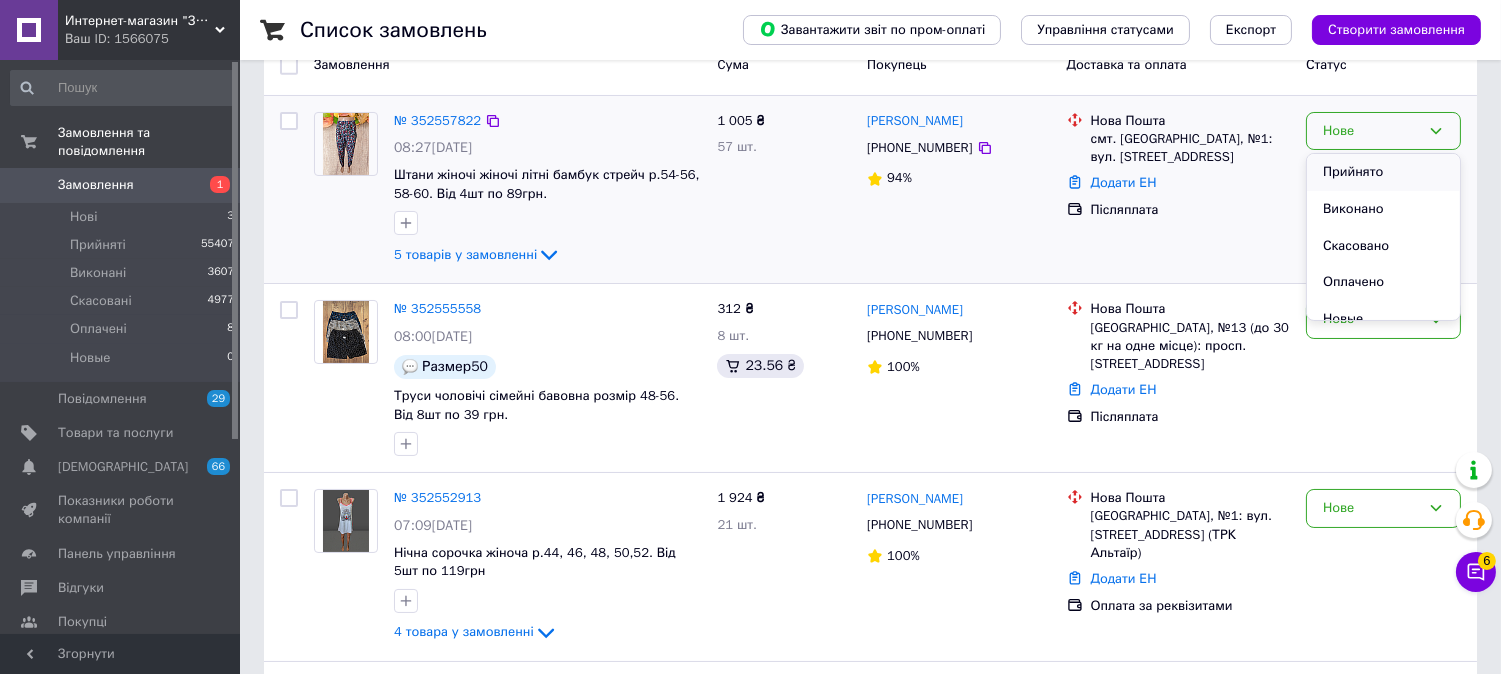 click on "Прийнято" at bounding box center [1383, 172] 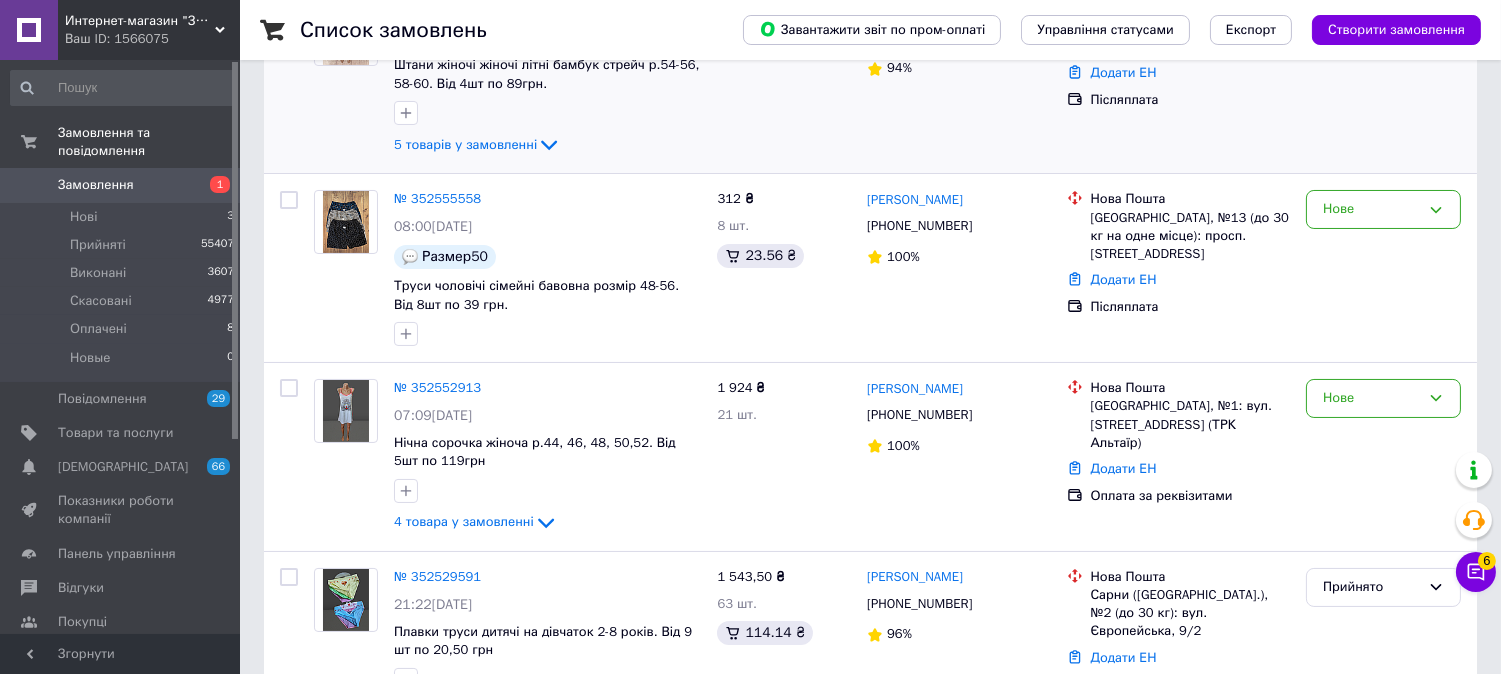 scroll, scrollTop: 333, scrollLeft: 0, axis: vertical 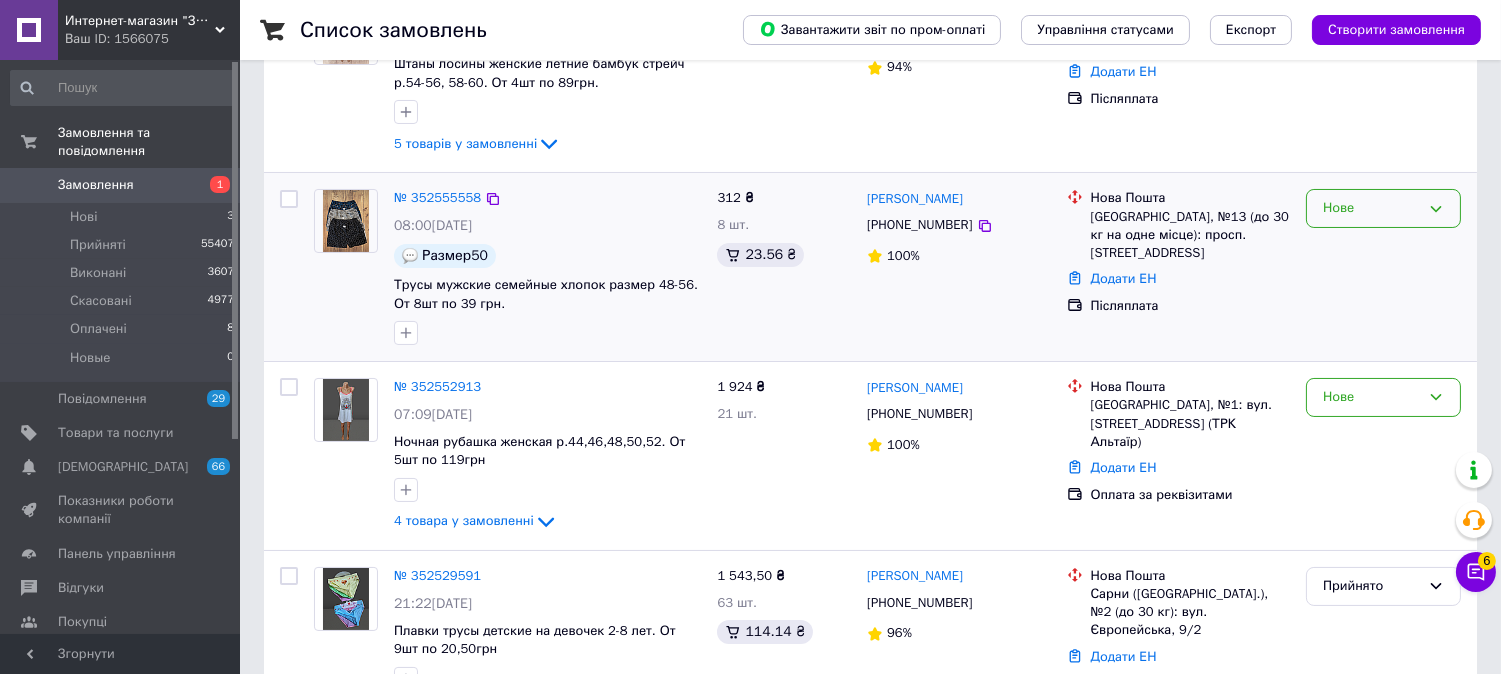 click on "Нове" at bounding box center [1371, 208] 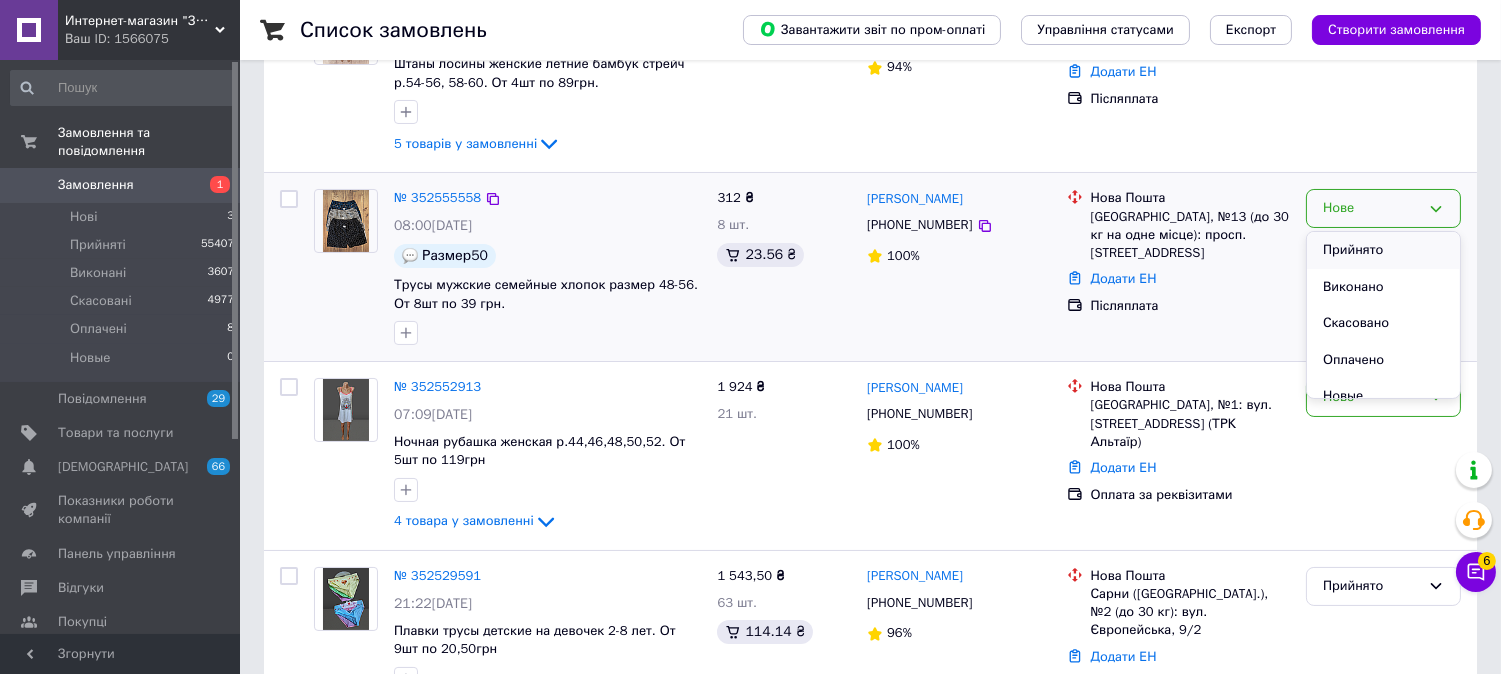 click on "Прийнято" at bounding box center (1383, 250) 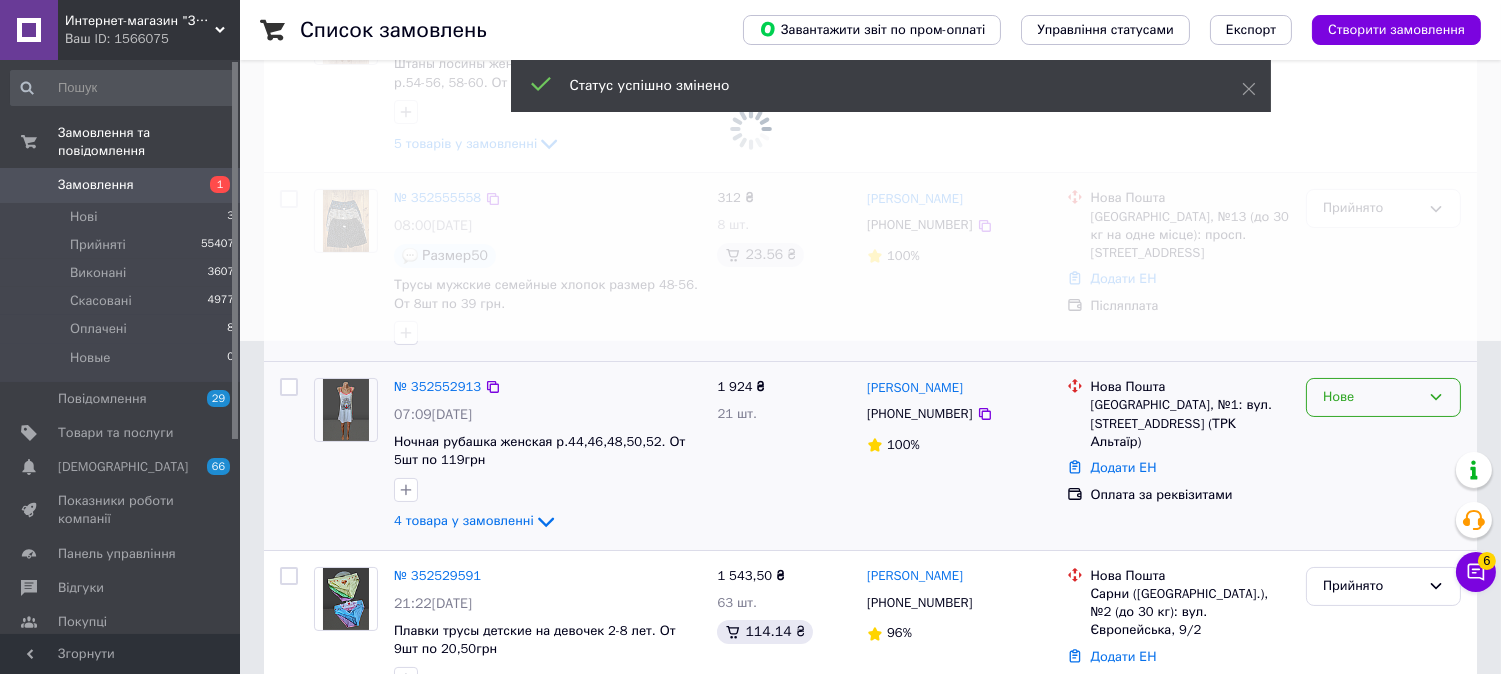 scroll, scrollTop: 444, scrollLeft: 0, axis: vertical 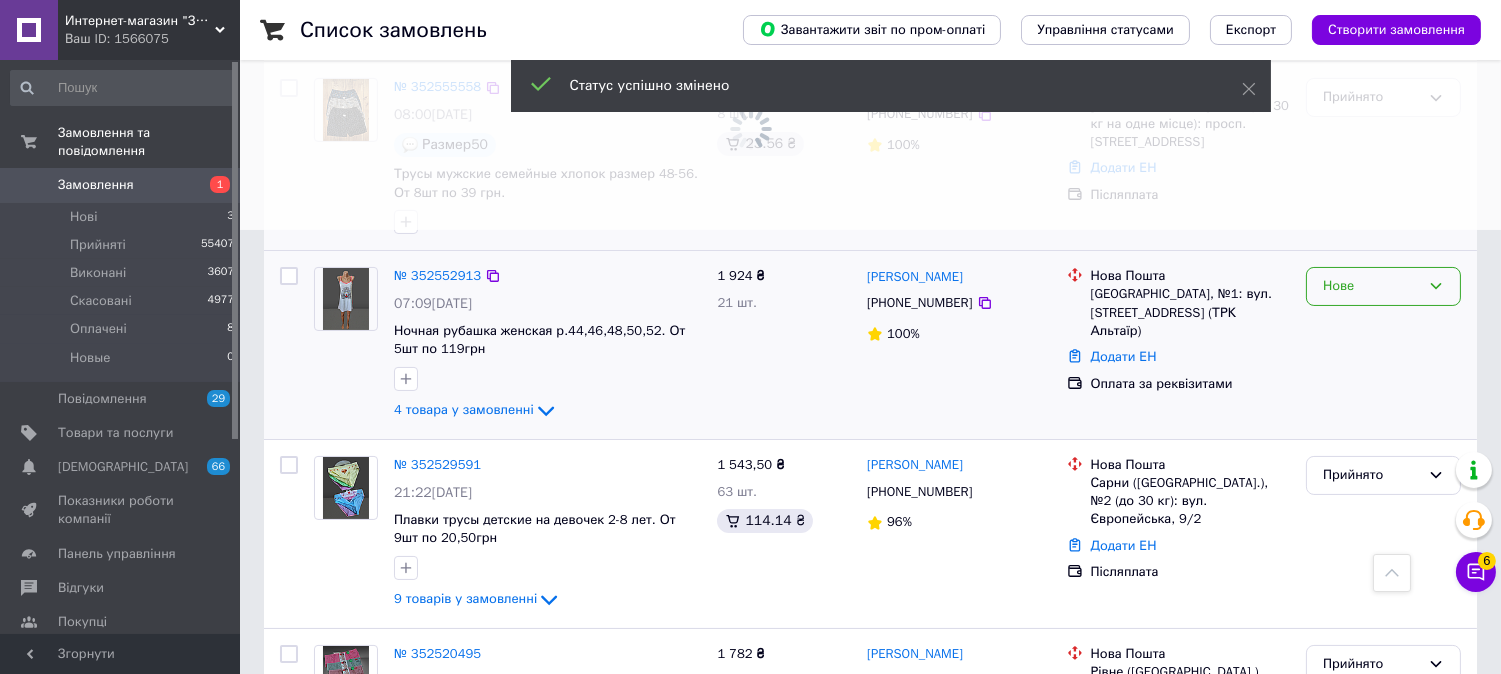 click on "Нове" at bounding box center [1371, 286] 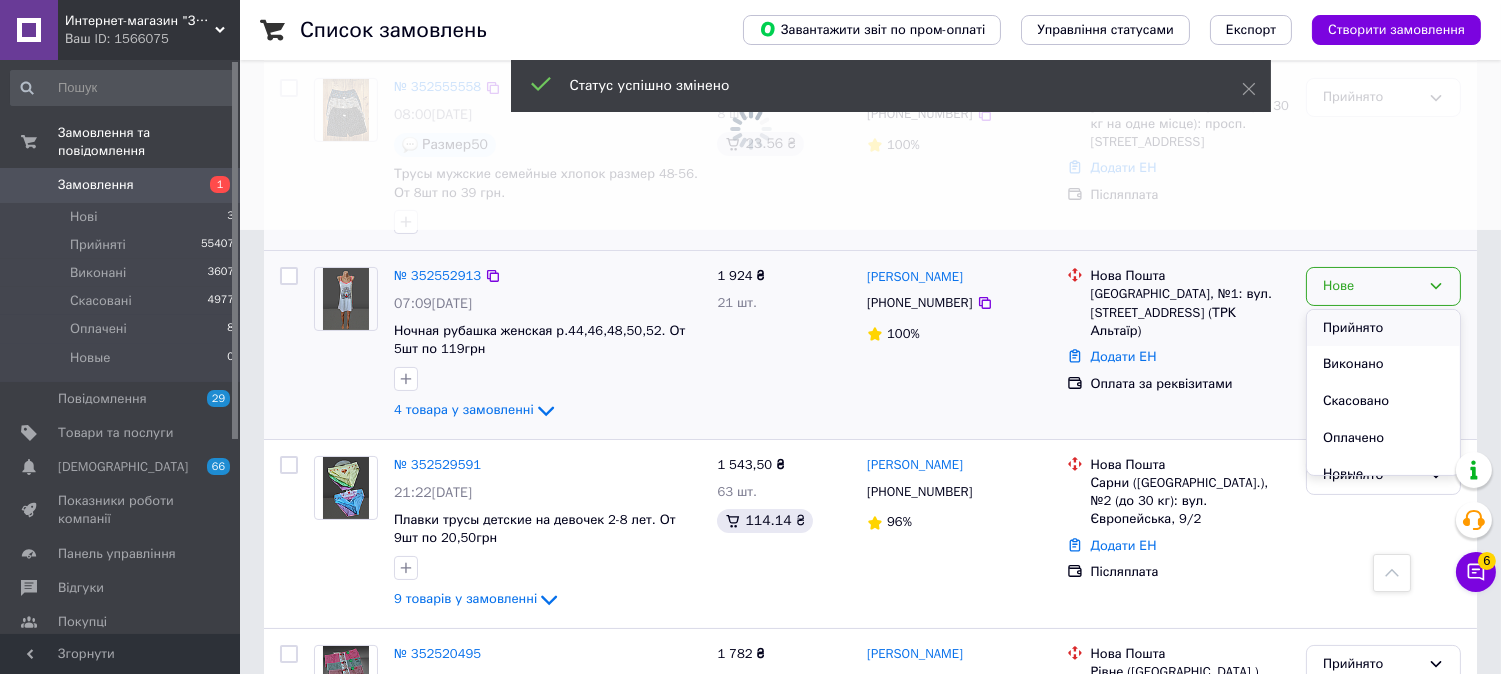 click on "Прийнято" at bounding box center (1383, 328) 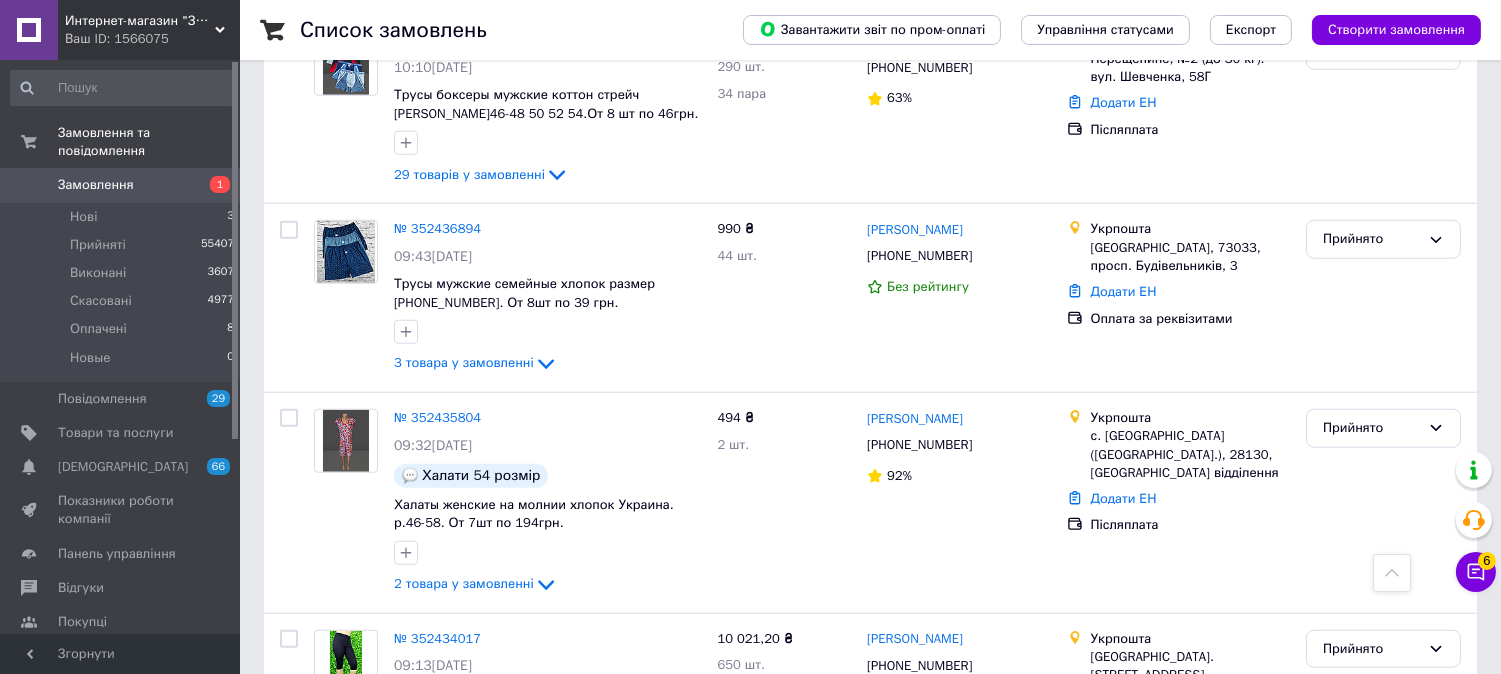 scroll, scrollTop: 3333, scrollLeft: 0, axis: vertical 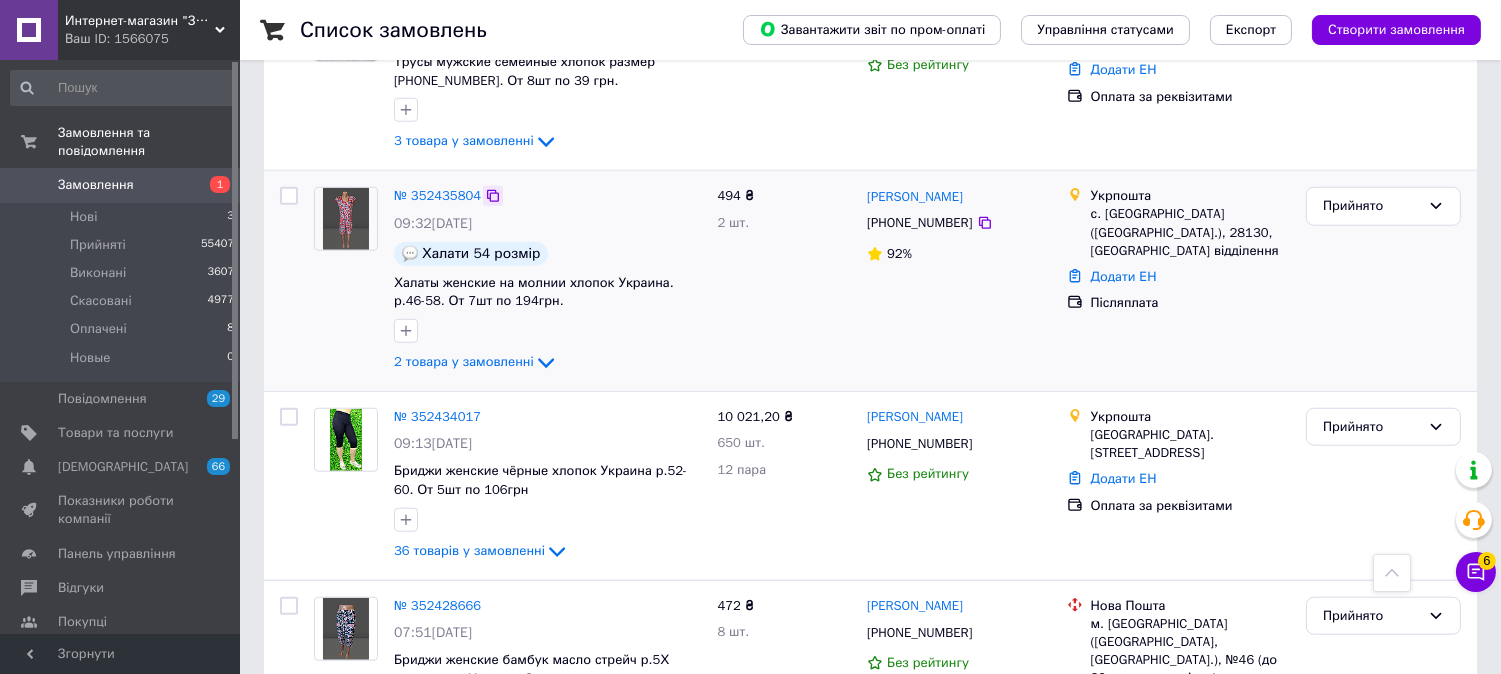 click 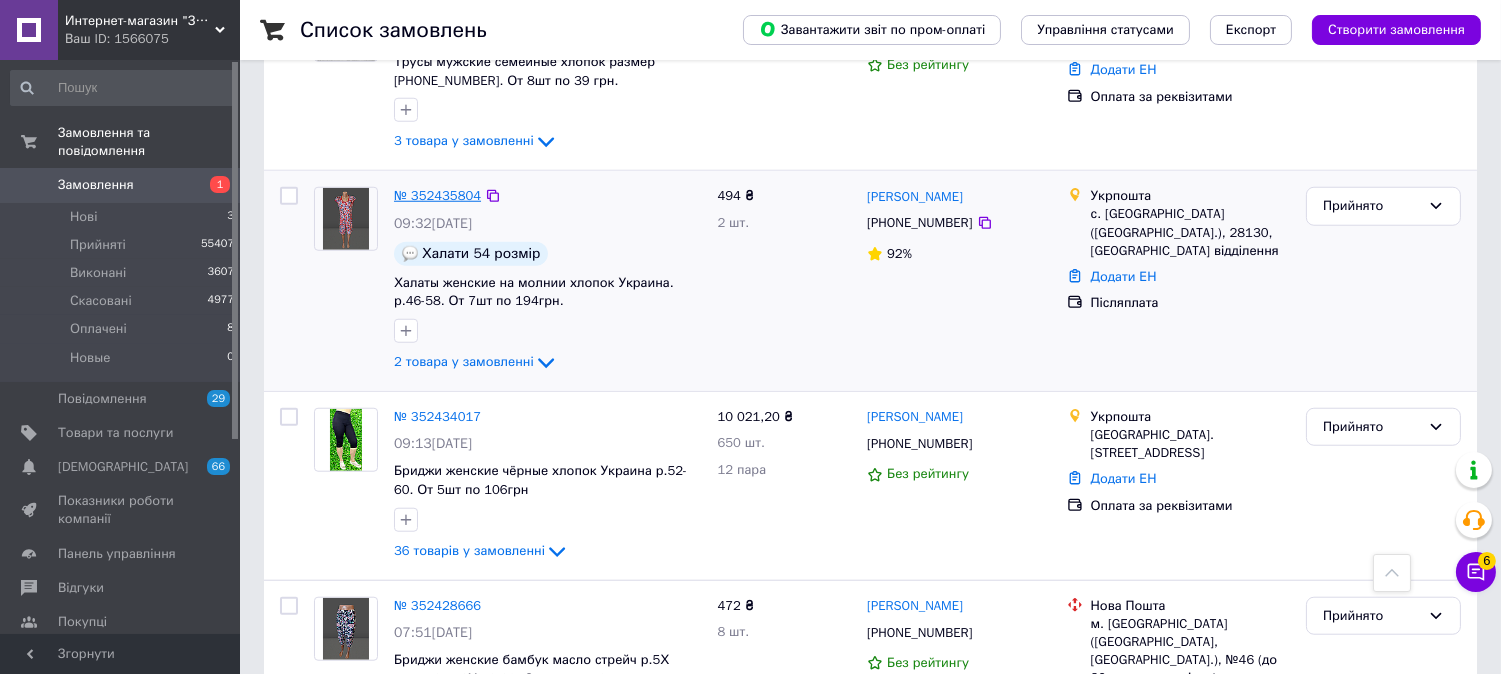 click 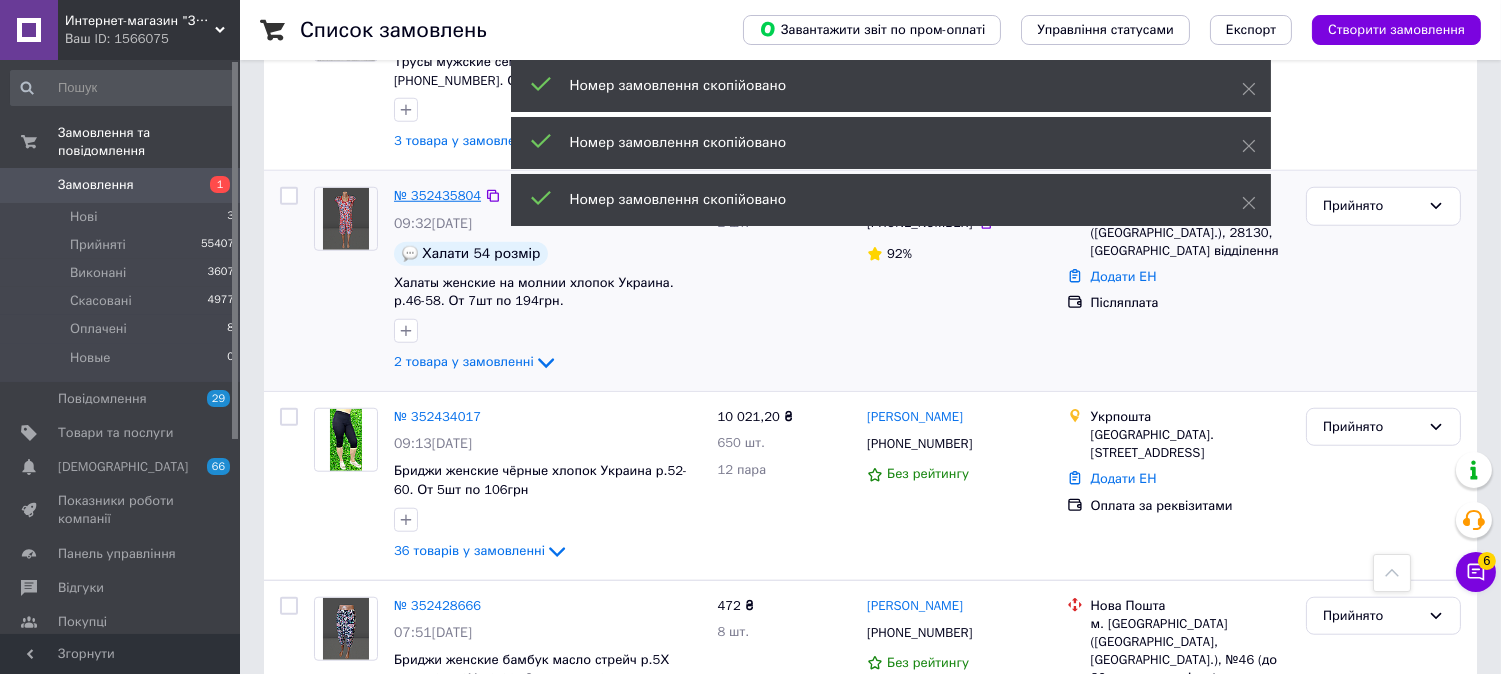 click on "№ 352435804" at bounding box center [437, 195] 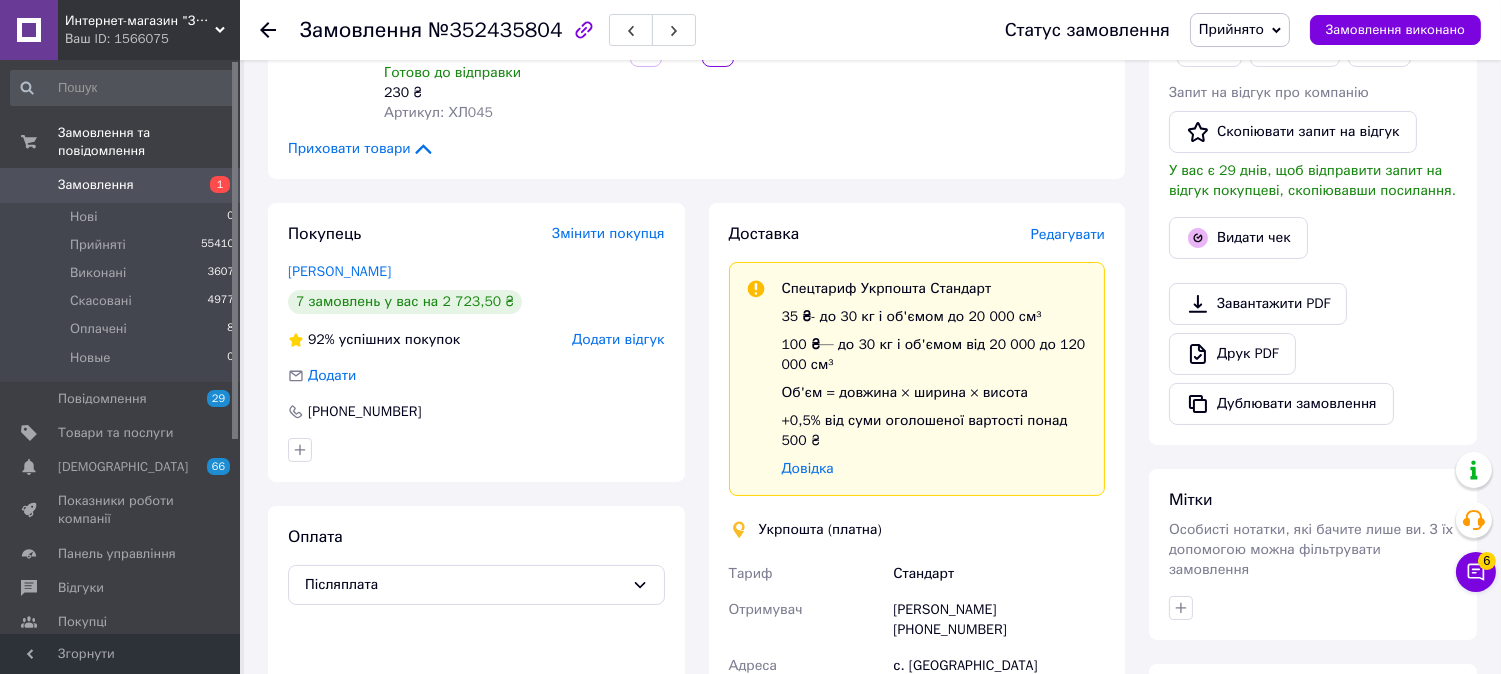 scroll, scrollTop: 386, scrollLeft: 0, axis: vertical 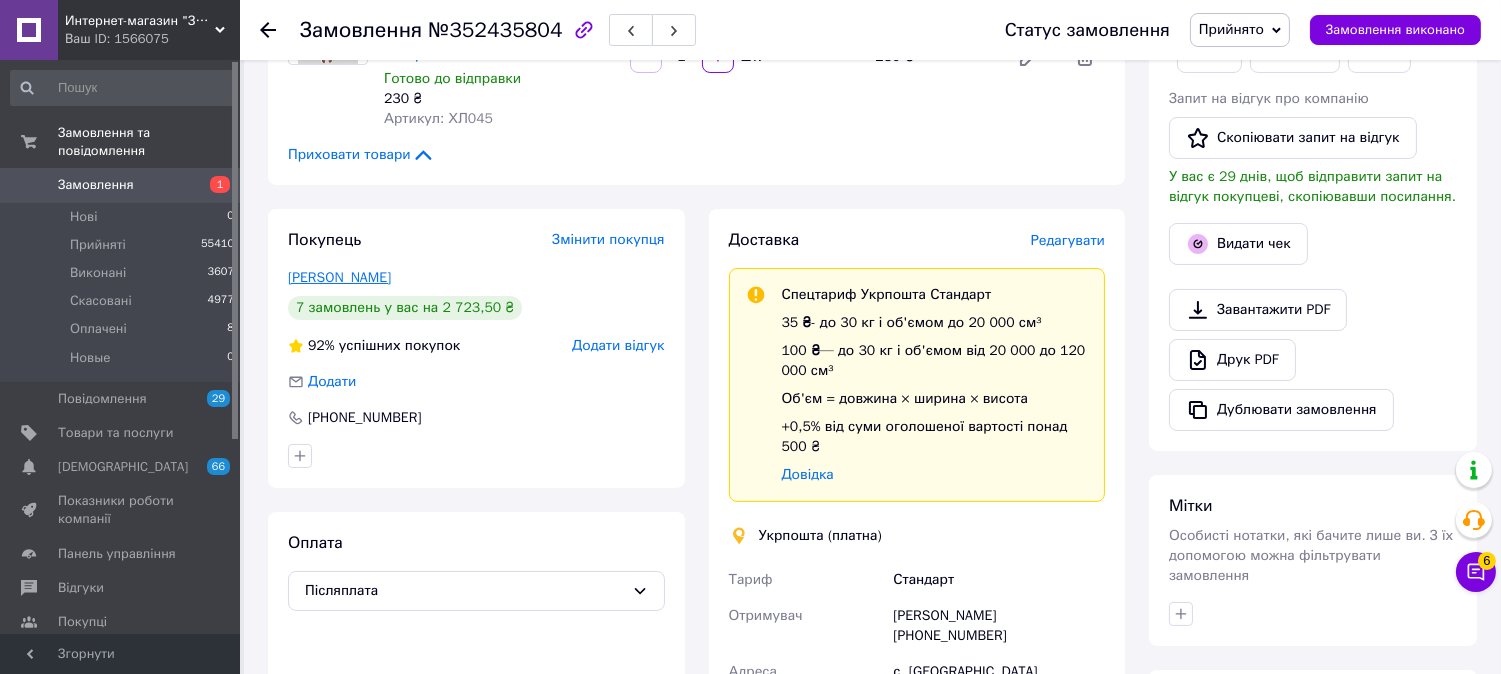 click on "[PERSON_NAME]" at bounding box center [339, 277] 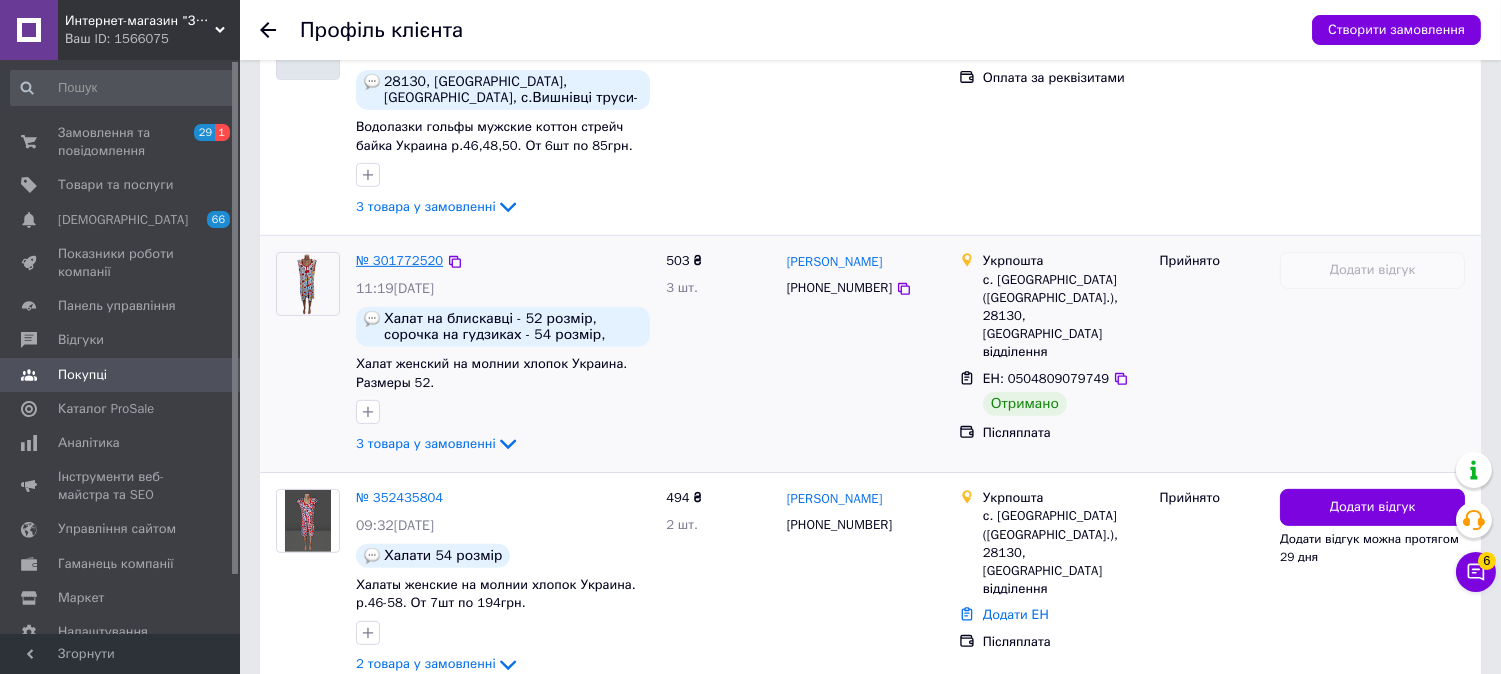 scroll, scrollTop: 1661, scrollLeft: 0, axis: vertical 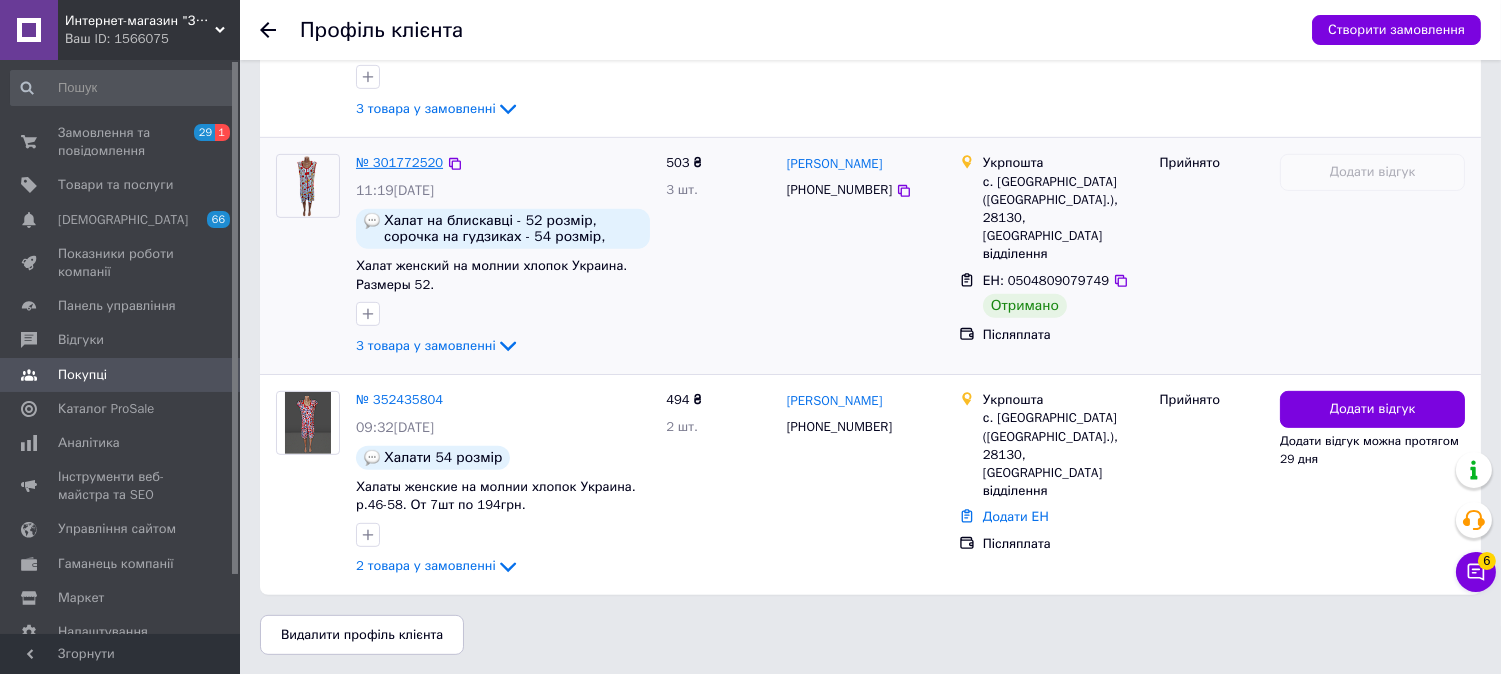 click on "№ 301772520" at bounding box center (399, 162) 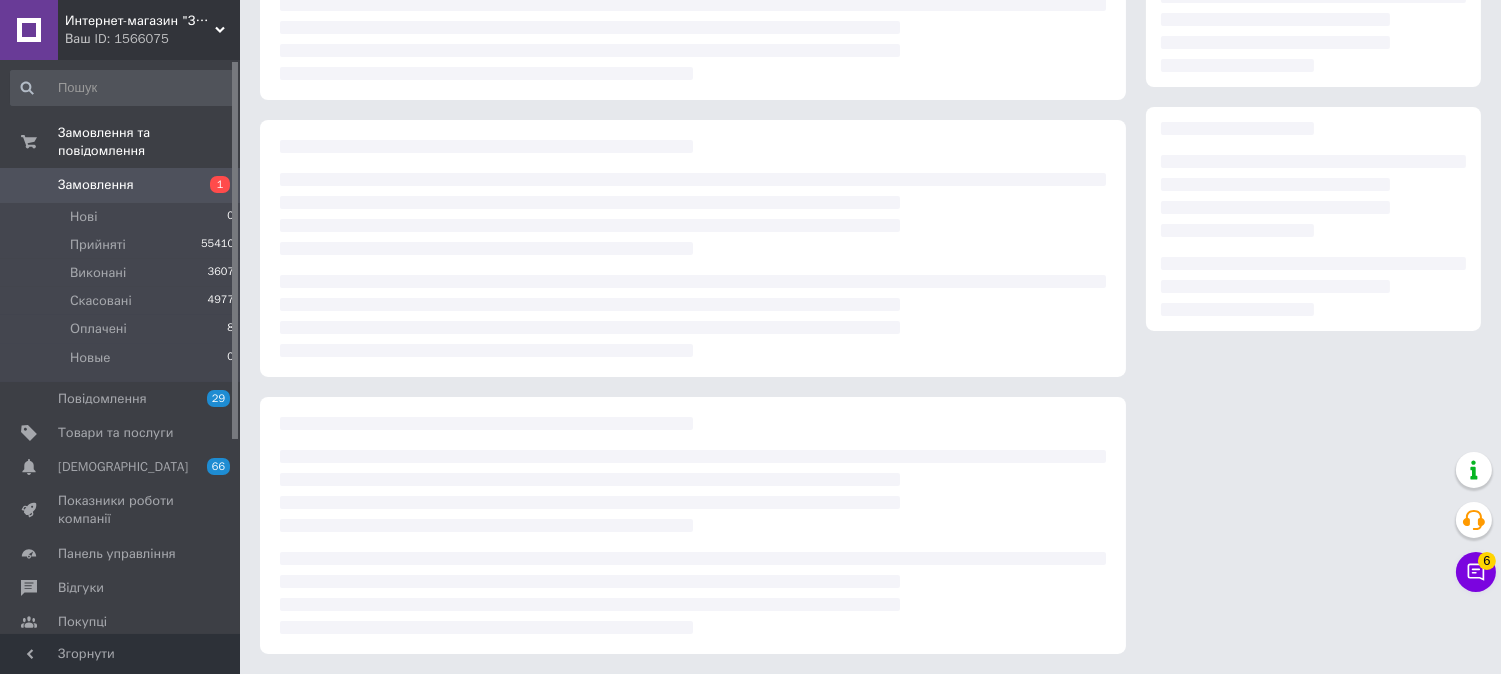scroll, scrollTop: 0, scrollLeft: 0, axis: both 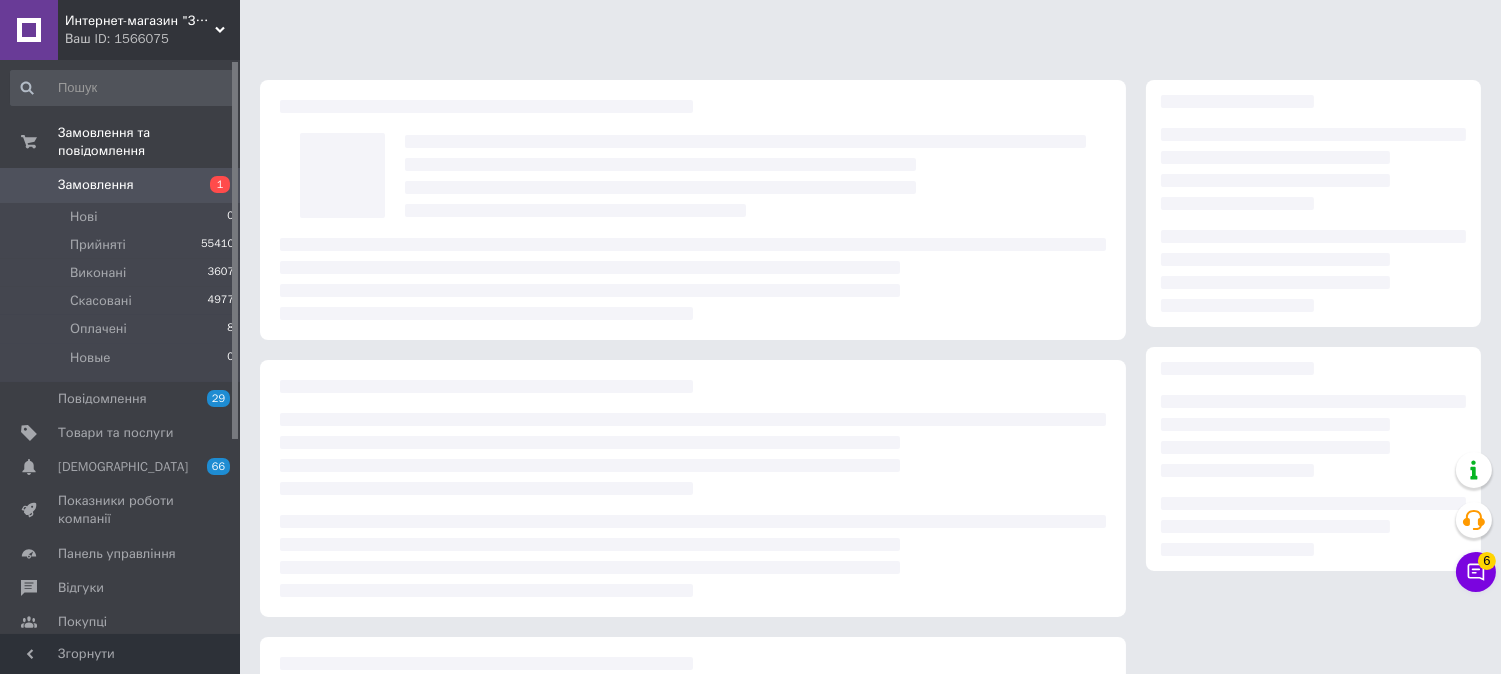 click at bounding box center (342, 175) 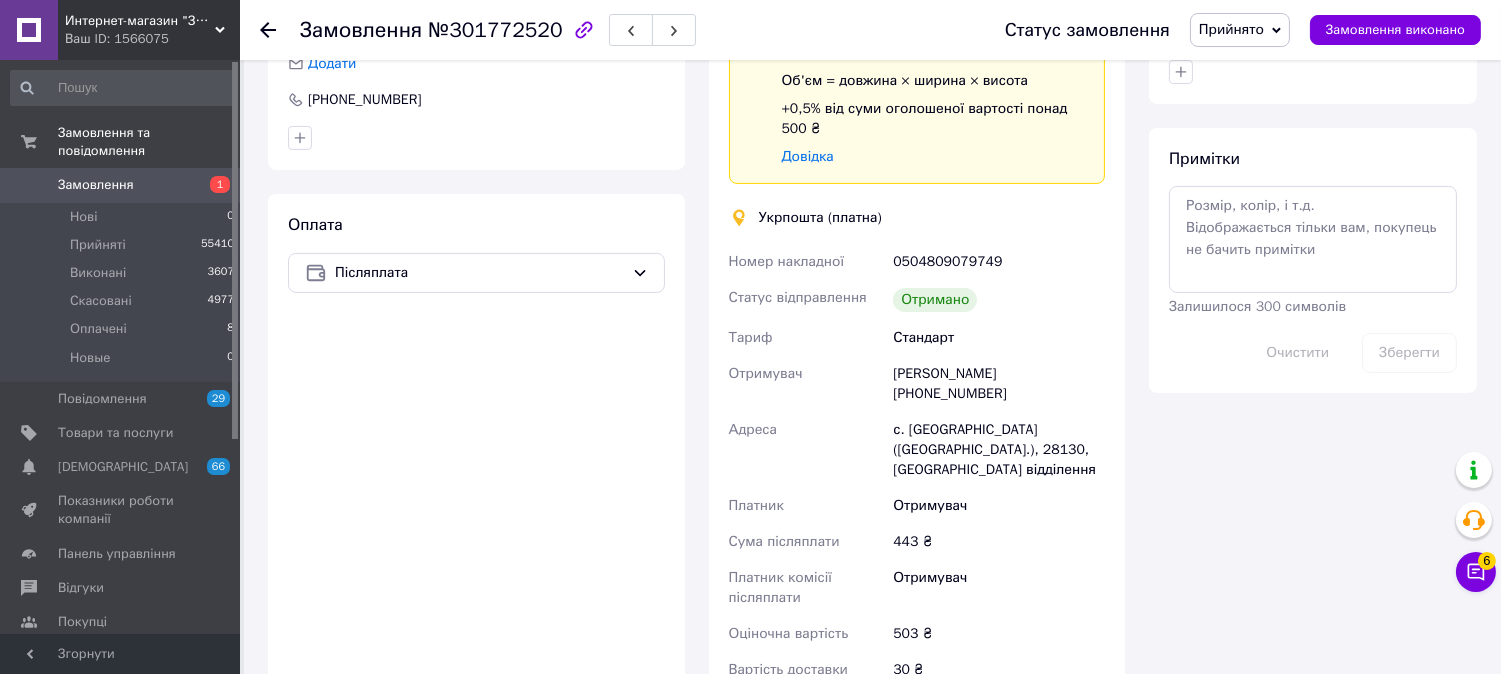 scroll, scrollTop: 1000, scrollLeft: 0, axis: vertical 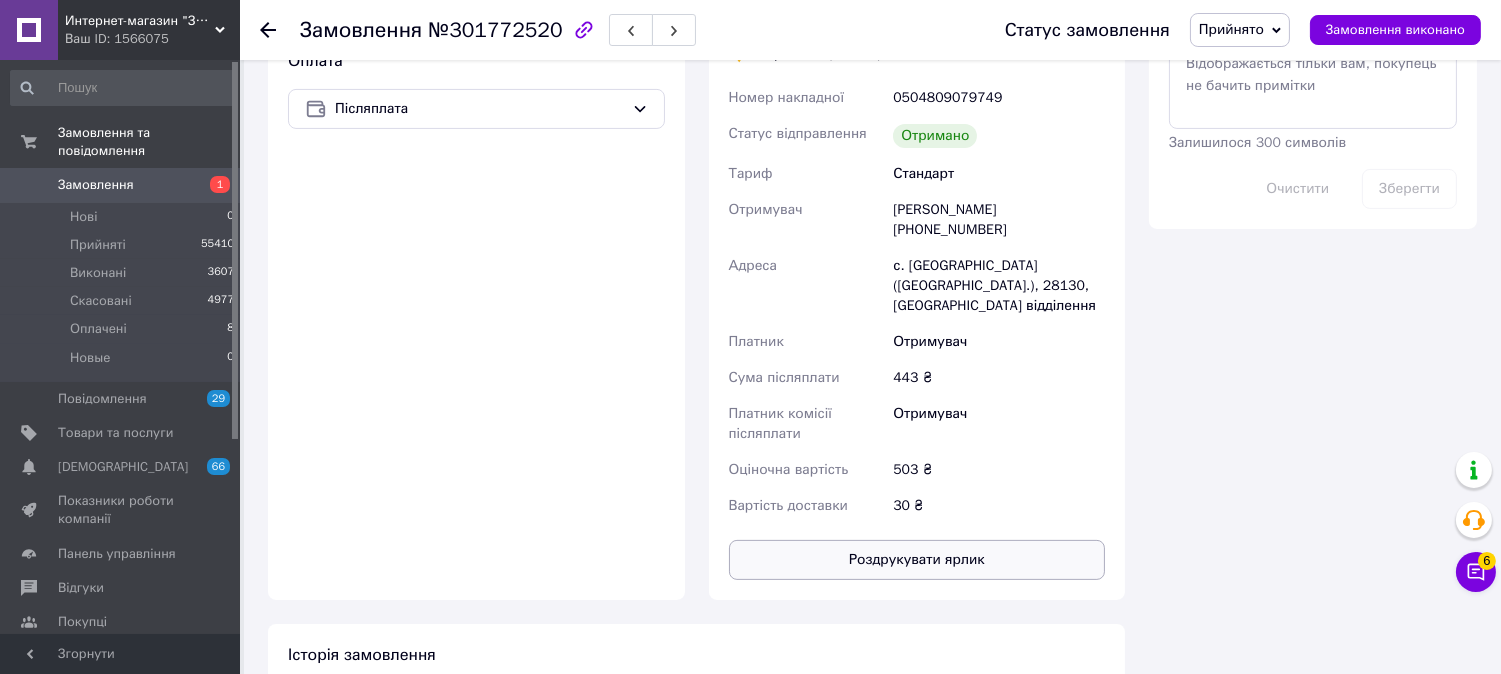click on "Роздрукувати ярлик" at bounding box center (917, 560) 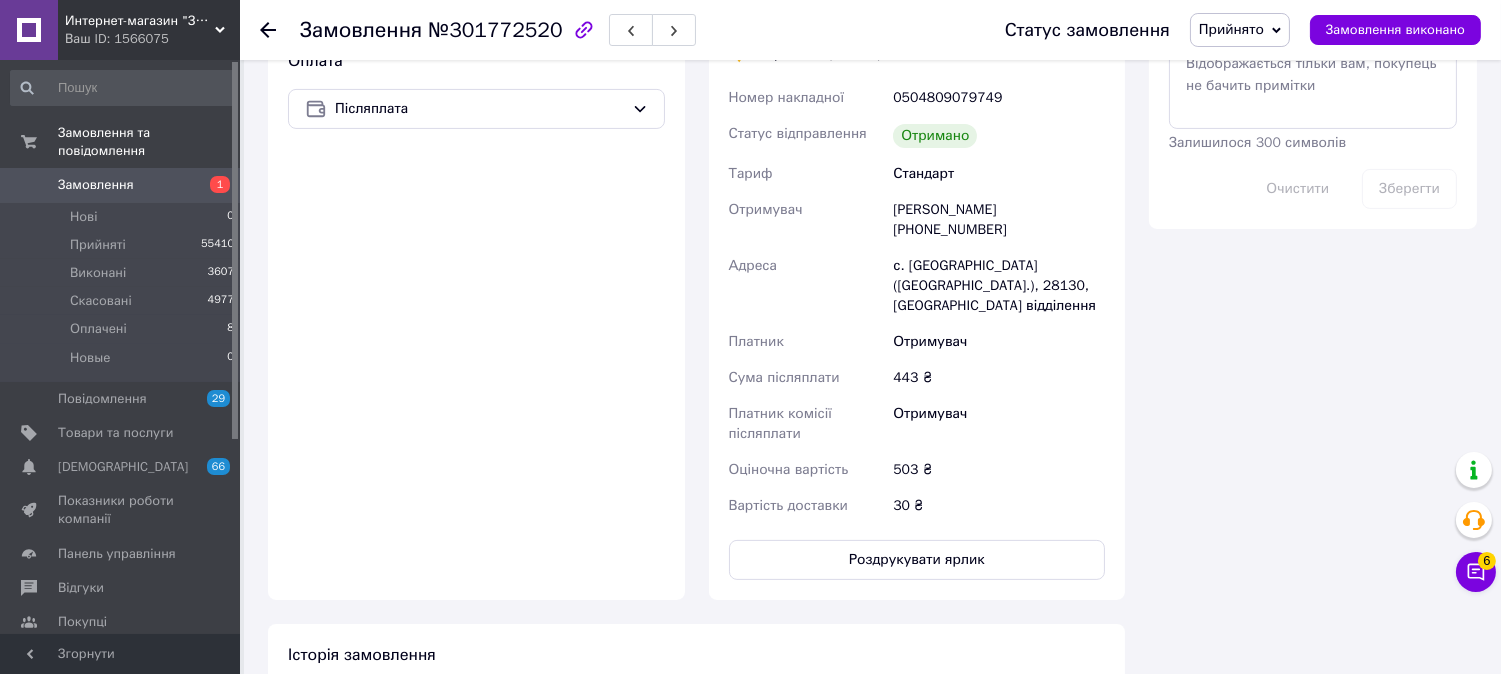 click at bounding box center [280, 30] 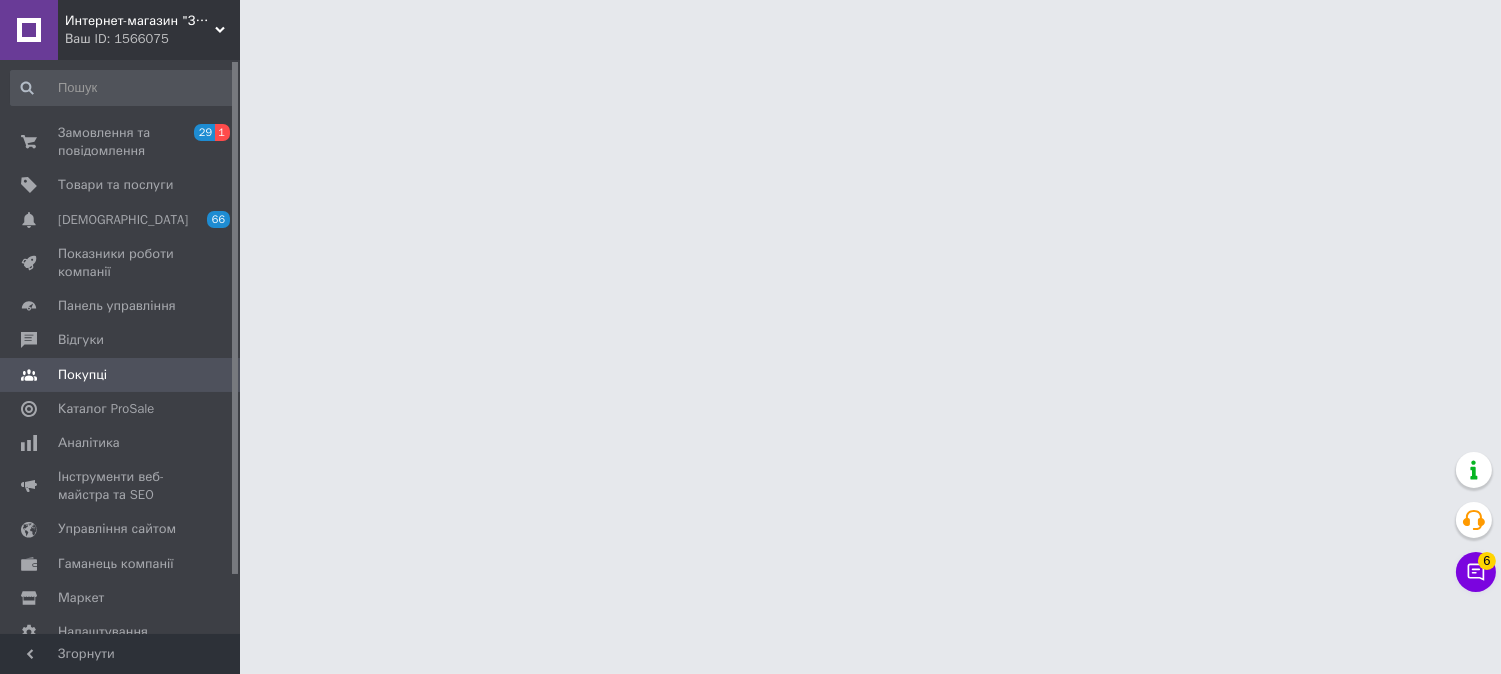 scroll, scrollTop: 0, scrollLeft: 0, axis: both 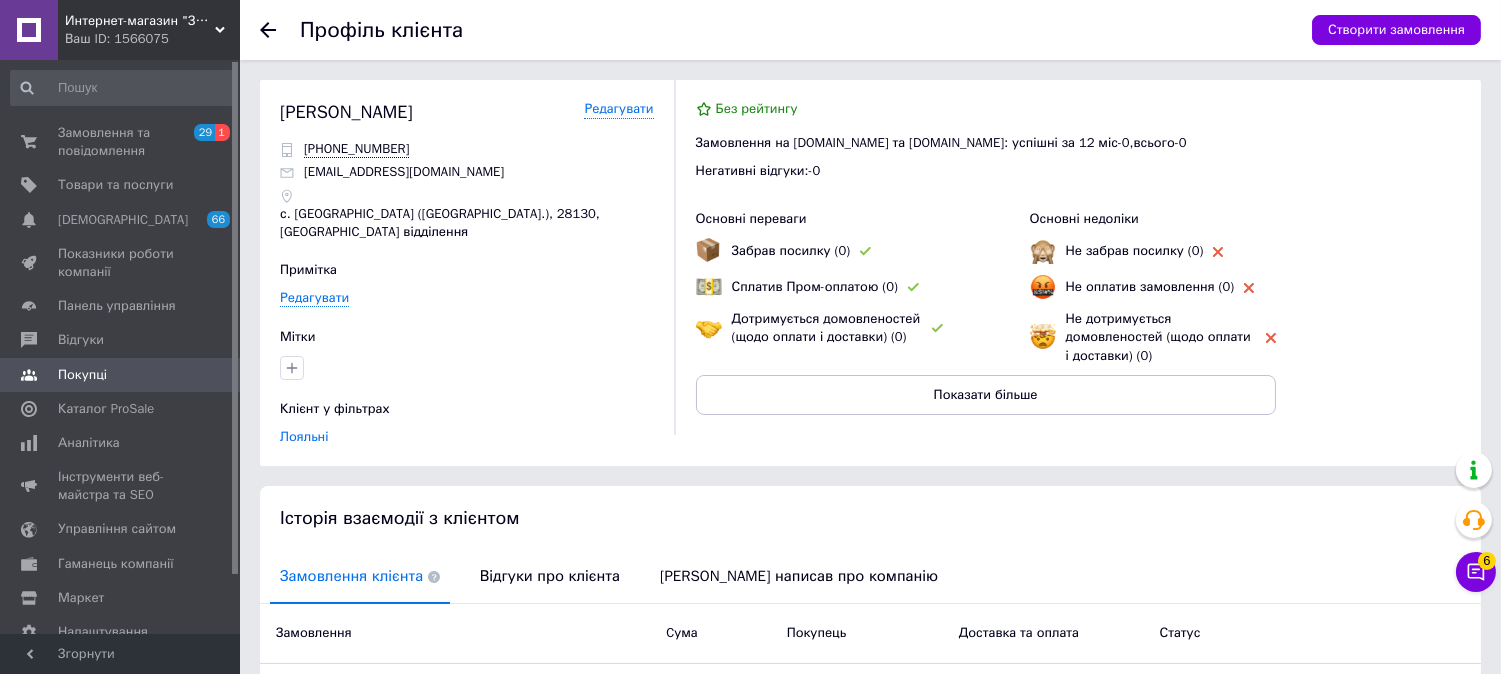 click at bounding box center (280, 30) 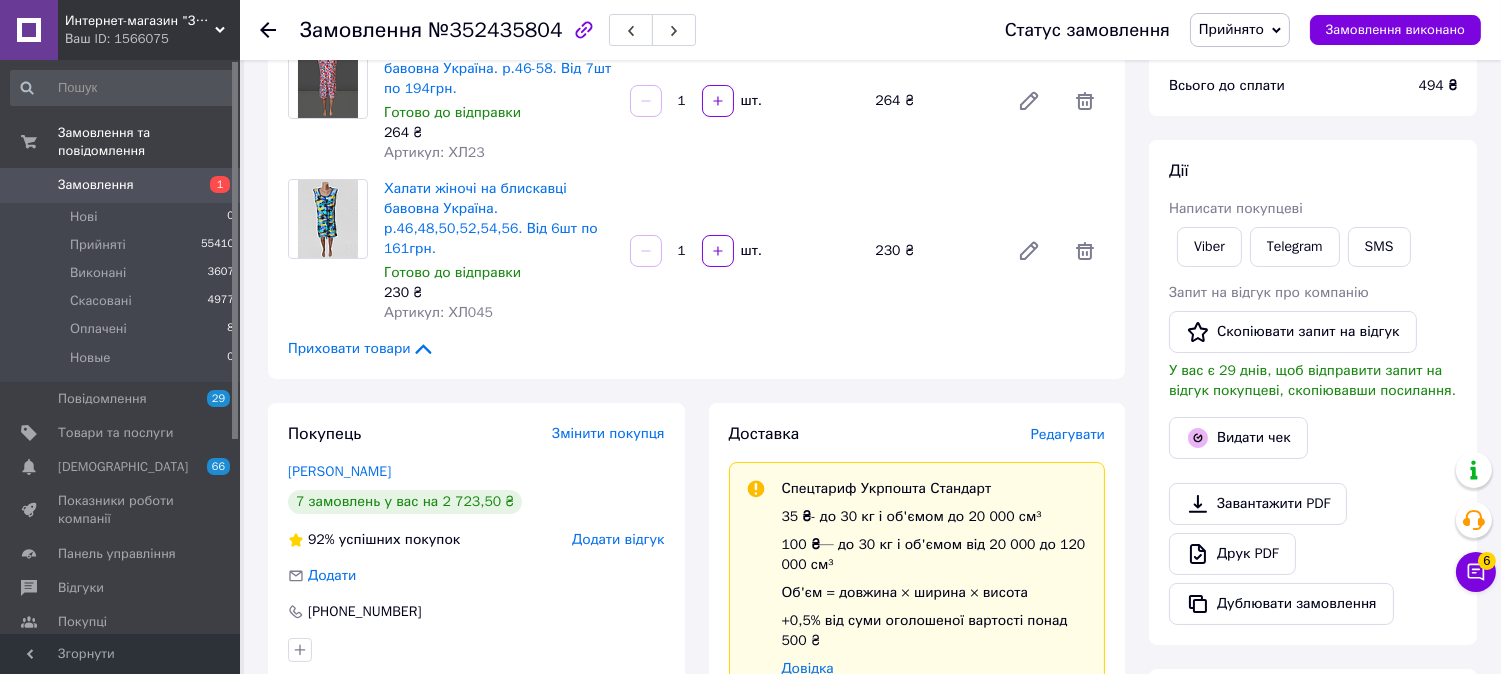 scroll, scrollTop: 0, scrollLeft: 0, axis: both 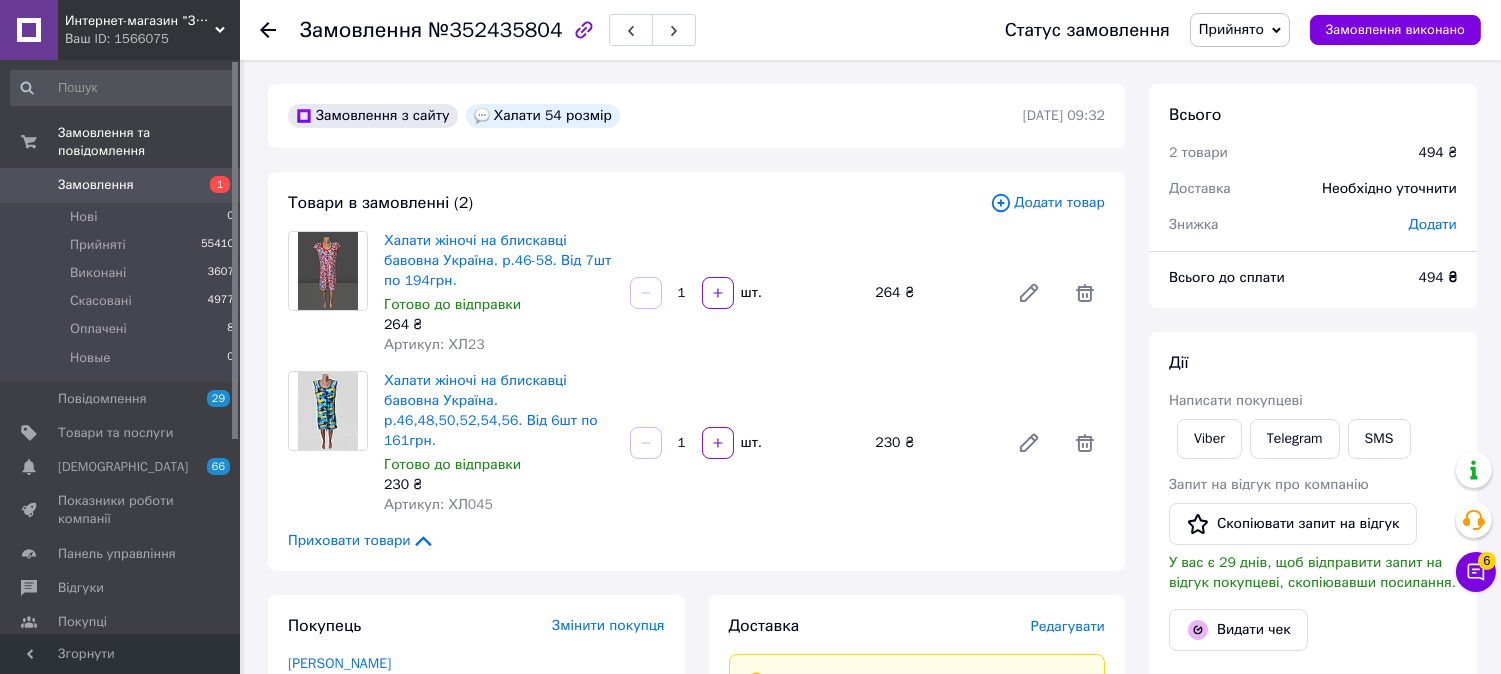 click 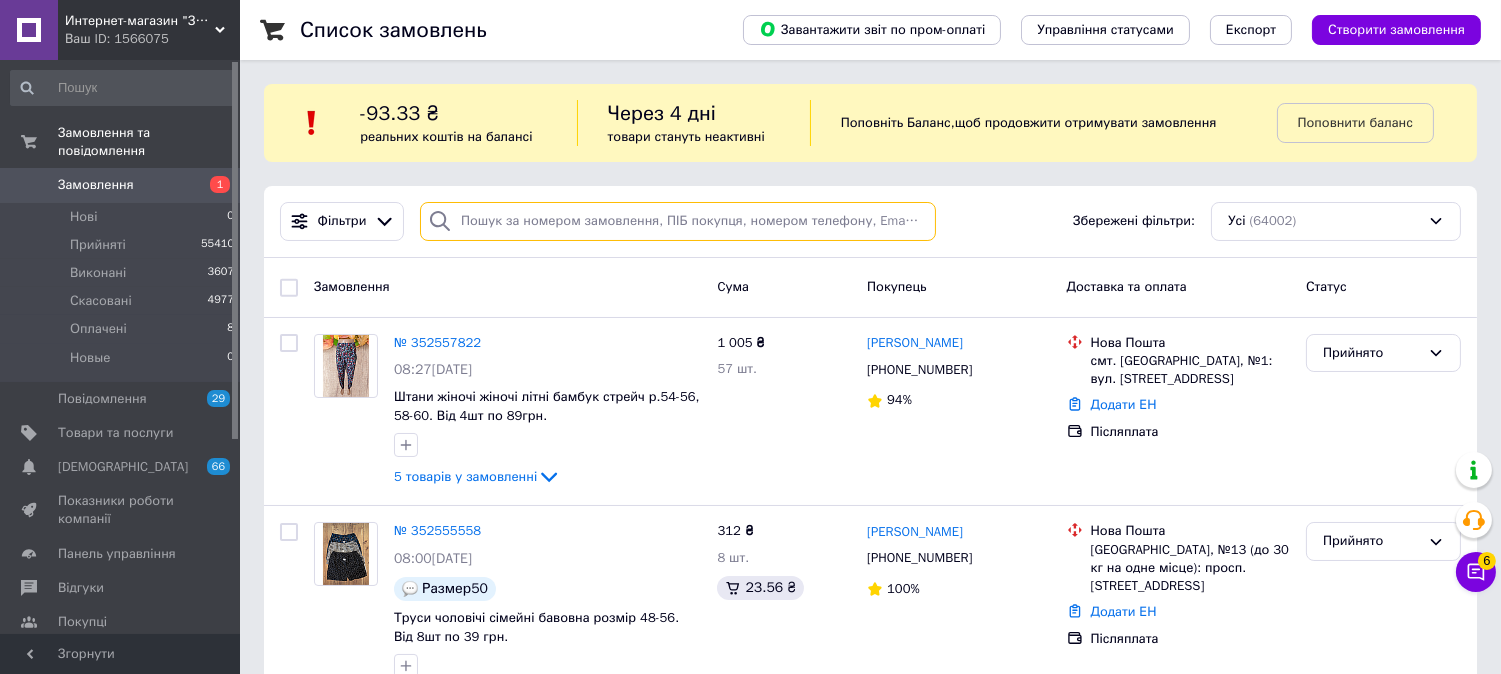 drag, startPoint x: 702, startPoint y: 110, endPoint x: 598, endPoint y: 220, distance: 151.38031 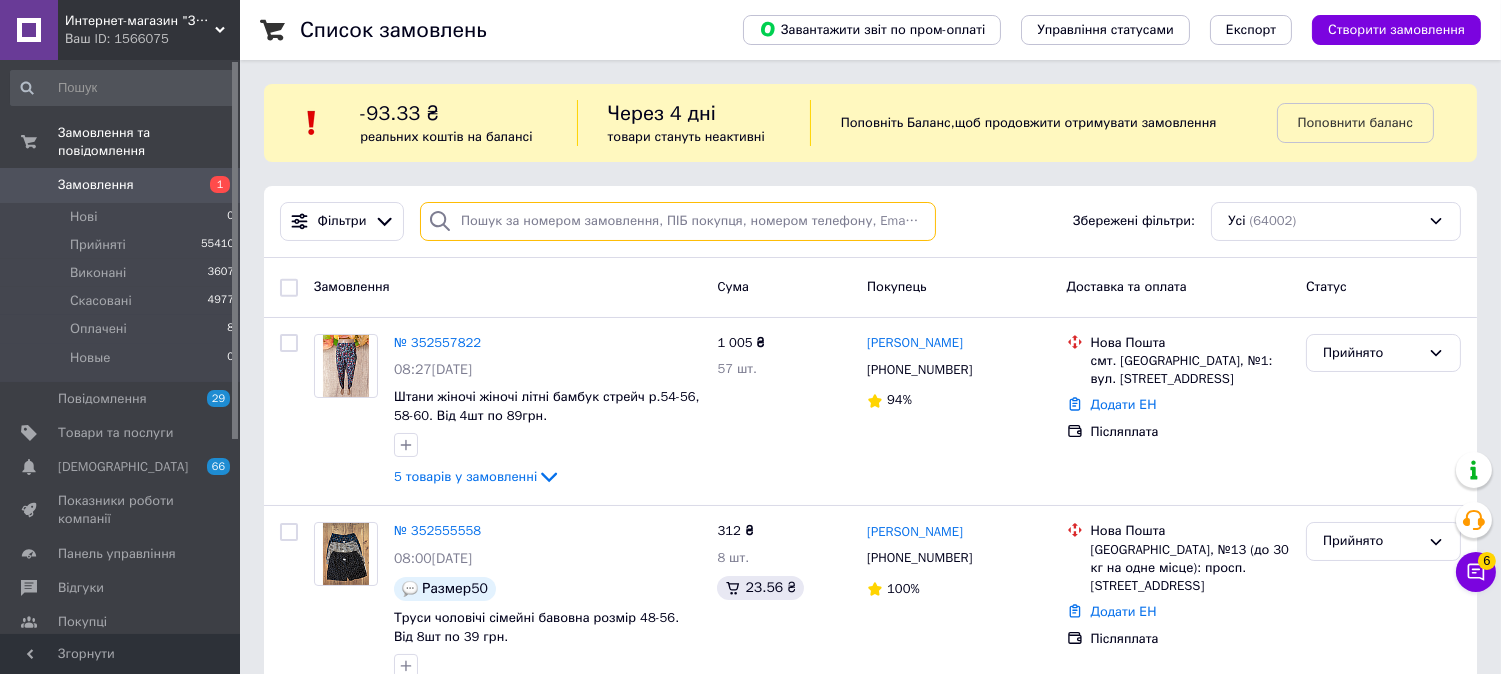 paste on "[PHONE_NUMBER]" 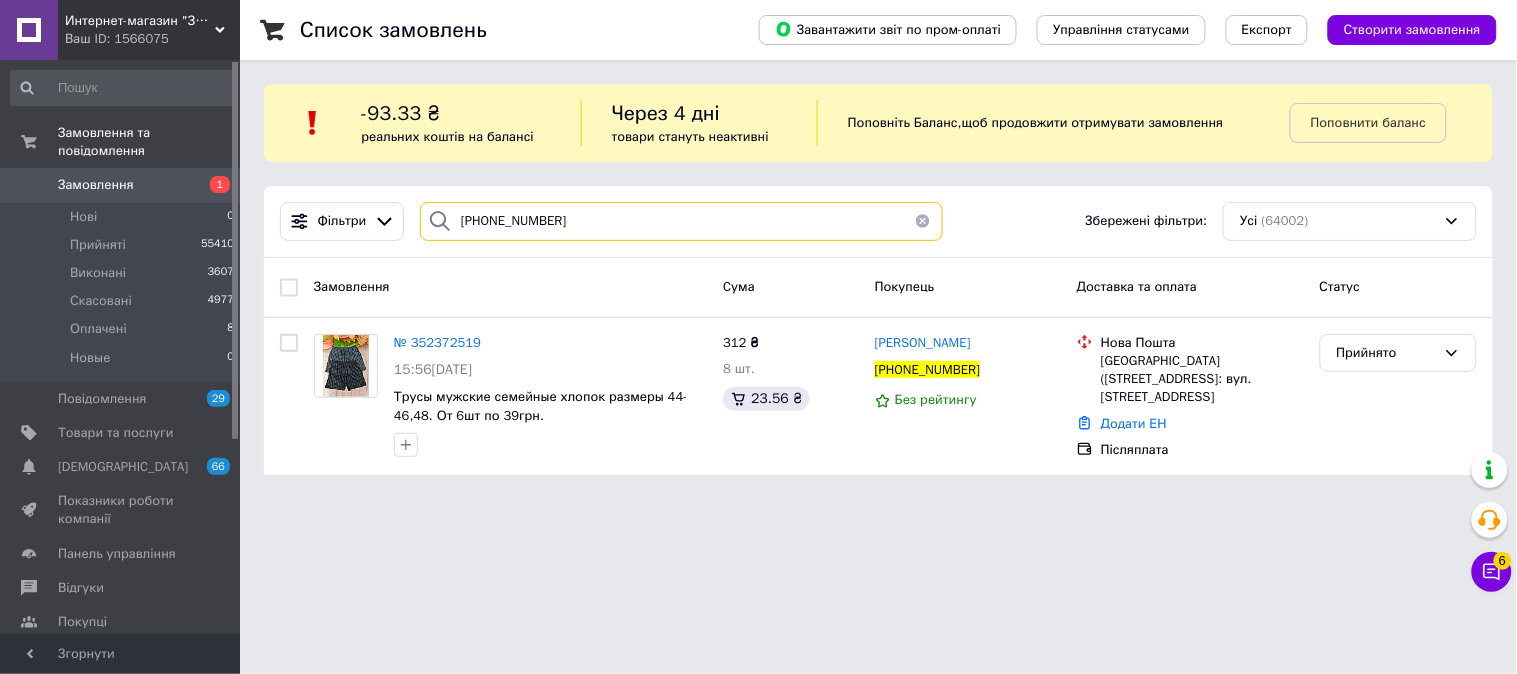 type on "[PHONE_NUMBER]" 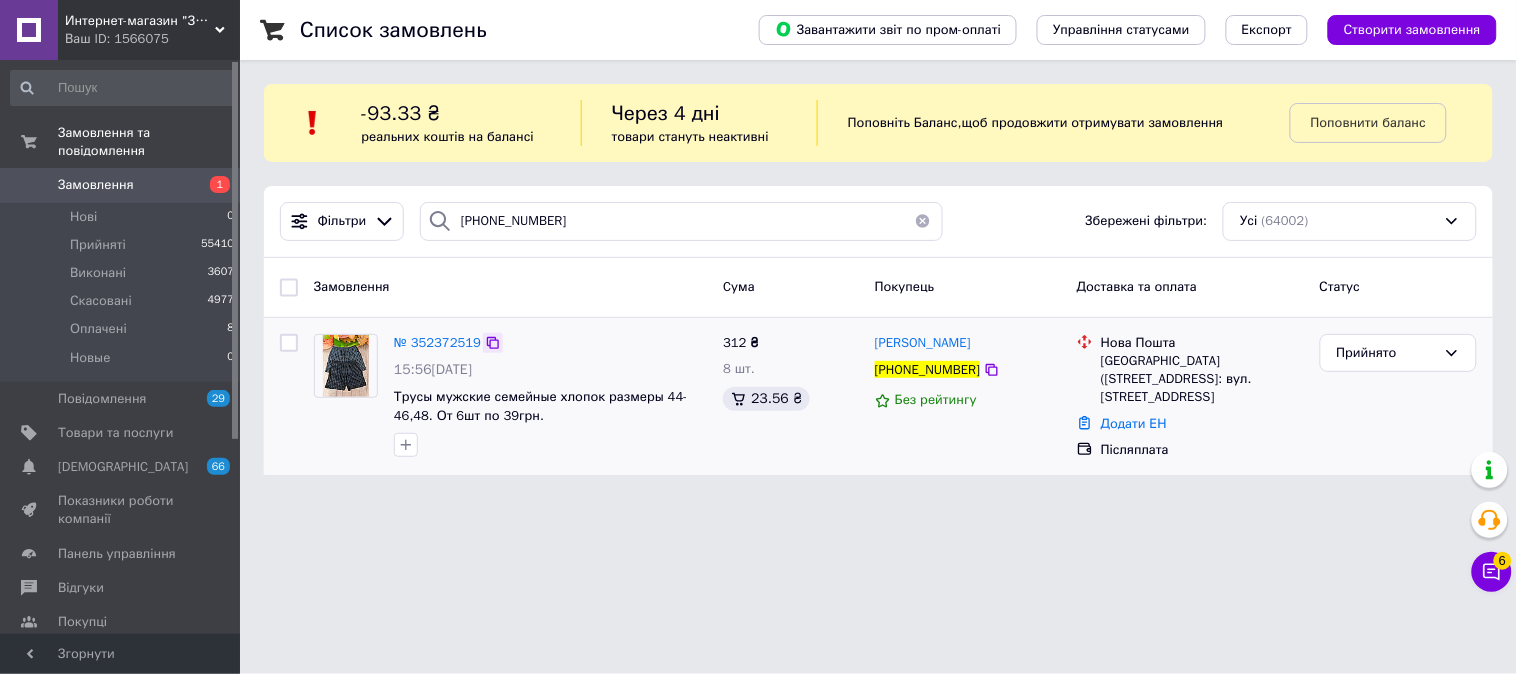 click 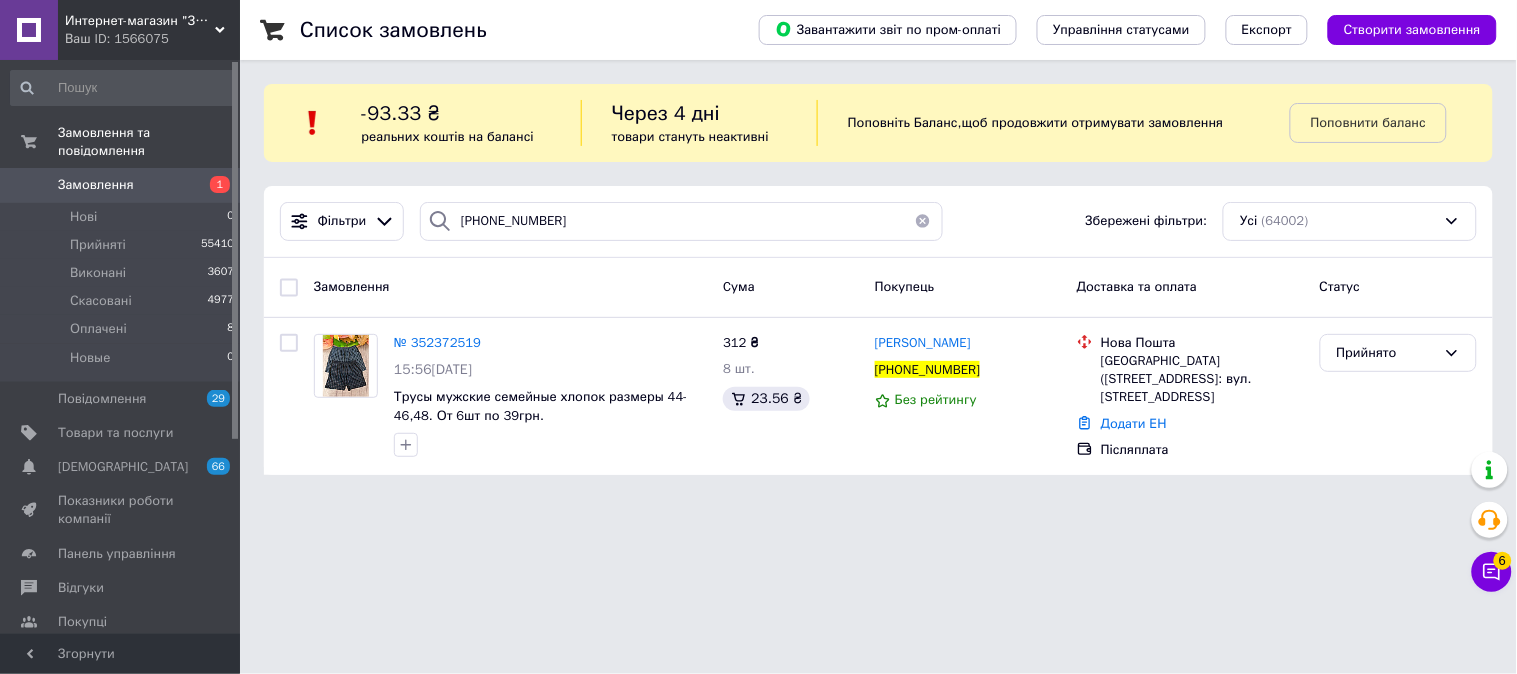click at bounding box center [923, 221] 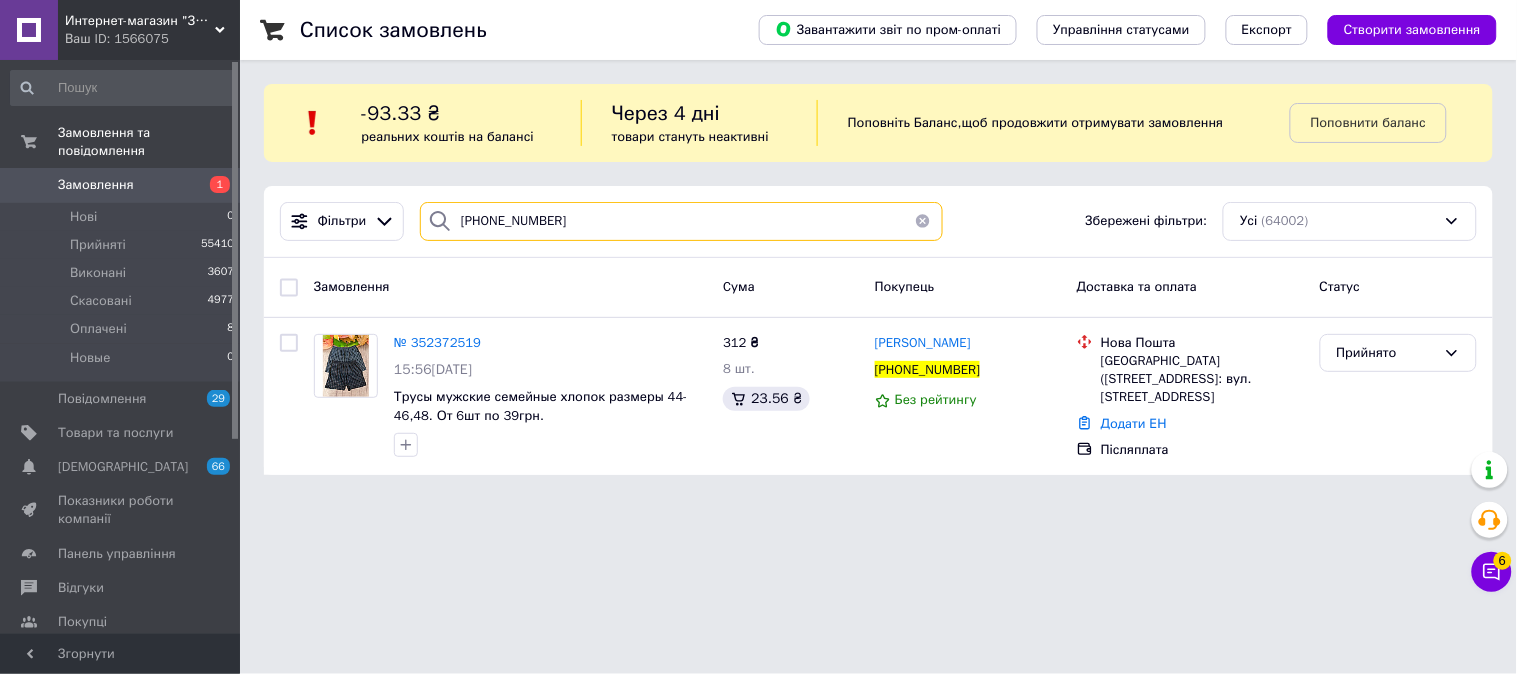type 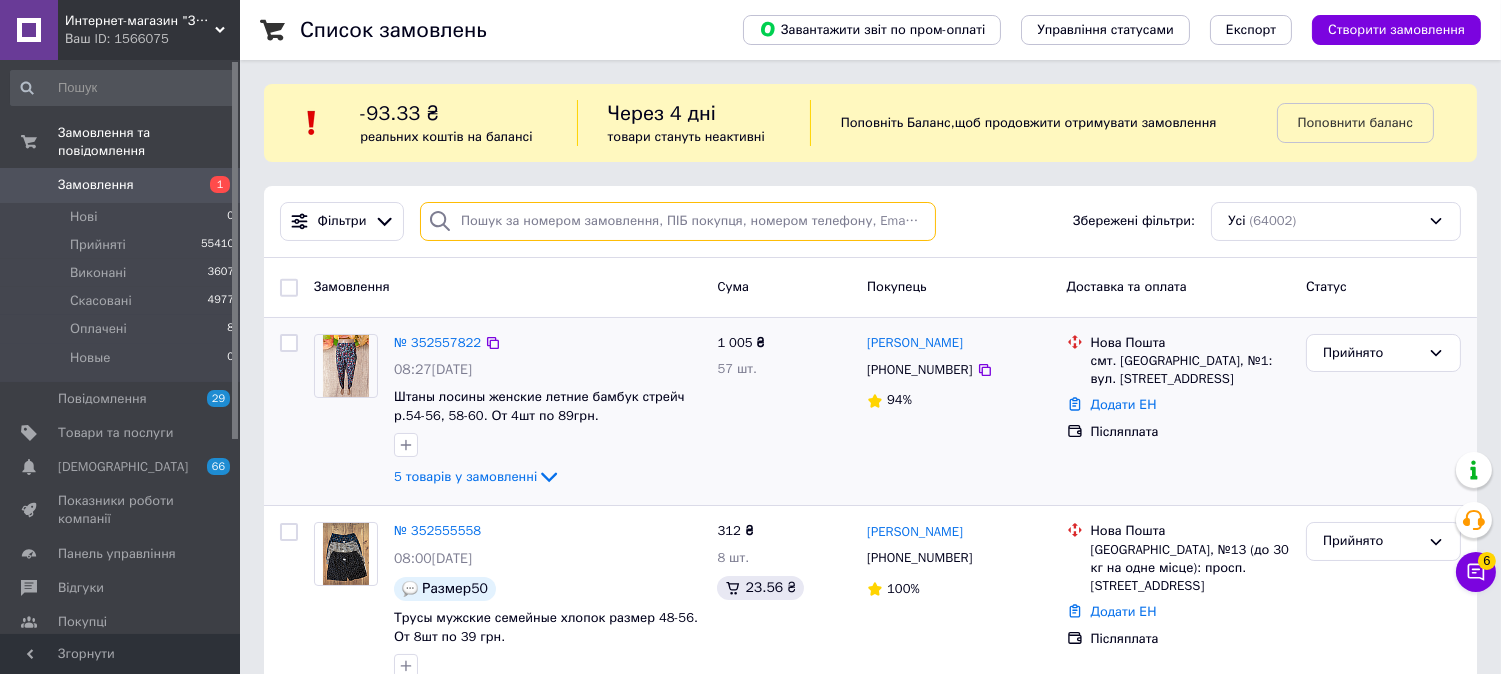 scroll, scrollTop: 444, scrollLeft: 0, axis: vertical 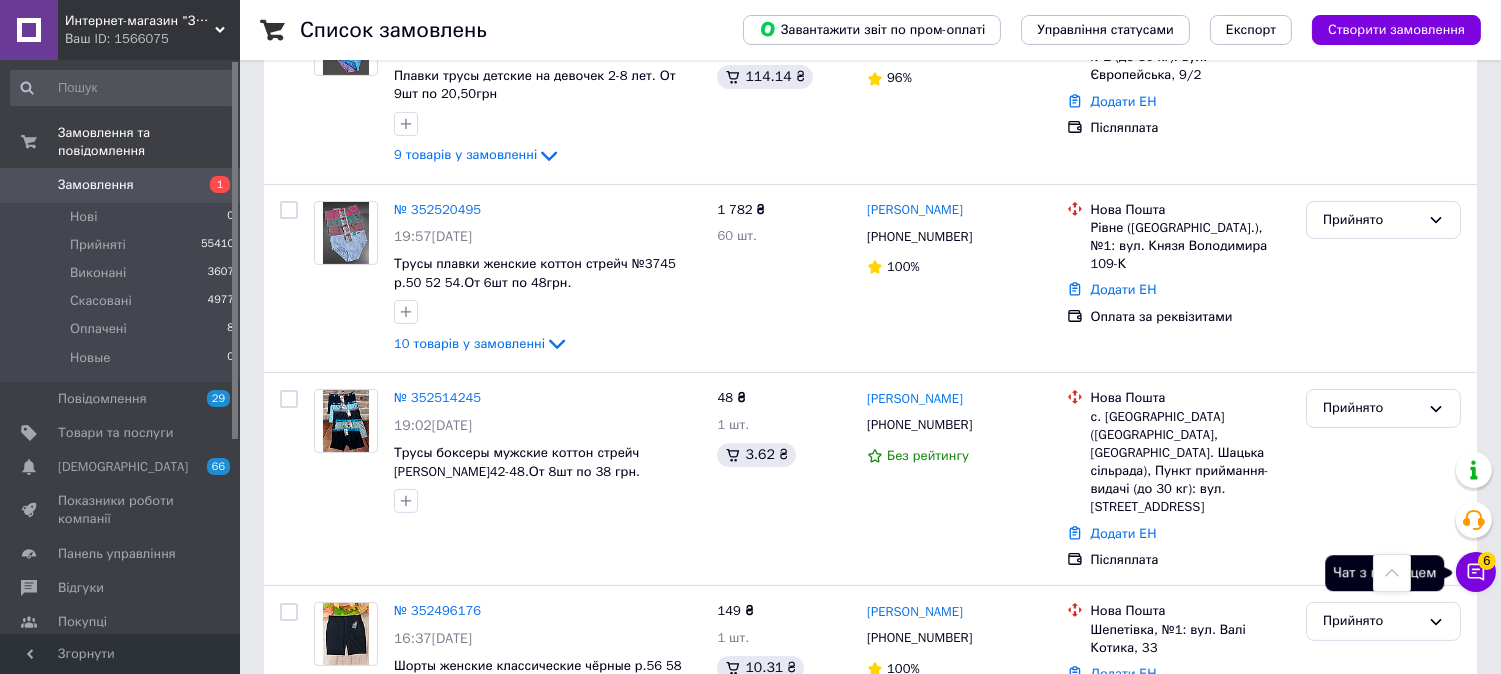 drag, startPoint x: 1488, startPoint y: 567, endPoint x: 1495, endPoint y: 557, distance: 12.206555 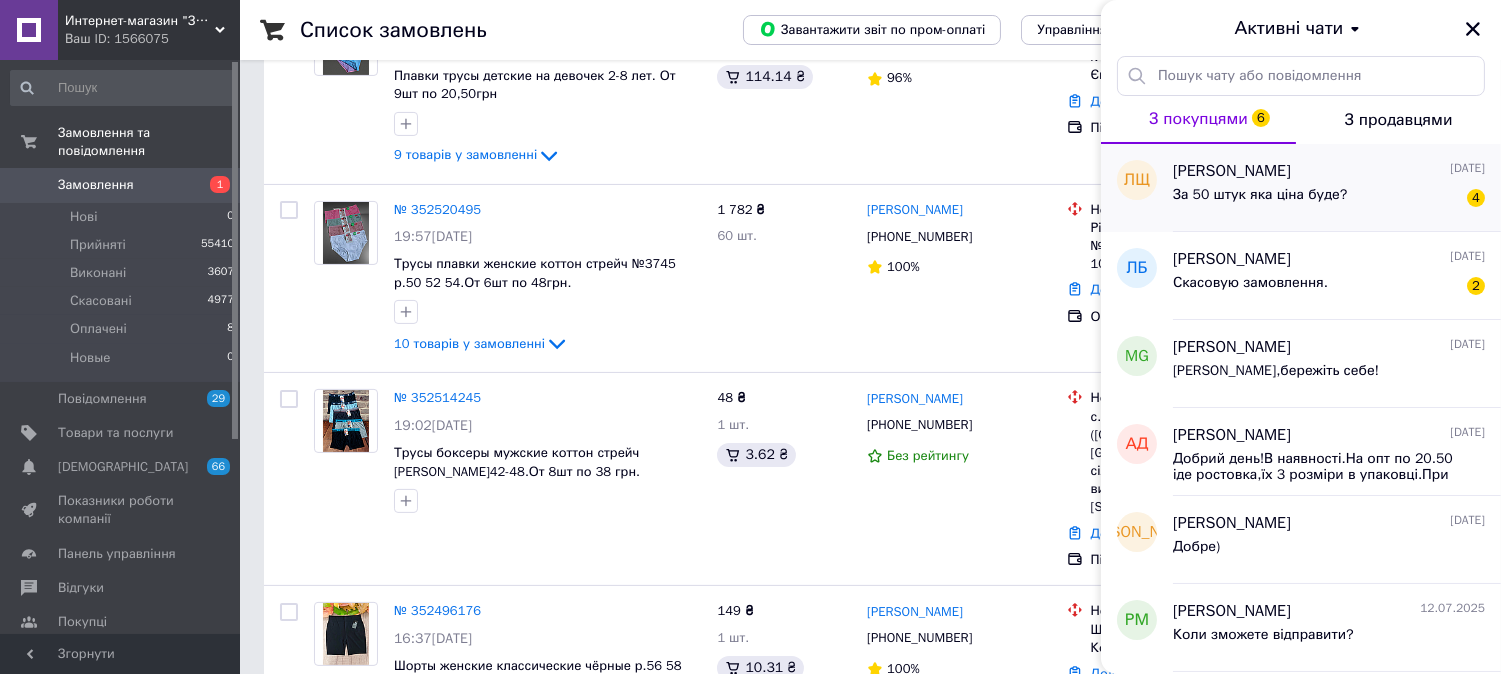 click on "За 50 штук яка ціна буде?" at bounding box center (1260, 201) 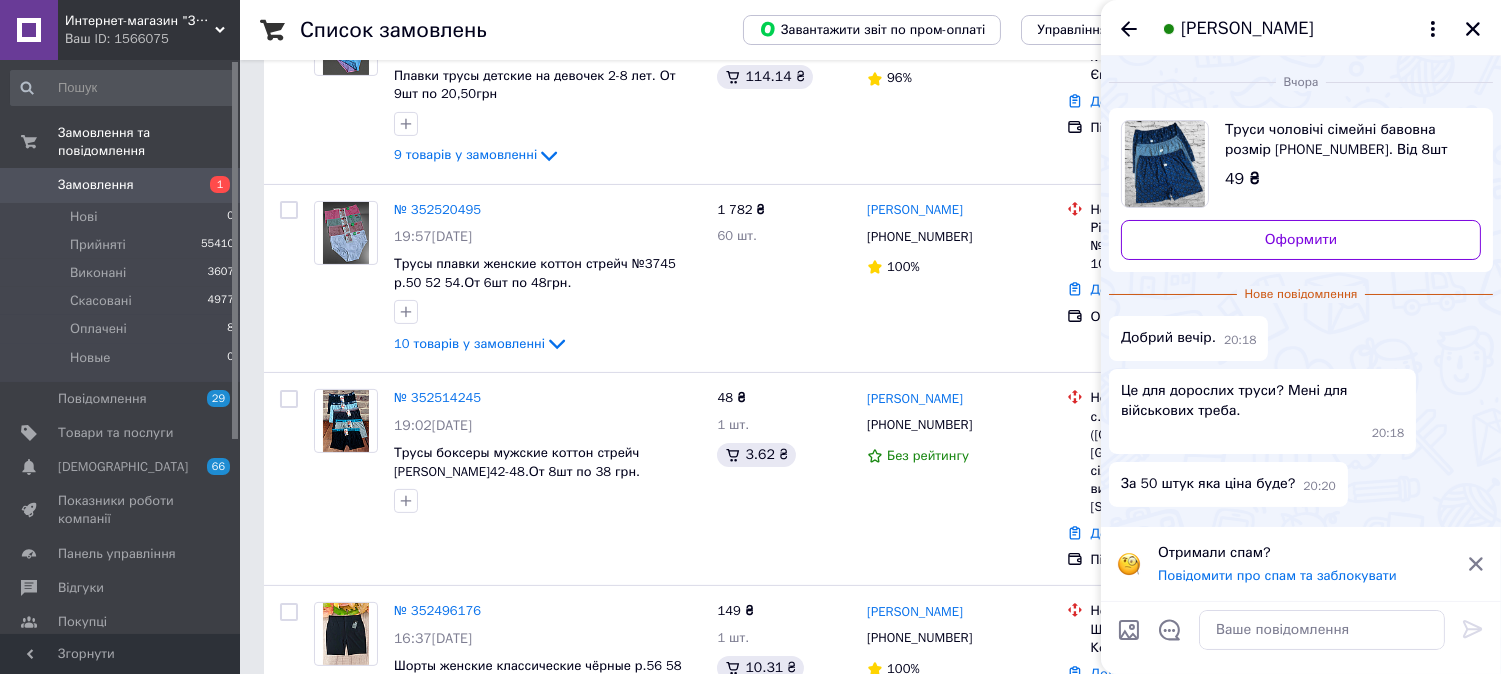 scroll, scrollTop: 1000, scrollLeft: 0, axis: vertical 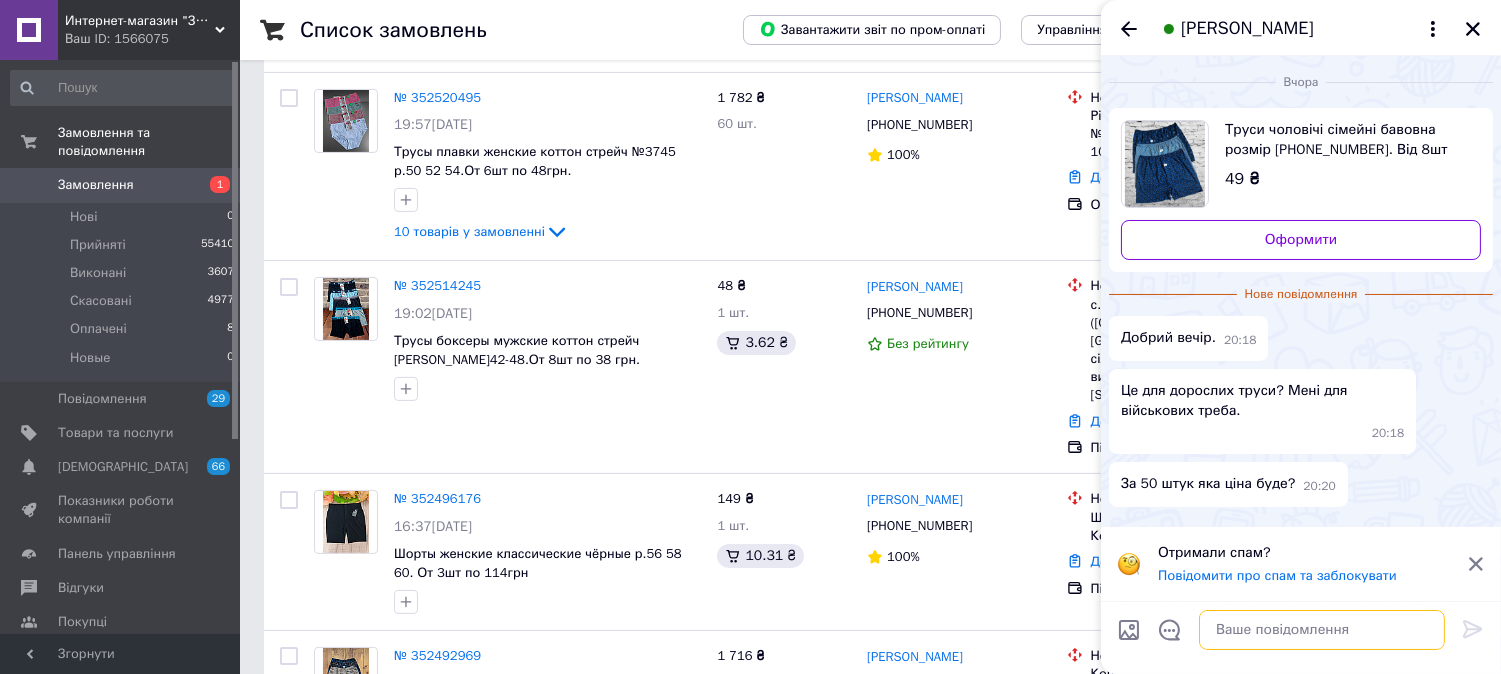 click at bounding box center (1322, 630) 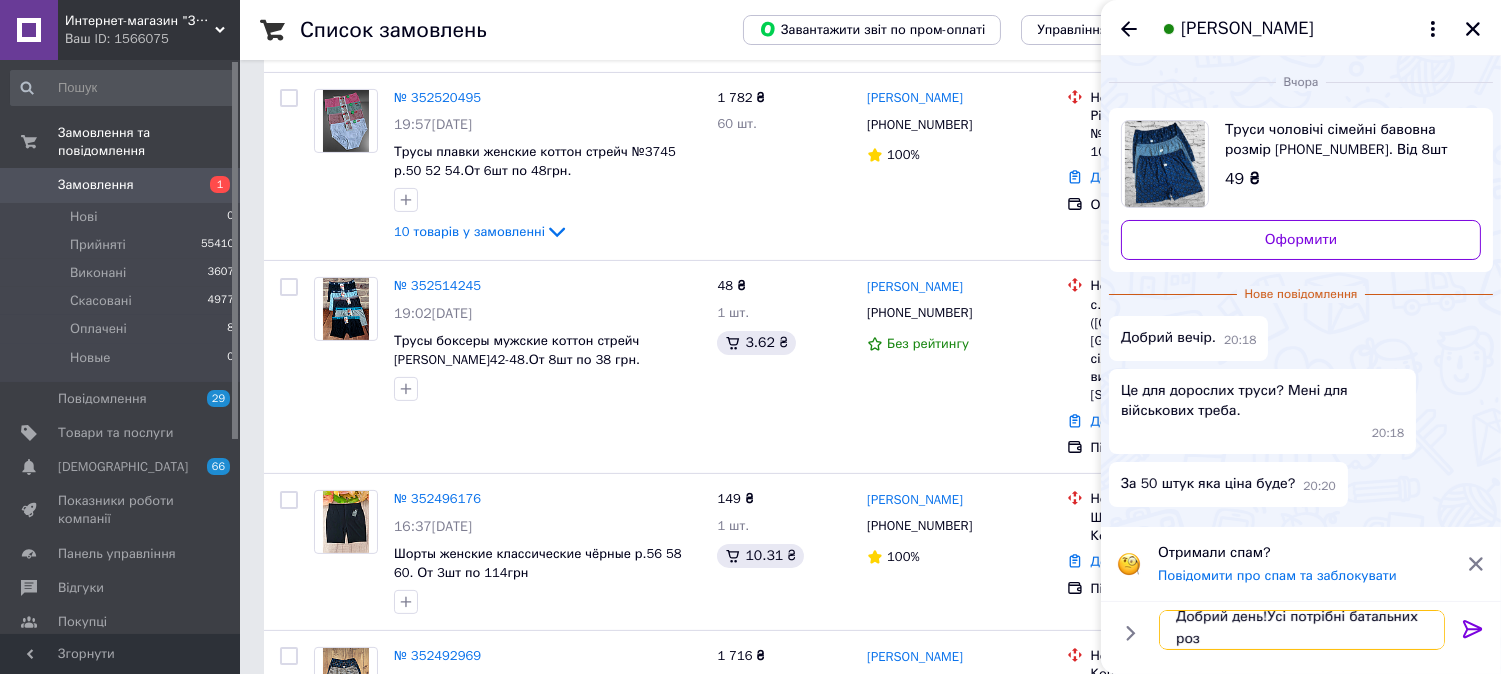 scroll, scrollTop: 2, scrollLeft: 0, axis: vertical 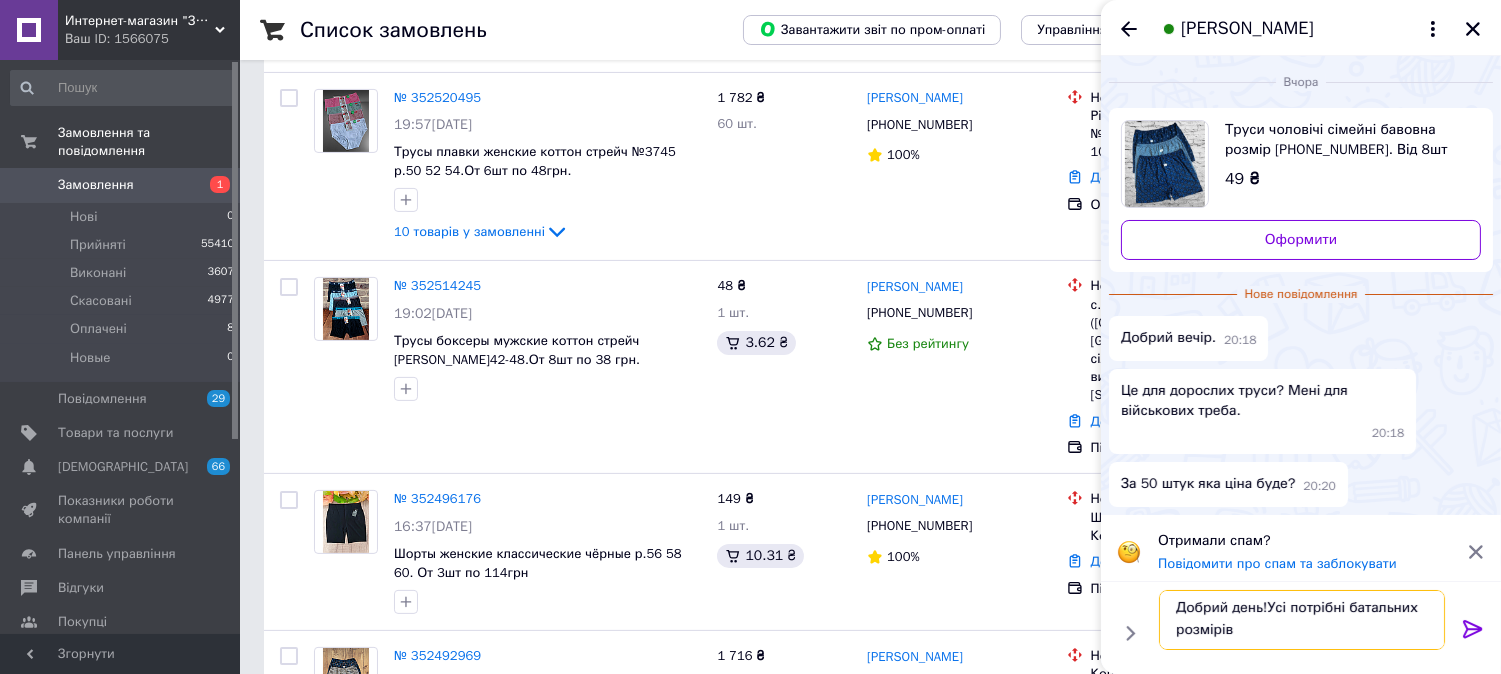 type on "Добрий день!Усі потрібні батальних розмірів?" 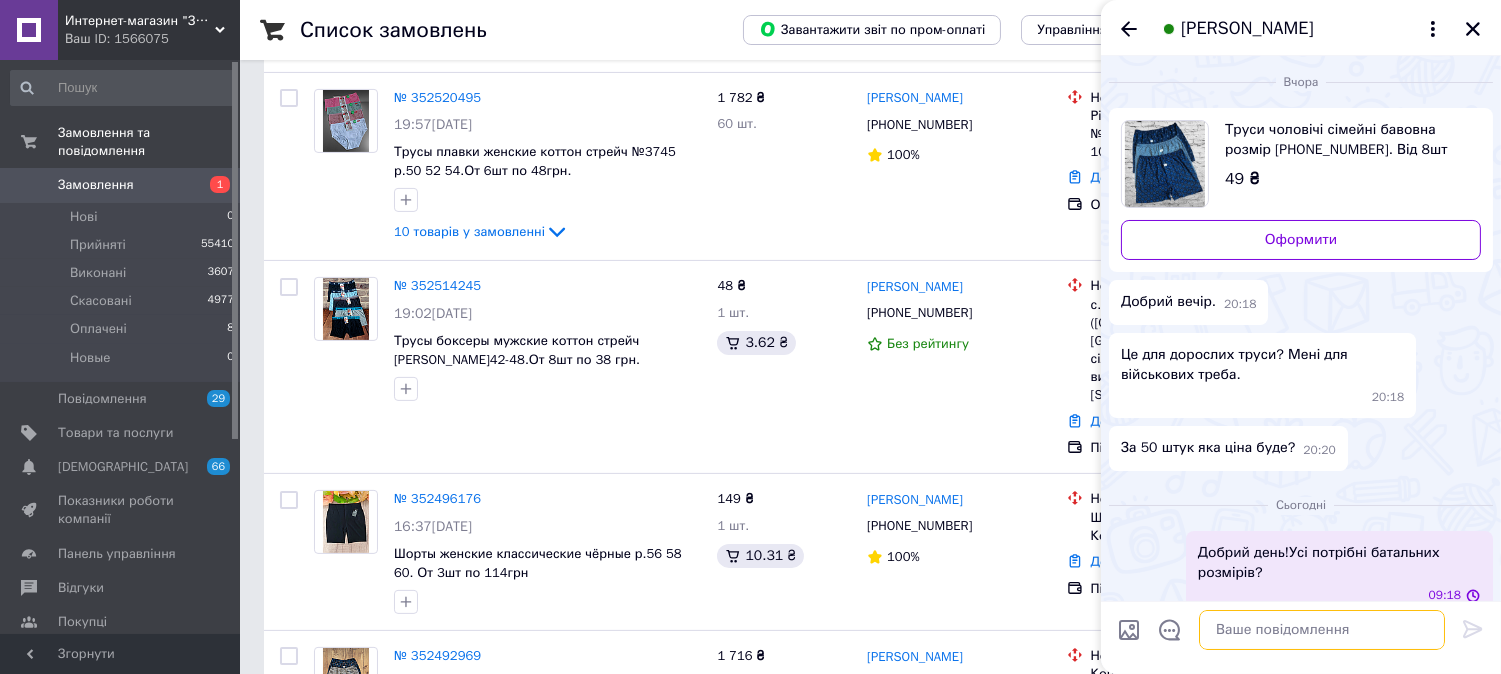 scroll, scrollTop: 0, scrollLeft: 0, axis: both 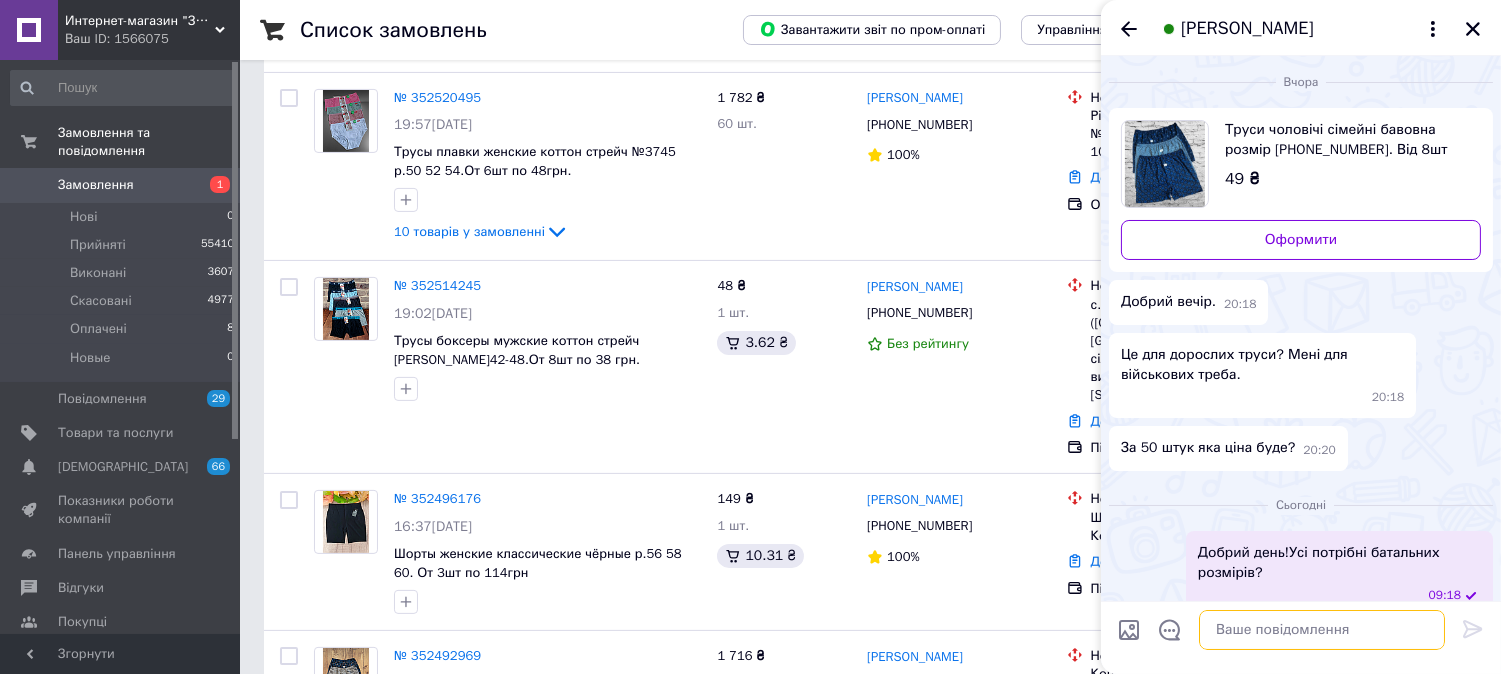 click at bounding box center (1322, 630) 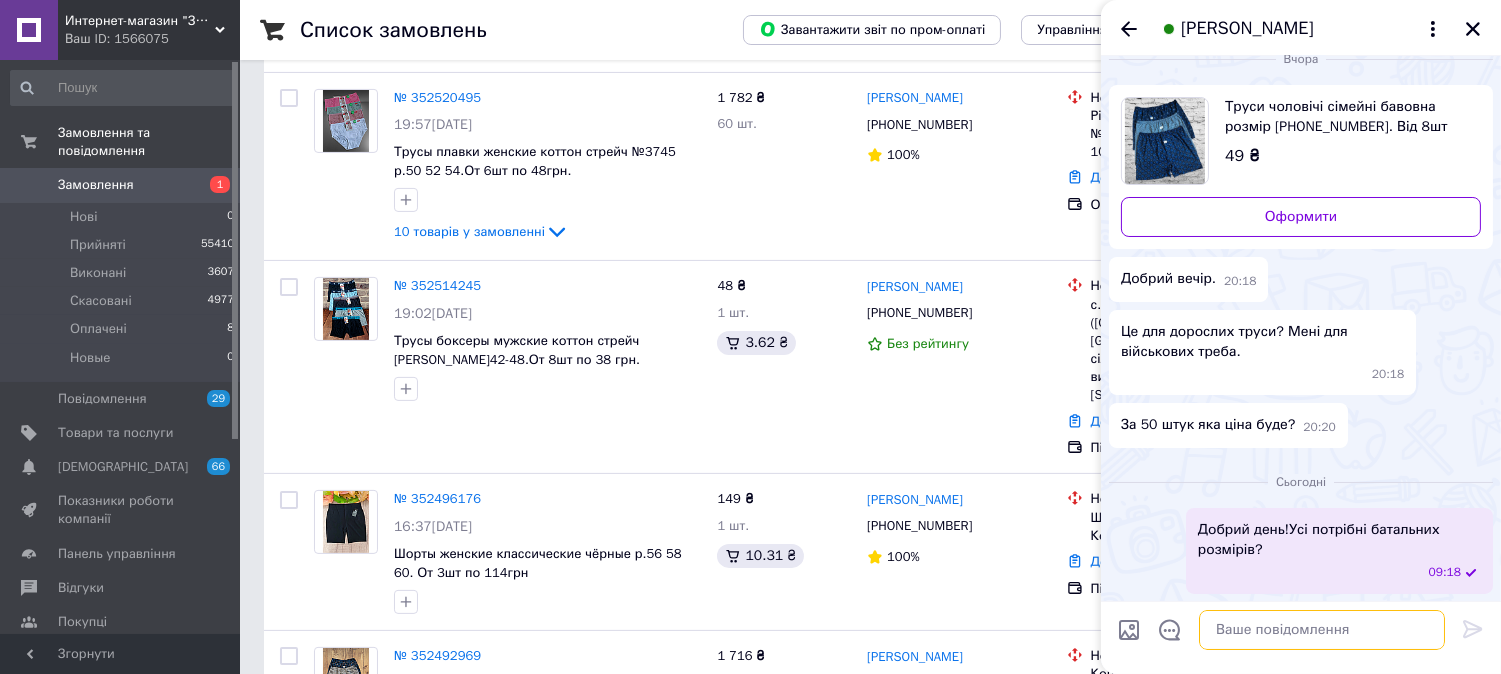click at bounding box center (1322, 630) 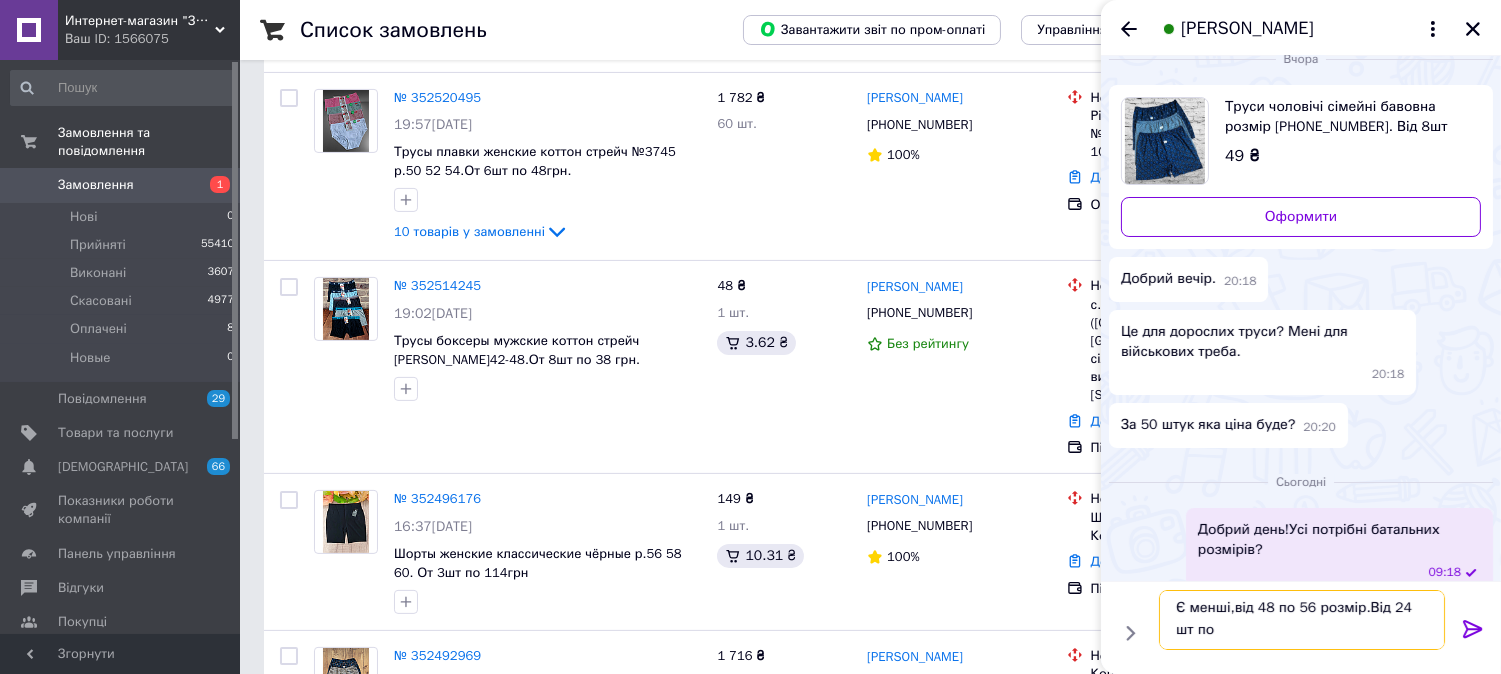 scroll, scrollTop: 2, scrollLeft: 0, axis: vertical 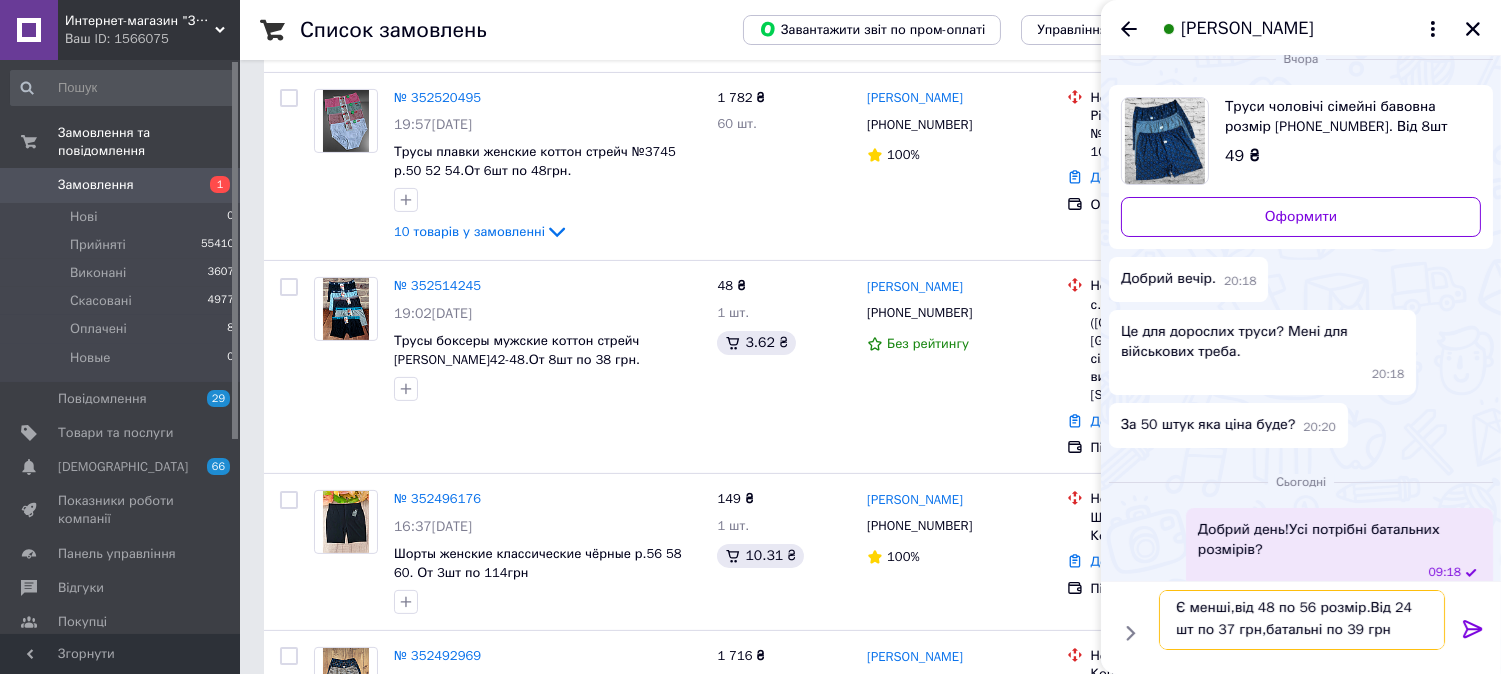 type on "Є менші,від 48 по 56 розмір.Від 24 шт по 37 грн,батальні по 39 грн" 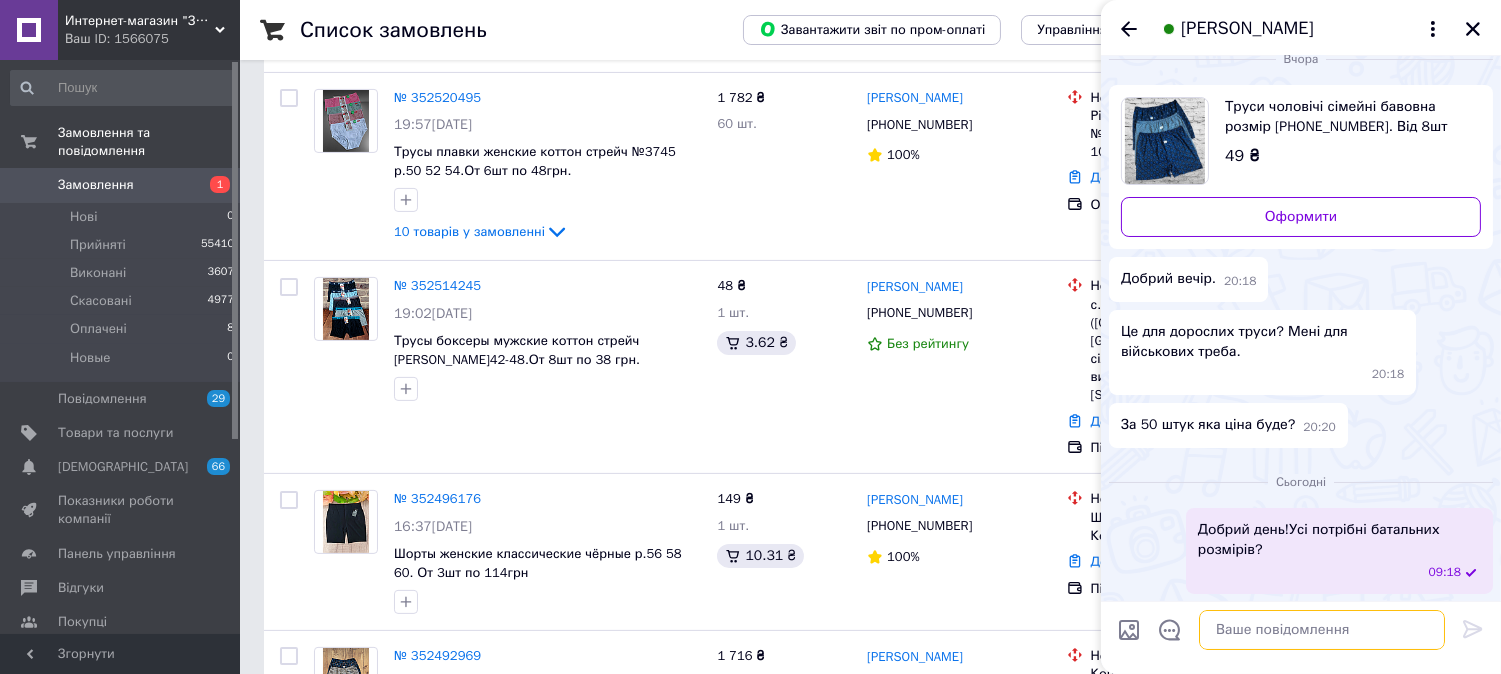 scroll, scrollTop: 0, scrollLeft: 0, axis: both 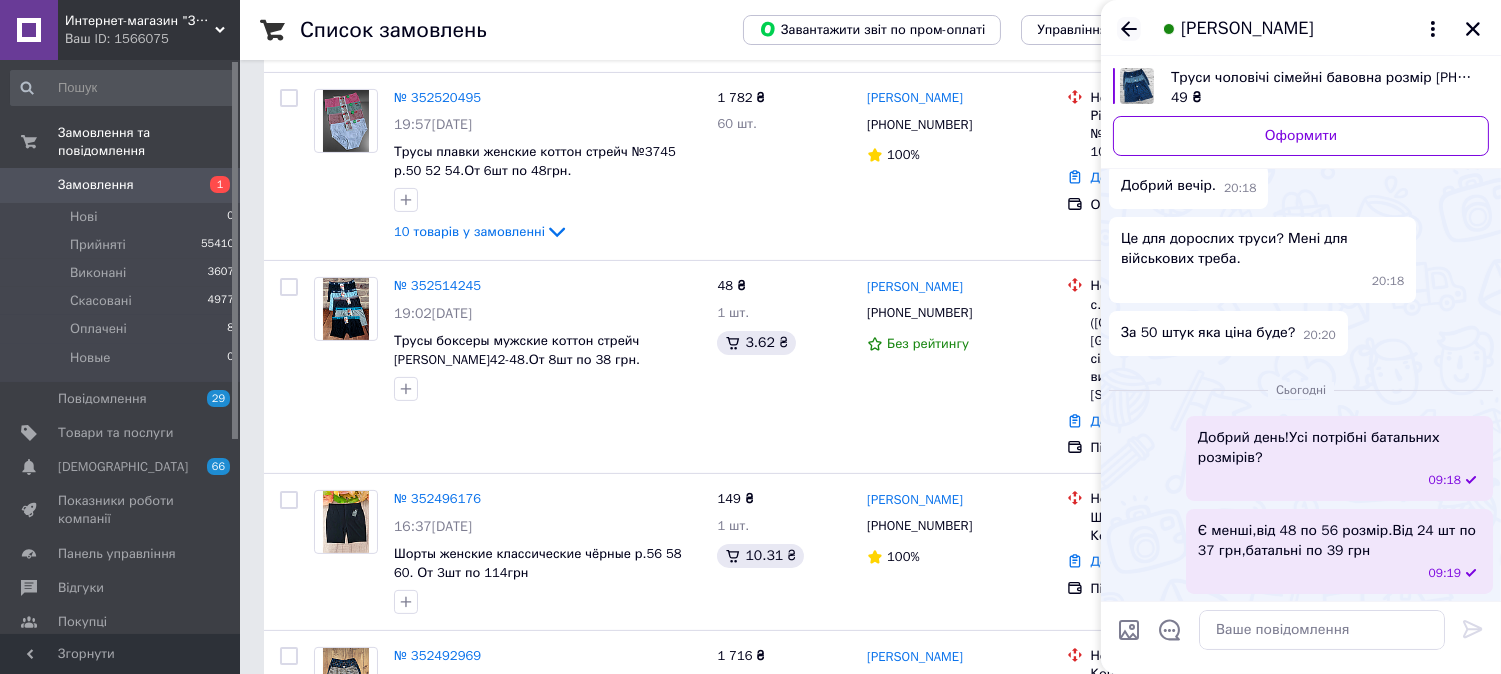 click 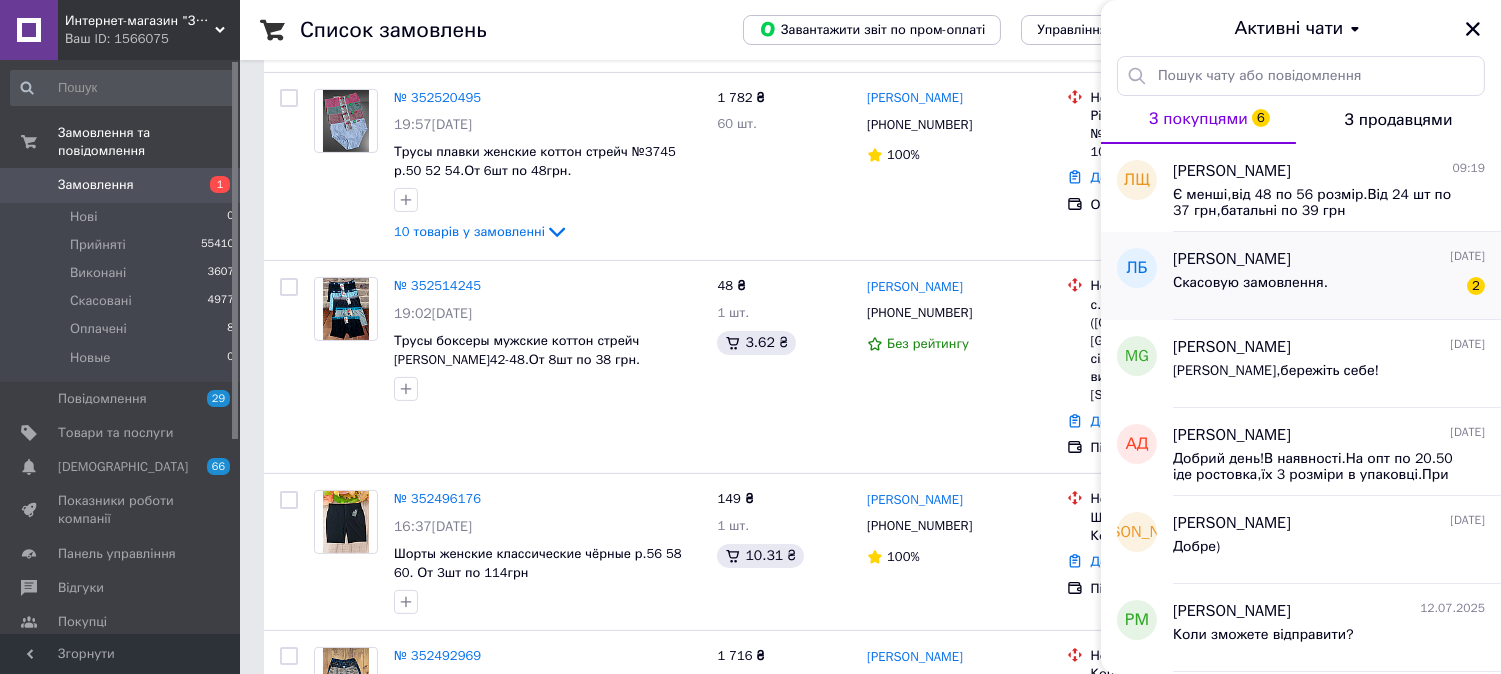 click on "Скасовую замовлення. 2" at bounding box center [1329, 287] 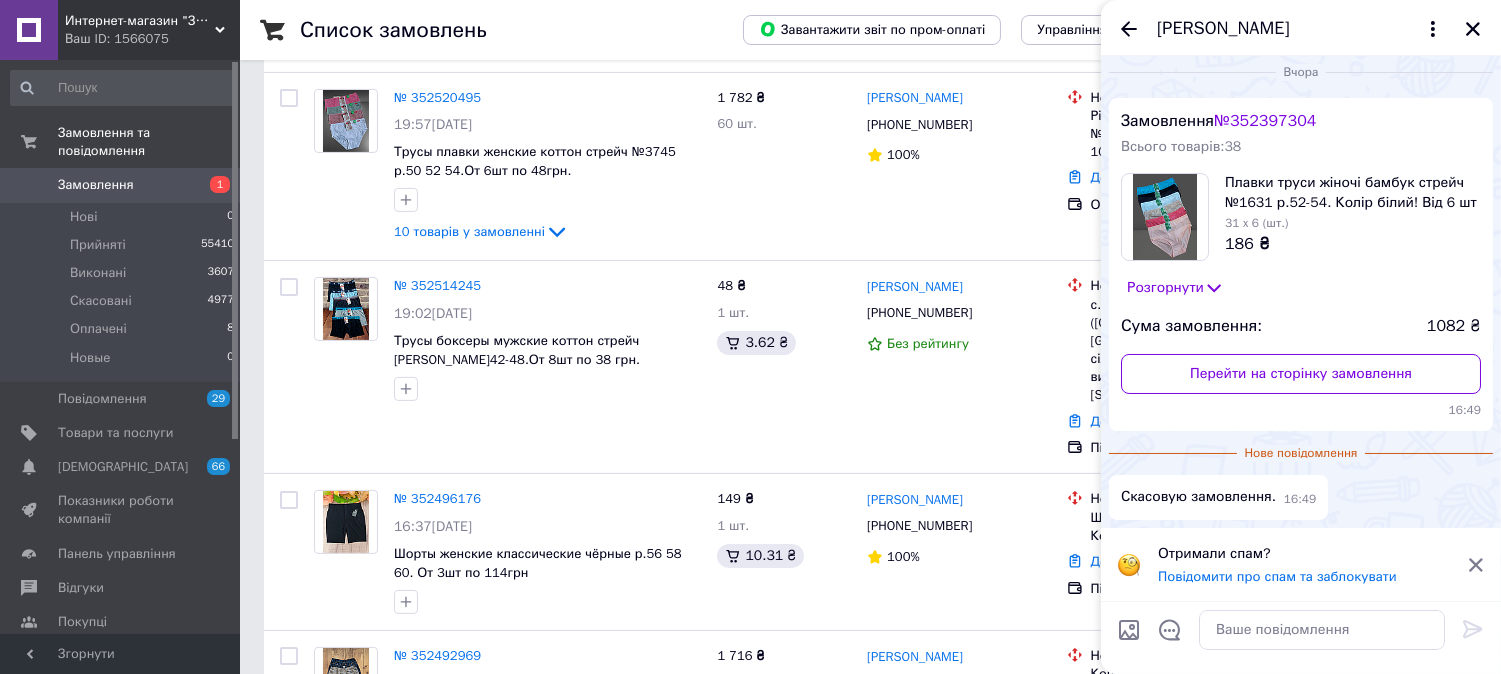 scroll, scrollTop: 0, scrollLeft: 0, axis: both 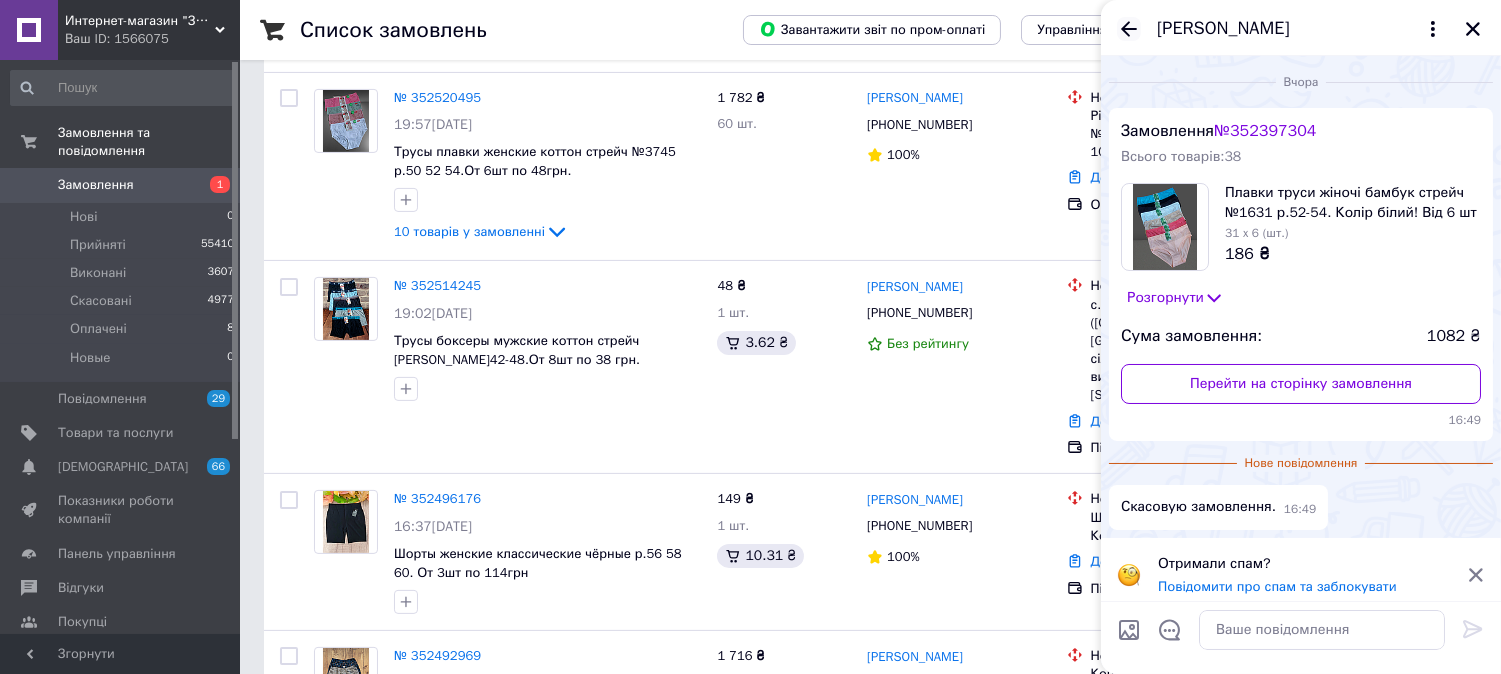 click 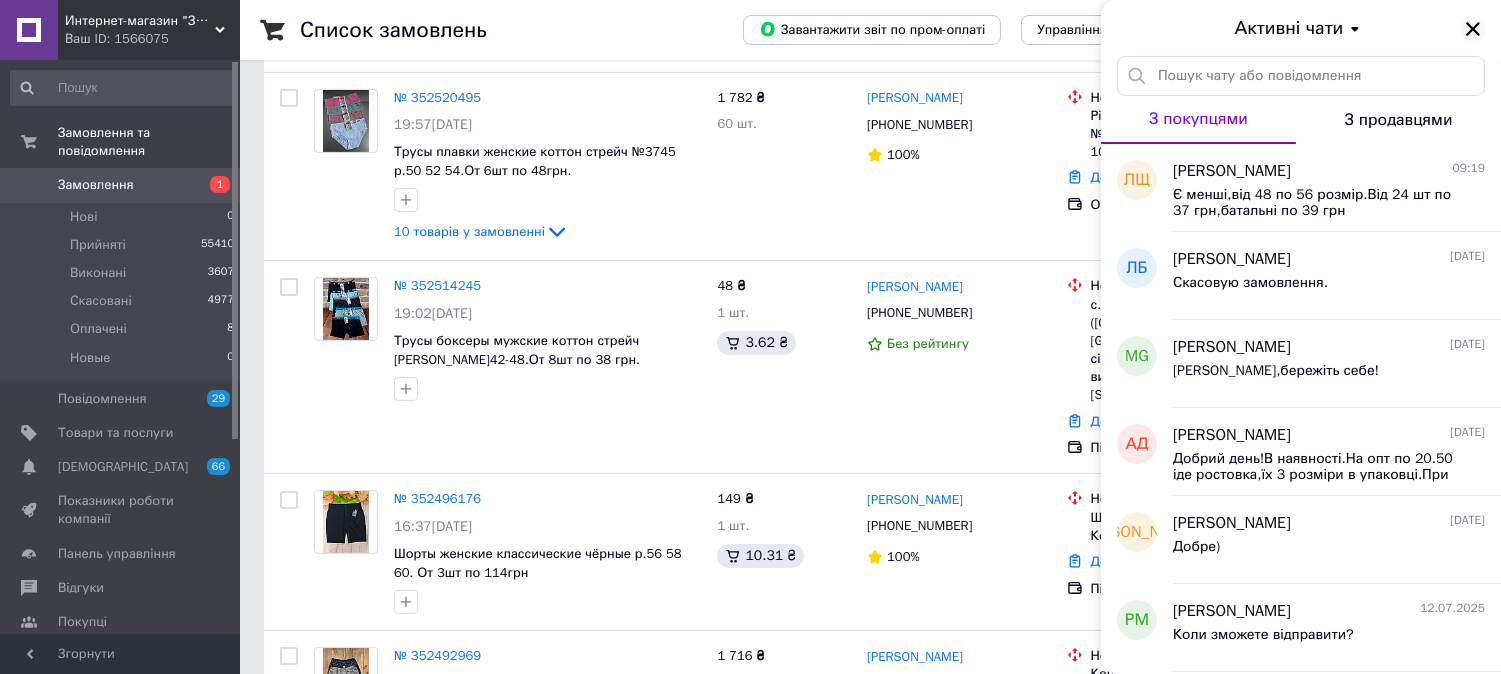 click 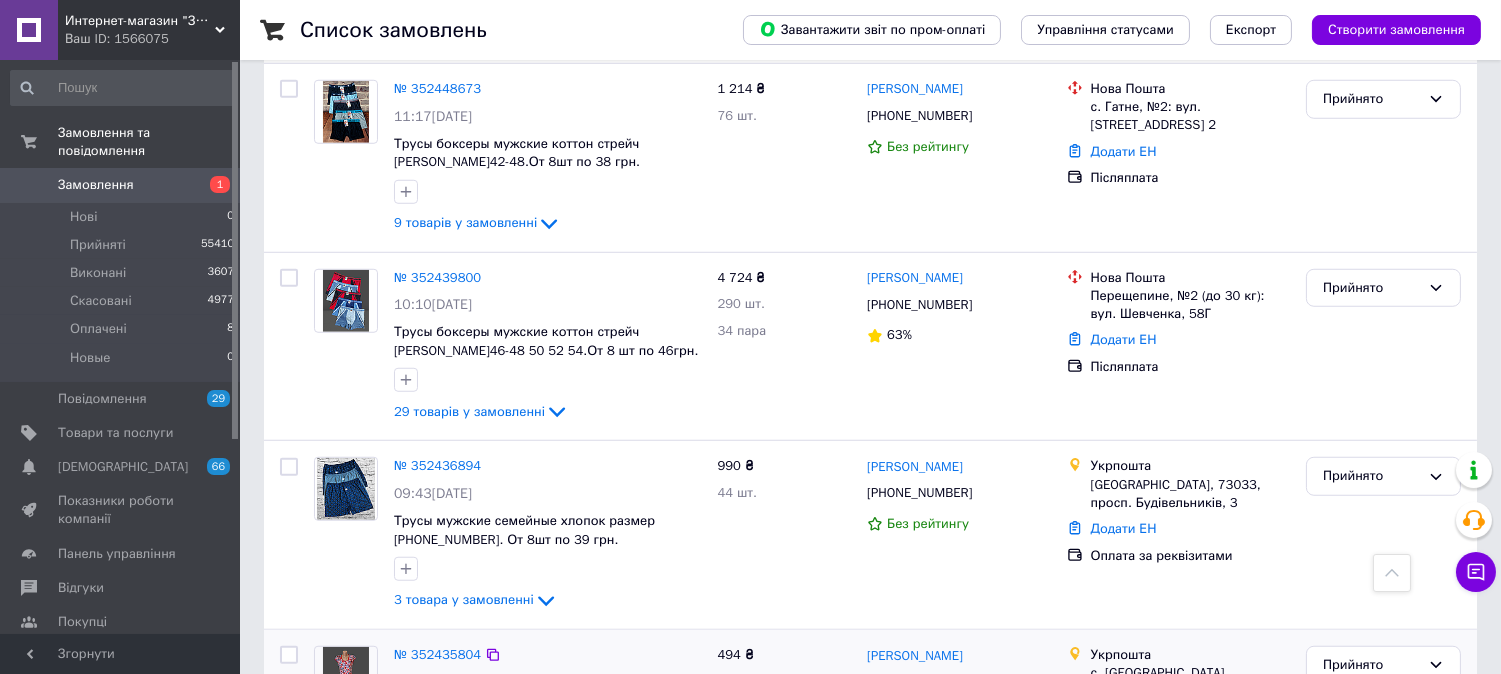 scroll, scrollTop: 3051, scrollLeft: 0, axis: vertical 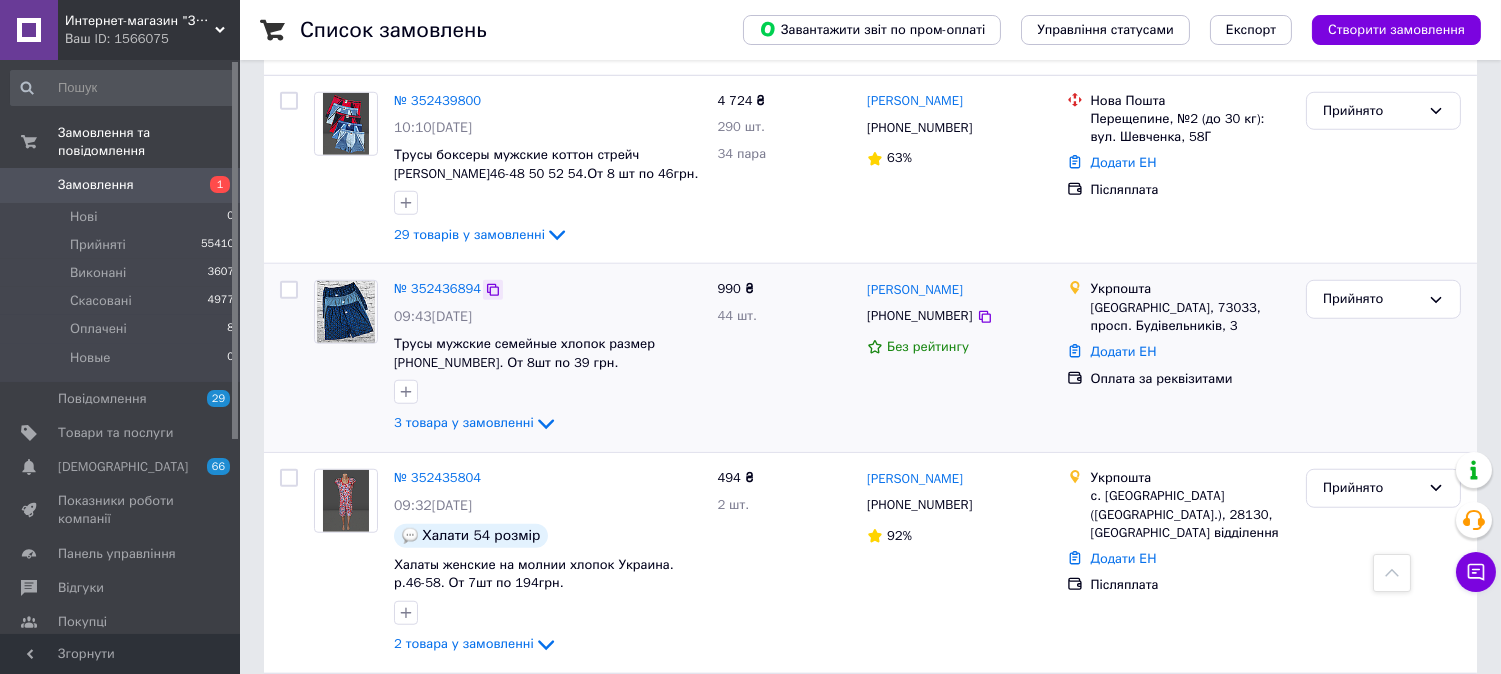 click 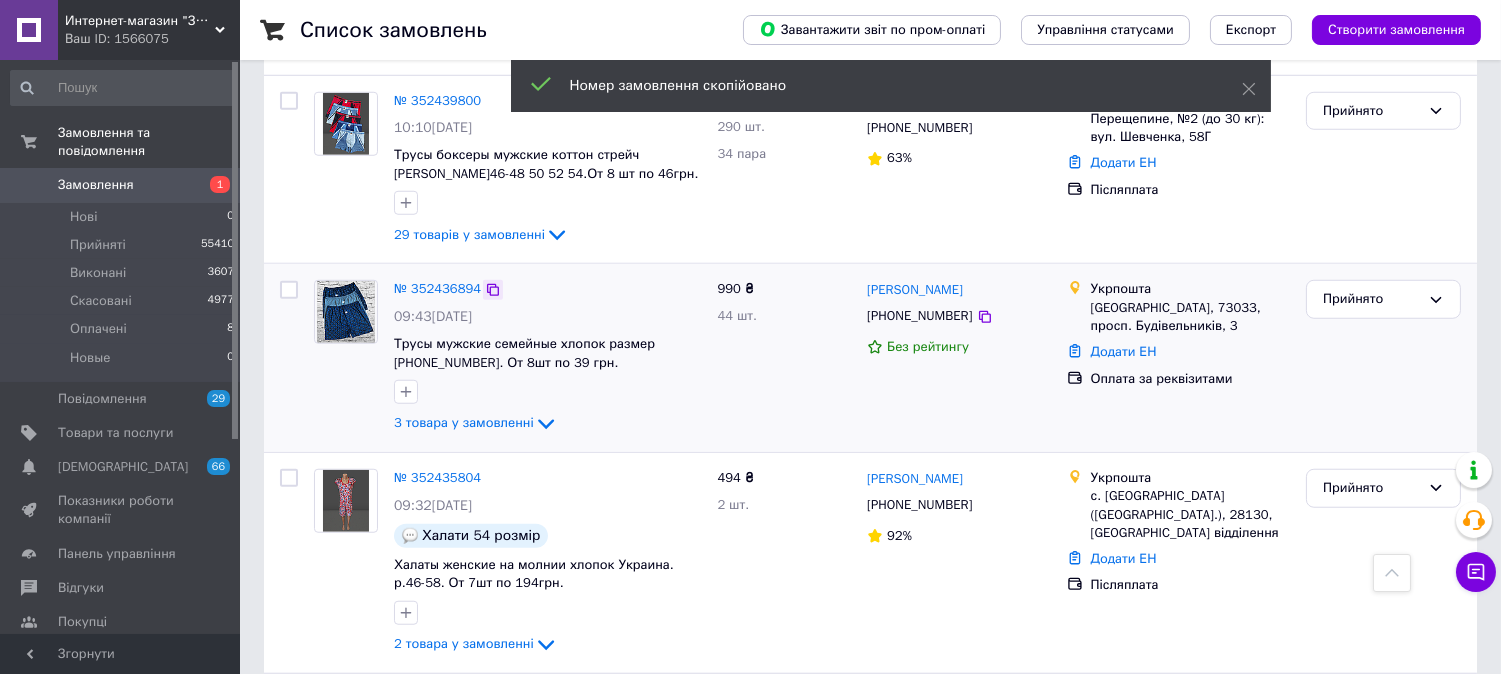 click 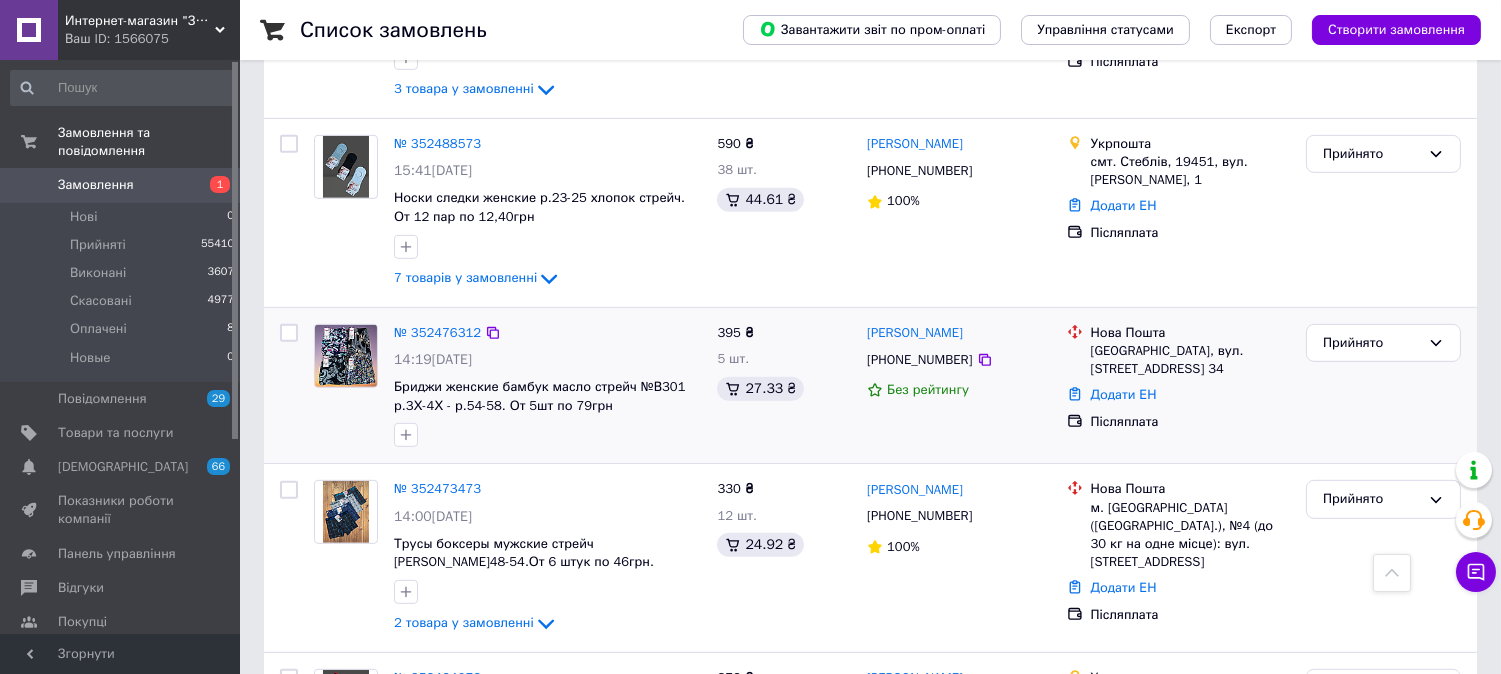scroll, scrollTop: 1606, scrollLeft: 0, axis: vertical 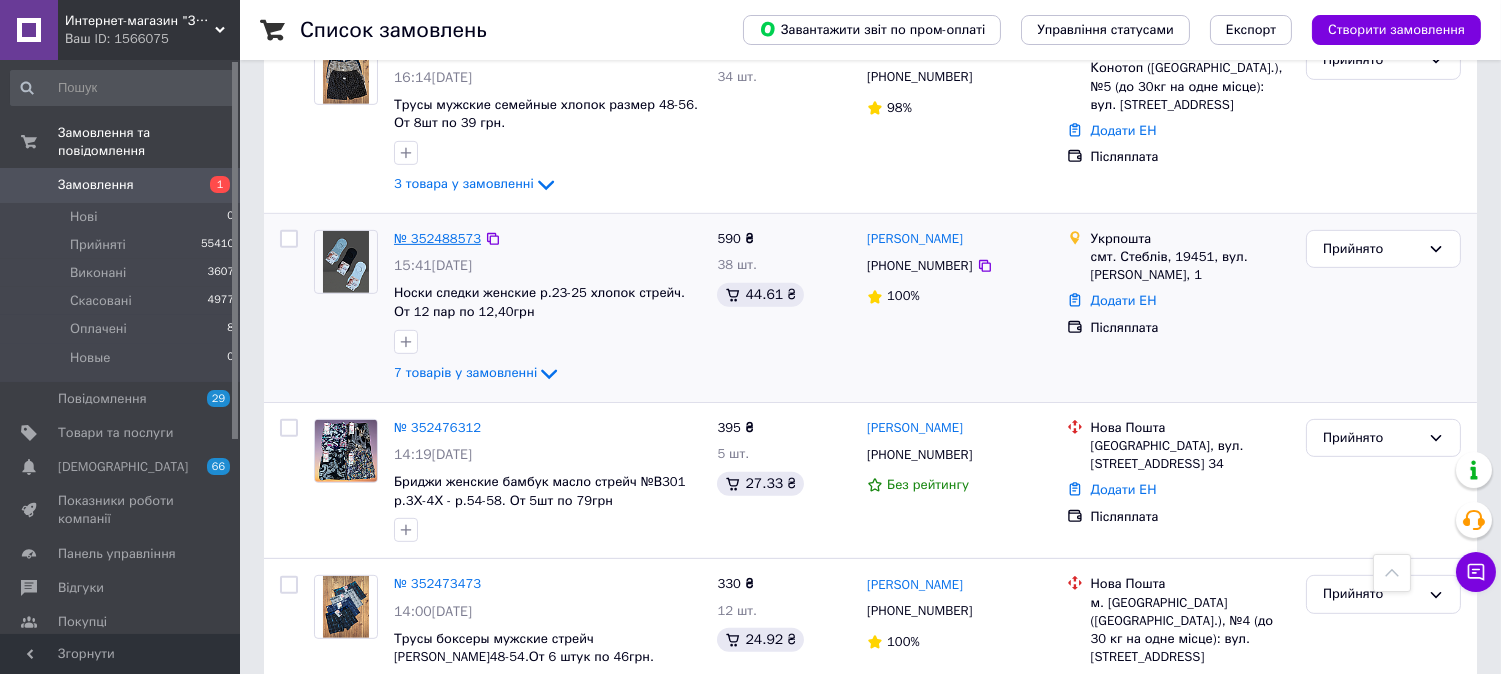 click on "№ 352488573" at bounding box center (437, 238) 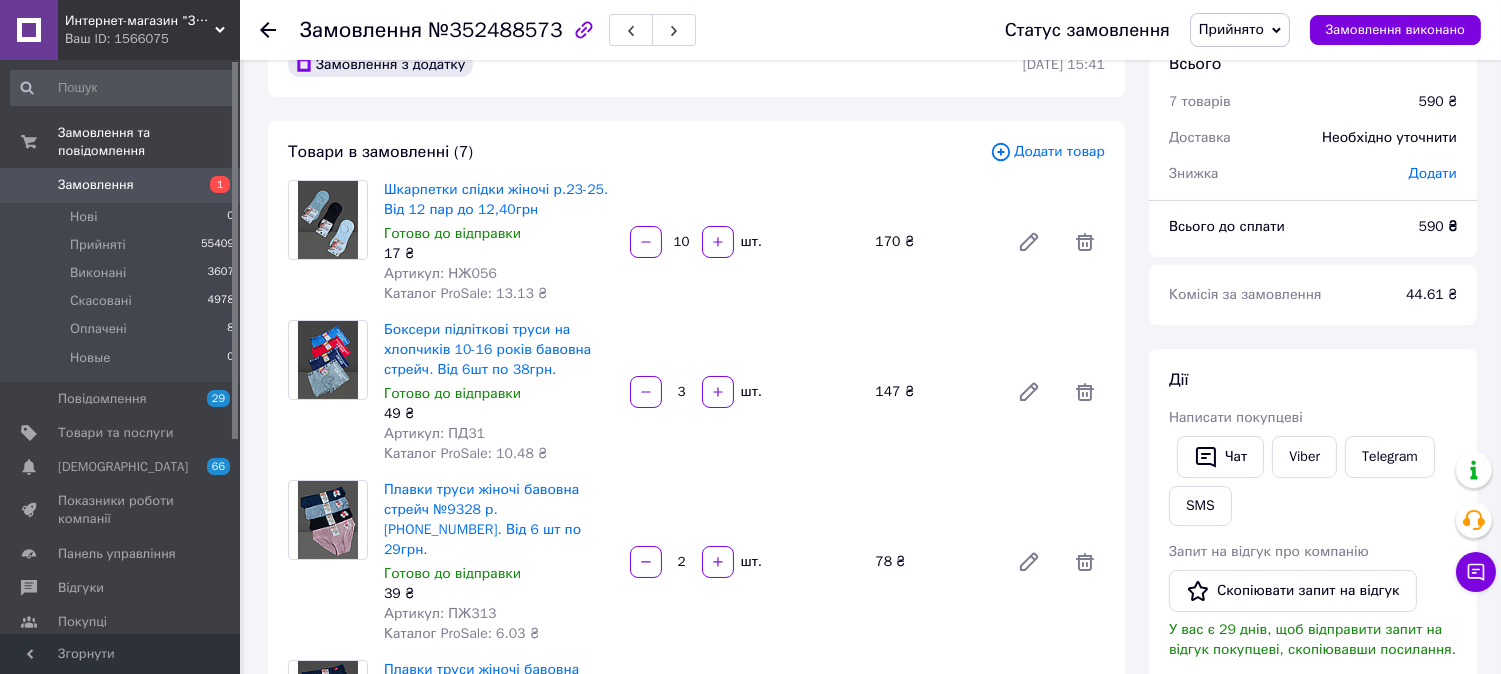 scroll, scrollTop: 0, scrollLeft: 0, axis: both 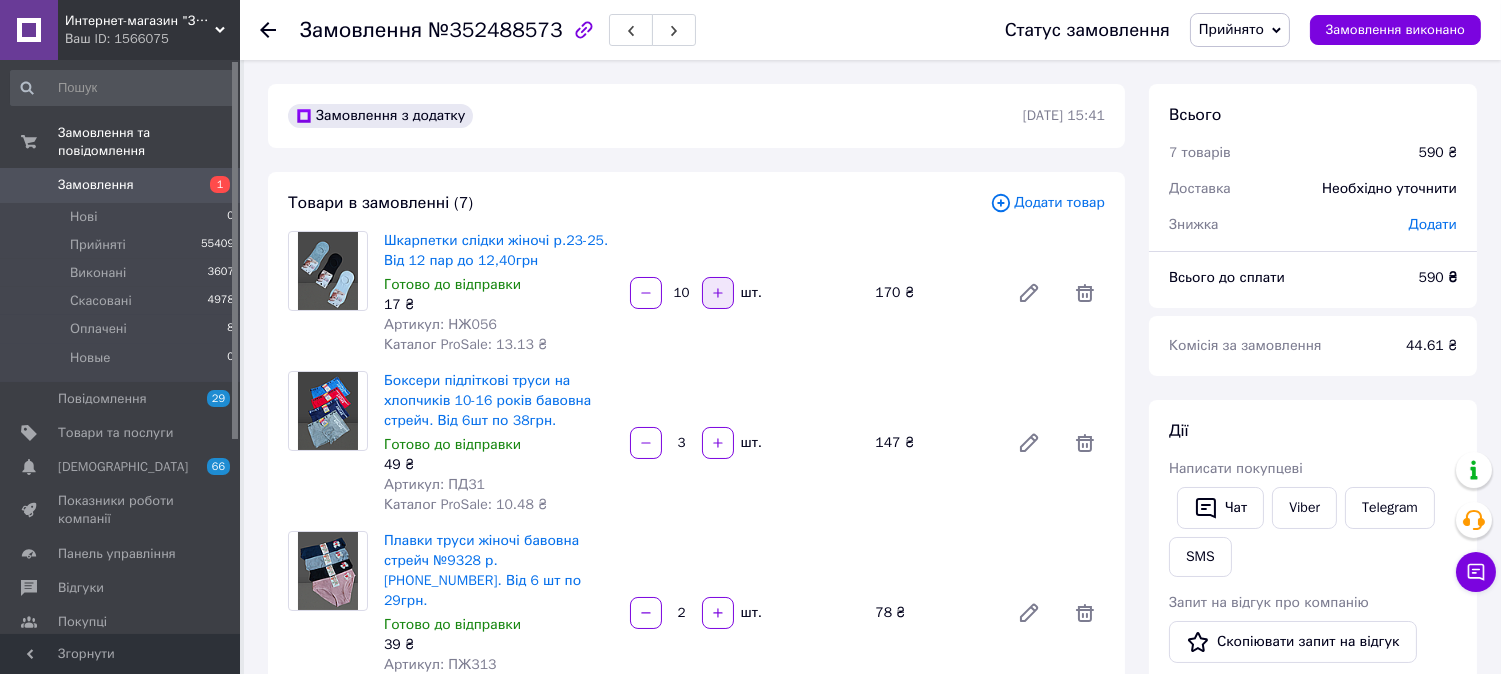 click 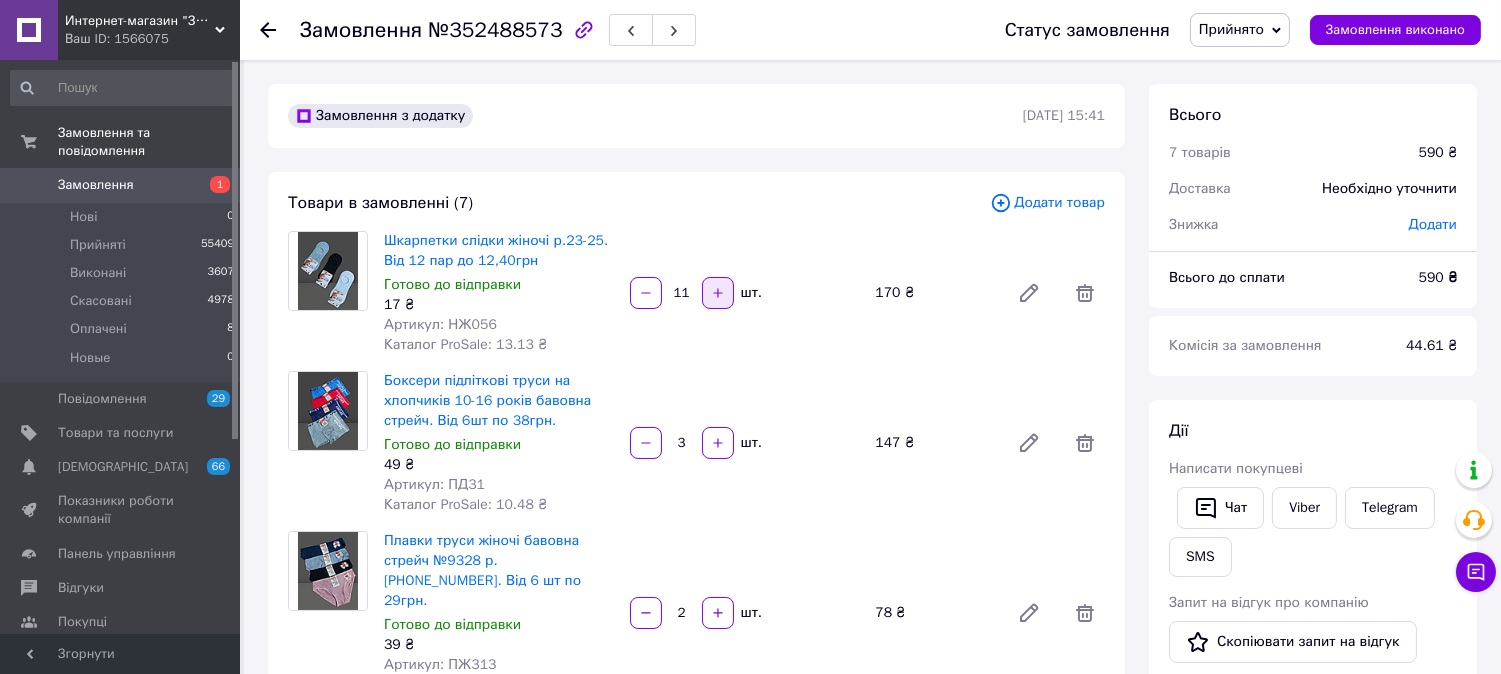 click 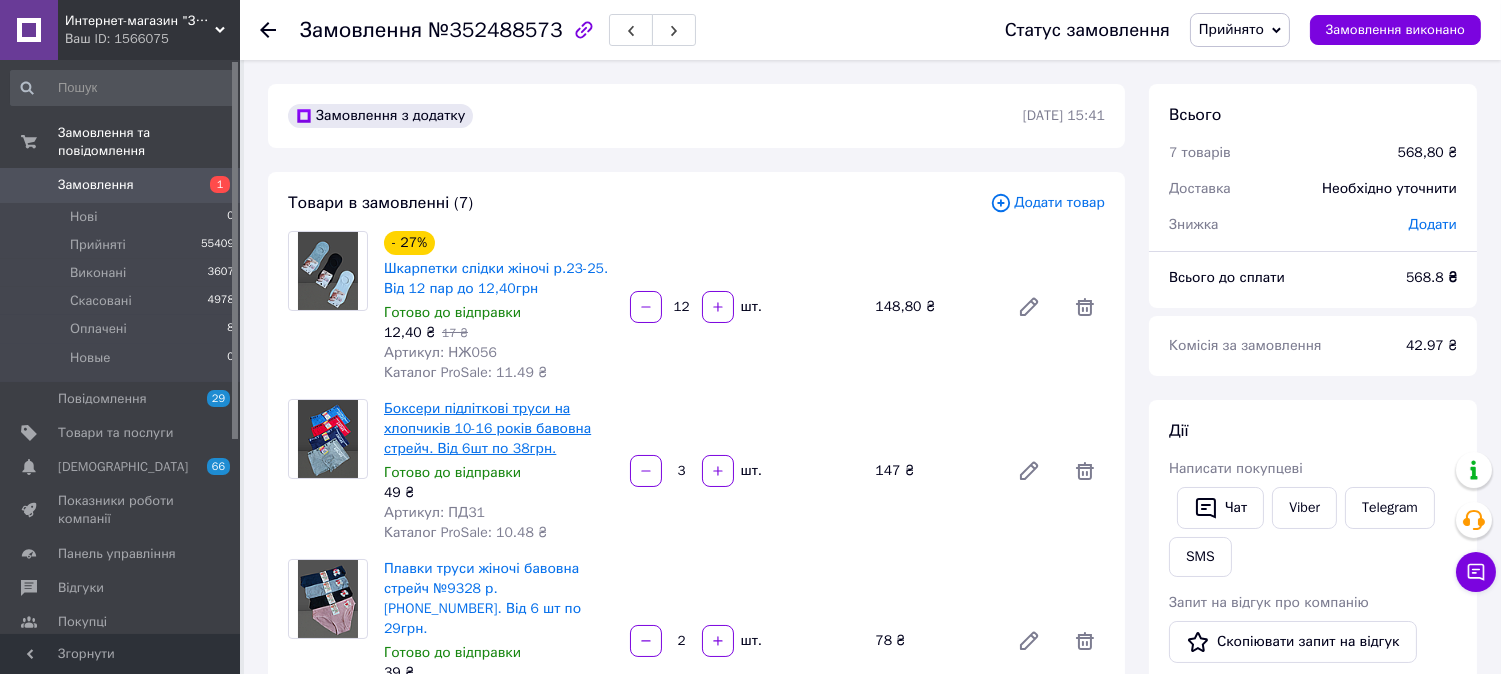 click on "Боксери підліткові труси на хлопчиків 10-16 років бавовна стрейч. Від 6шт по 38грн." at bounding box center (487, 428) 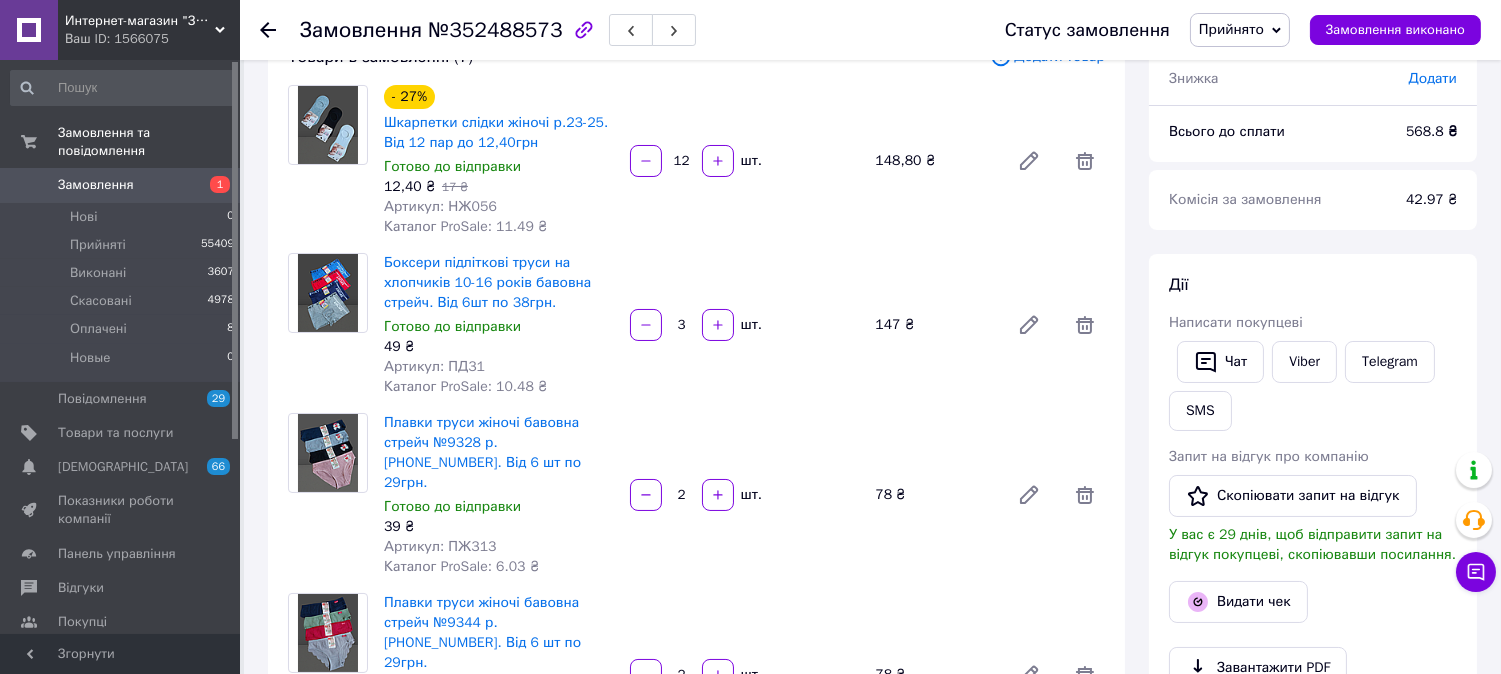 scroll, scrollTop: 333, scrollLeft: 0, axis: vertical 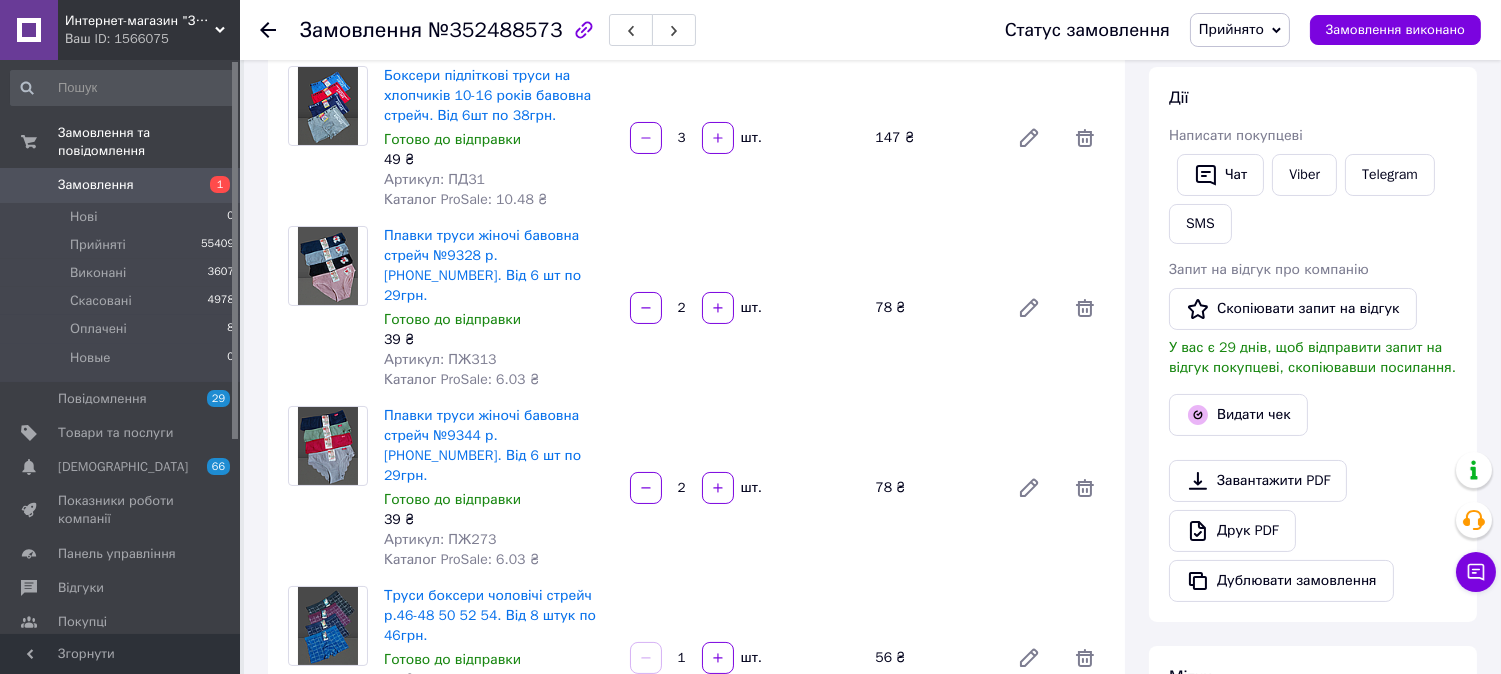 click on "Плавки труси жіночі бавовна стрейч №9344 р.[PHONE_NUMBER]. Від 6 шт по 29грн." at bounding box center (499, 446) 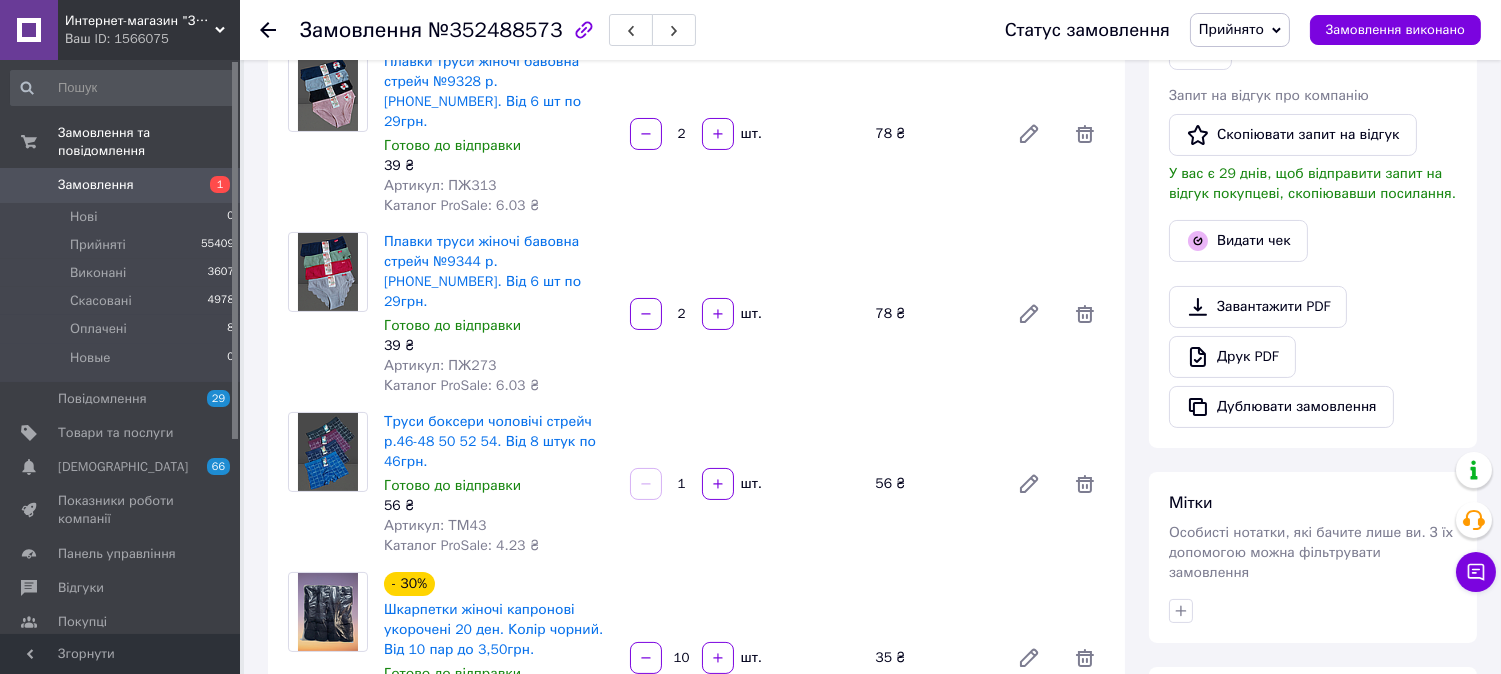 scroll, scrollTop: 333, scrollLeft: 0, axis: vertical 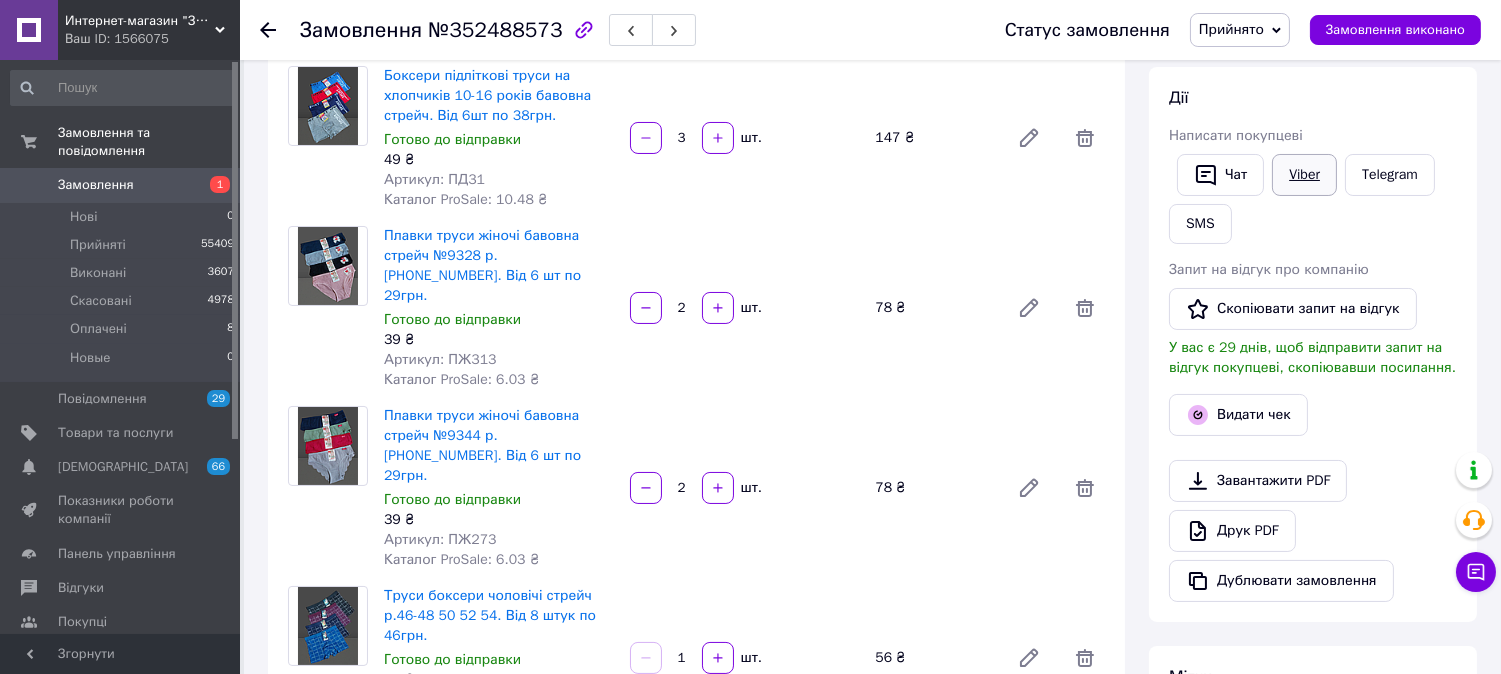 click on "Viber" at bounding box center (1304, 175) 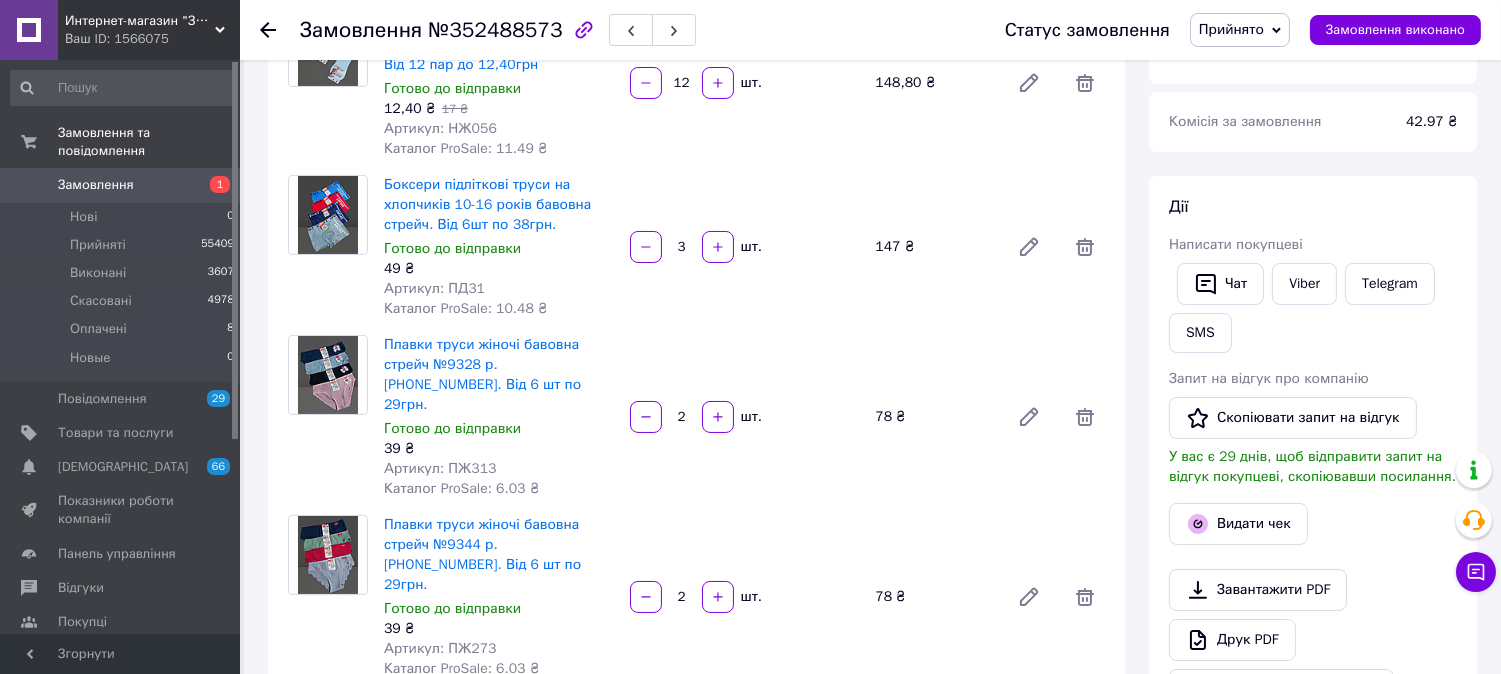 scroll, scrollTop: 0, scrollLeft: 0, axis: both 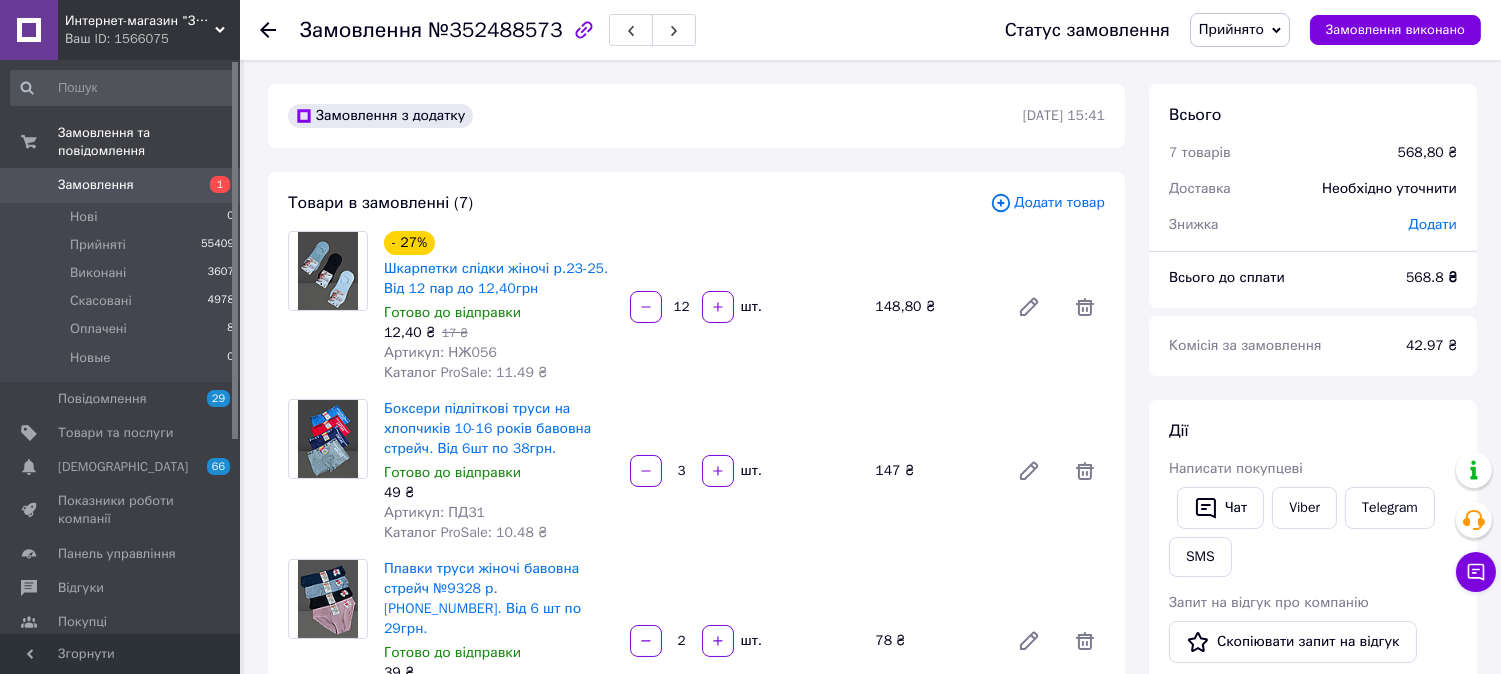 click 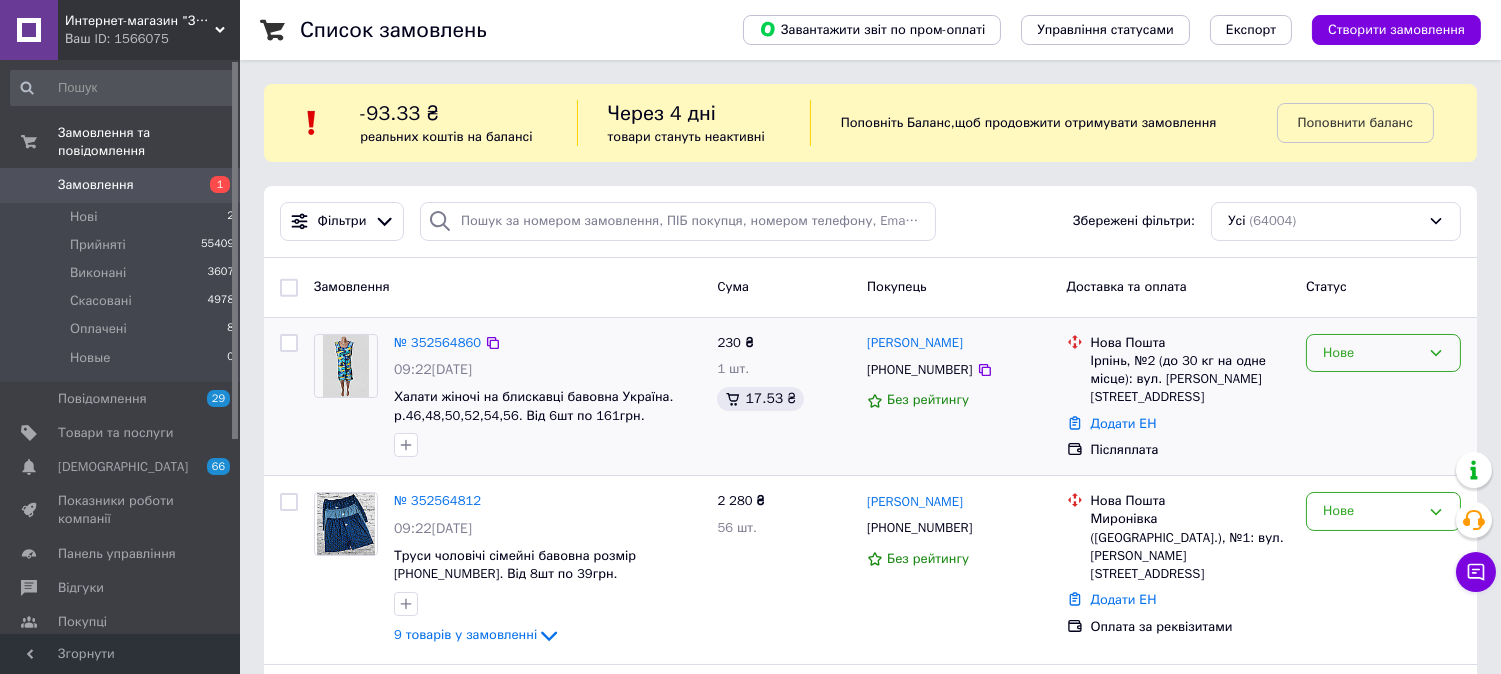 click on "Нове" at bounding box center (1371, 353) 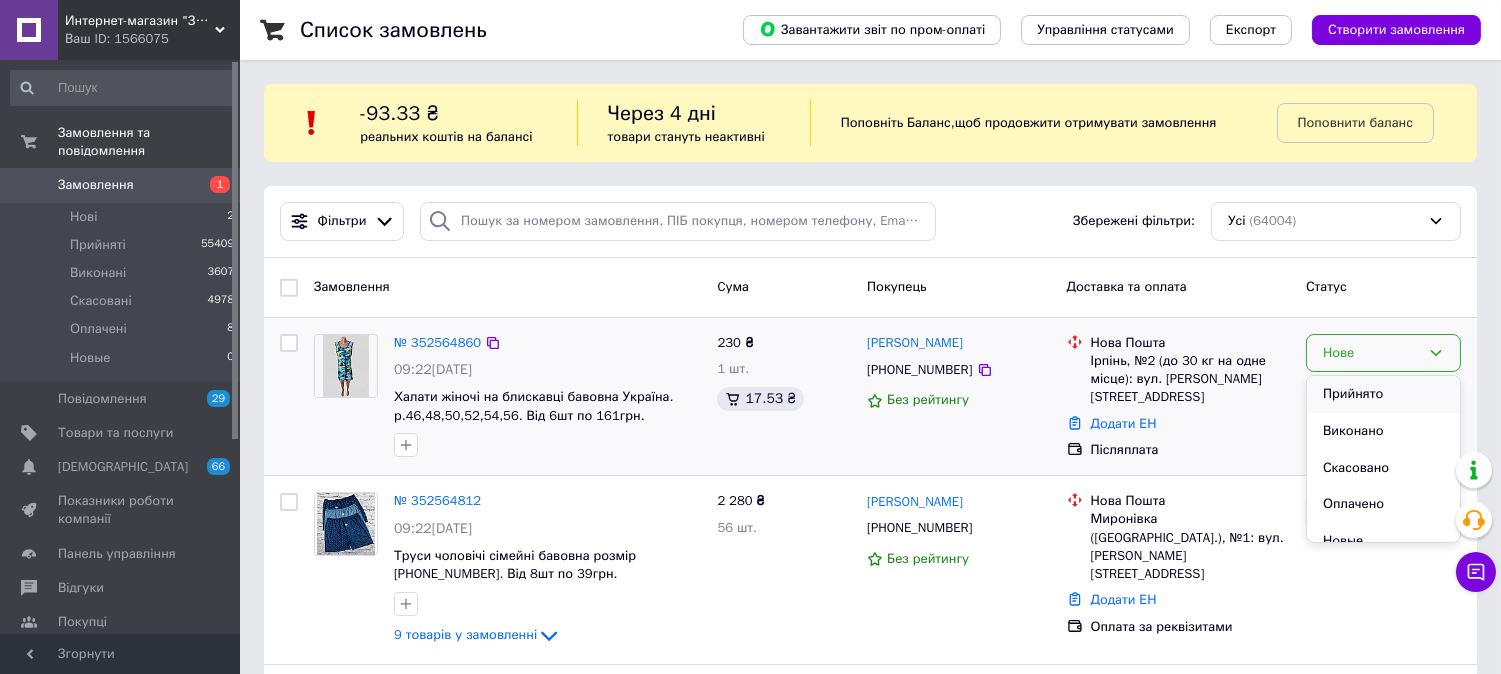 click on "Прийнято" at bounding box center [1383, 394] 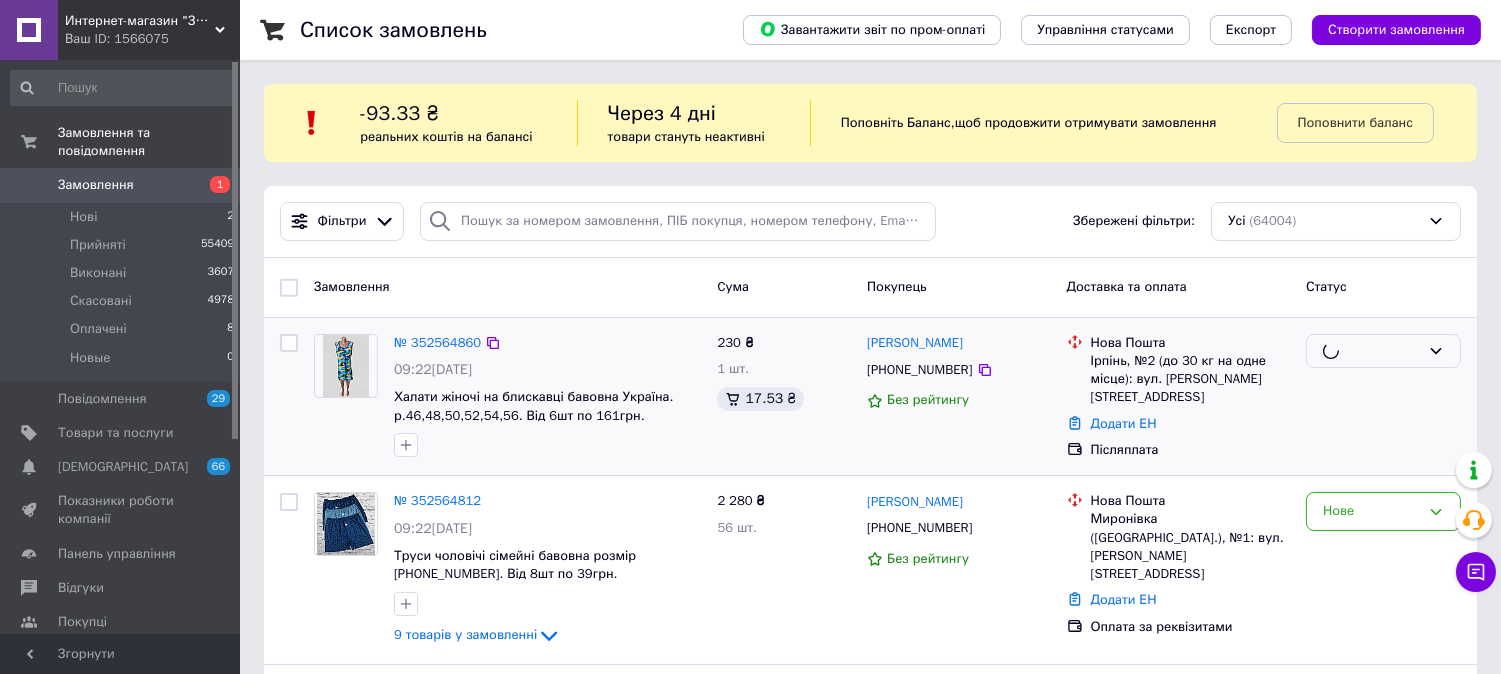 scroll, scrollTop: 111, scrollLeft: 0, axis: vertical 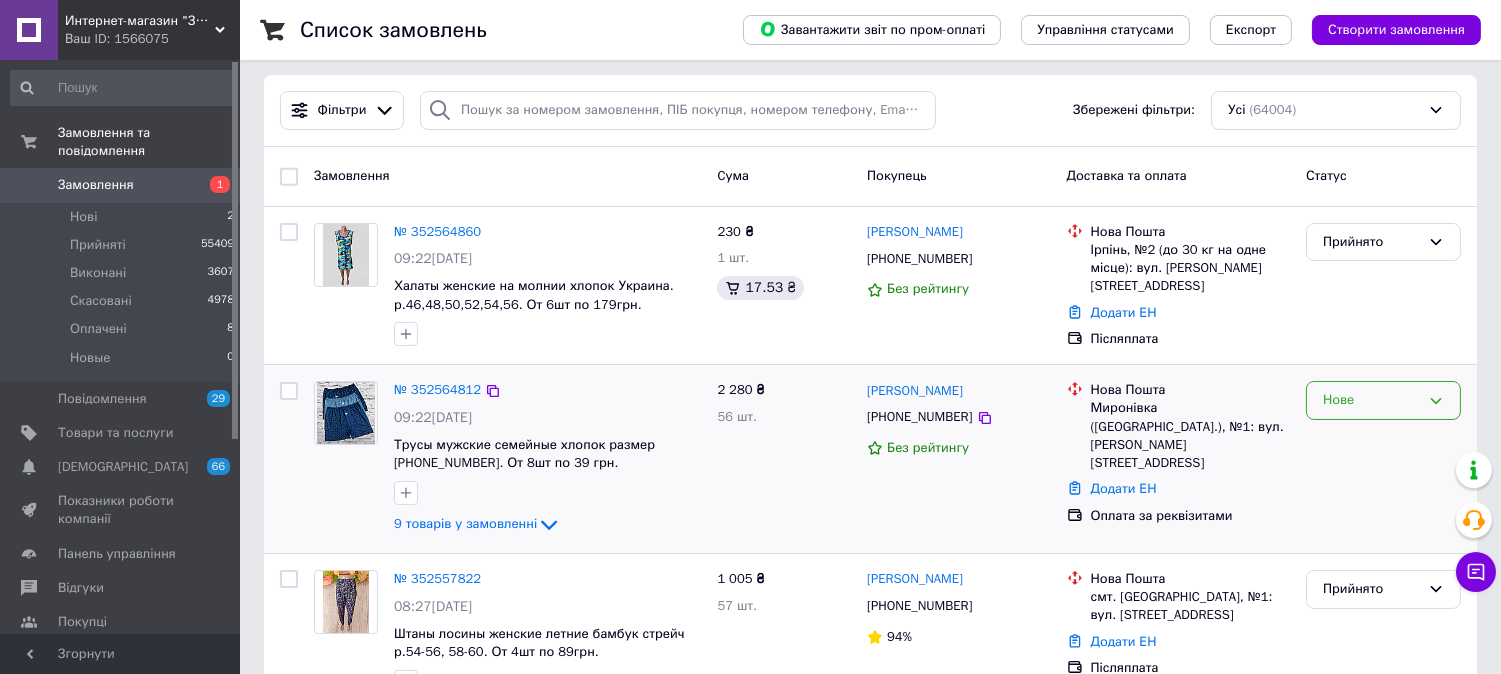 click on "Нове" at bounding box center [1371, 400] 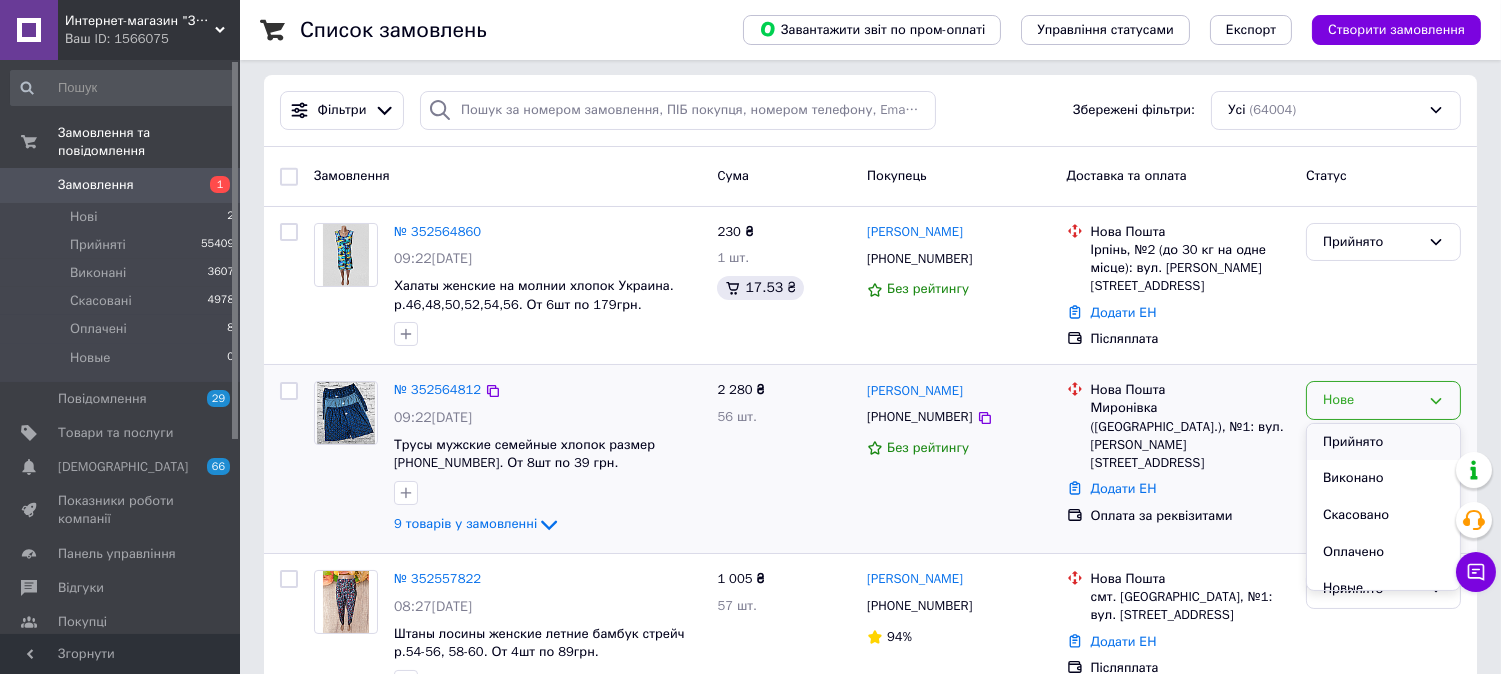 click on "Прийнято" at bounding box center [1383, 442] 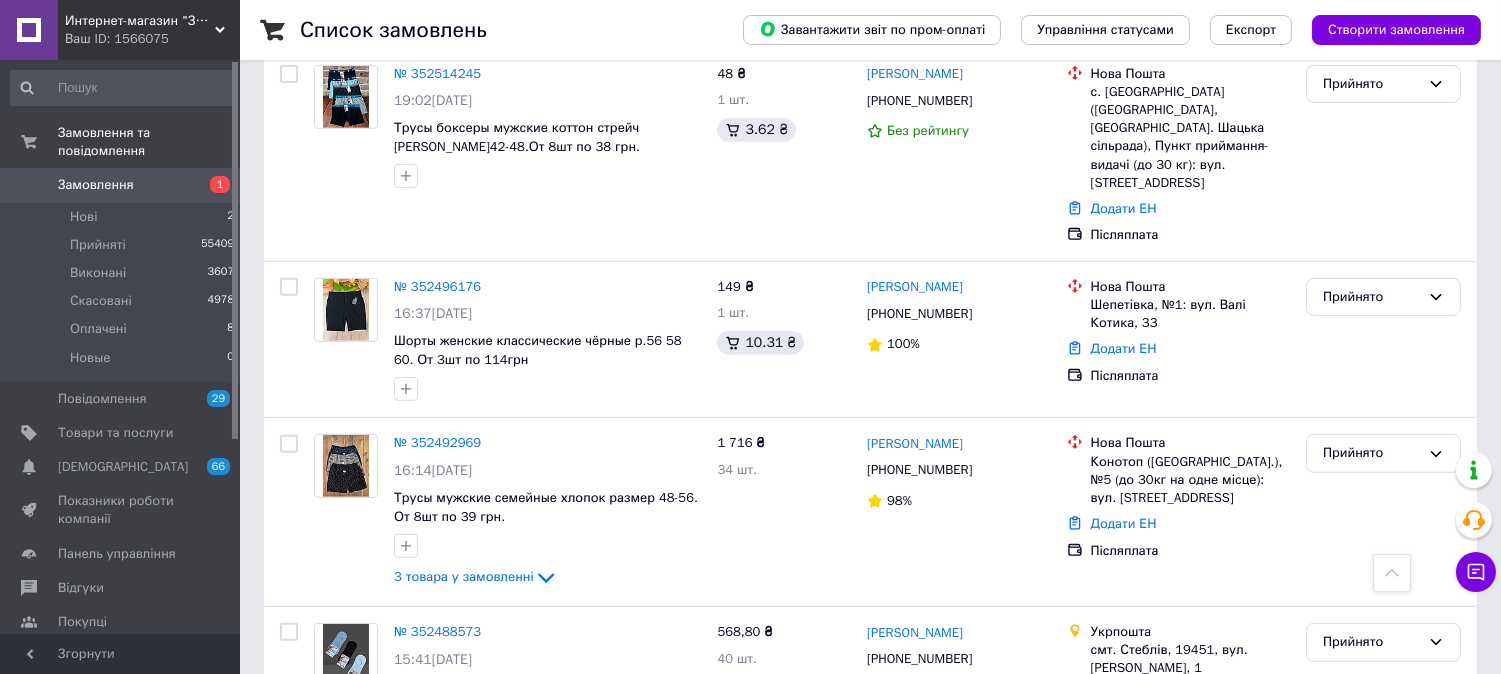 scroll, scrollTop: 1666, scrollLeft: 0, axis: vertical 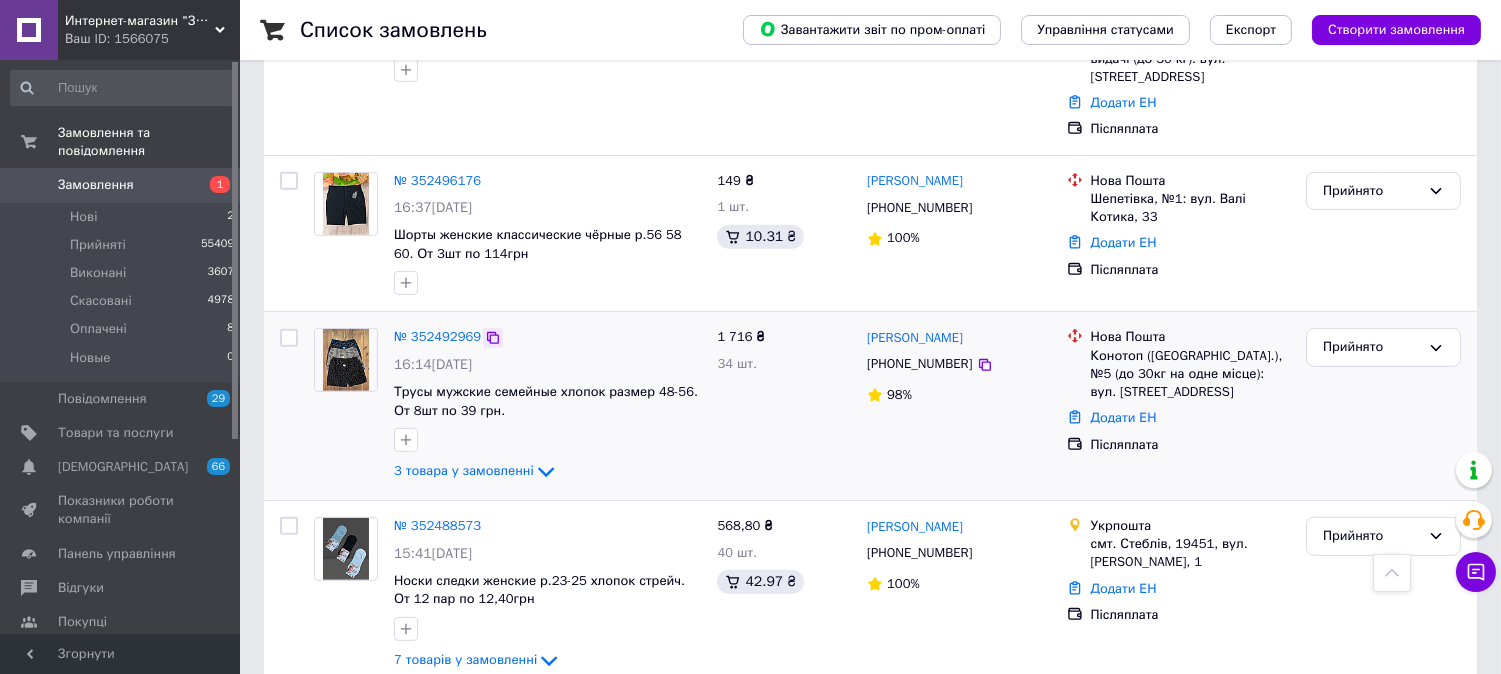 click 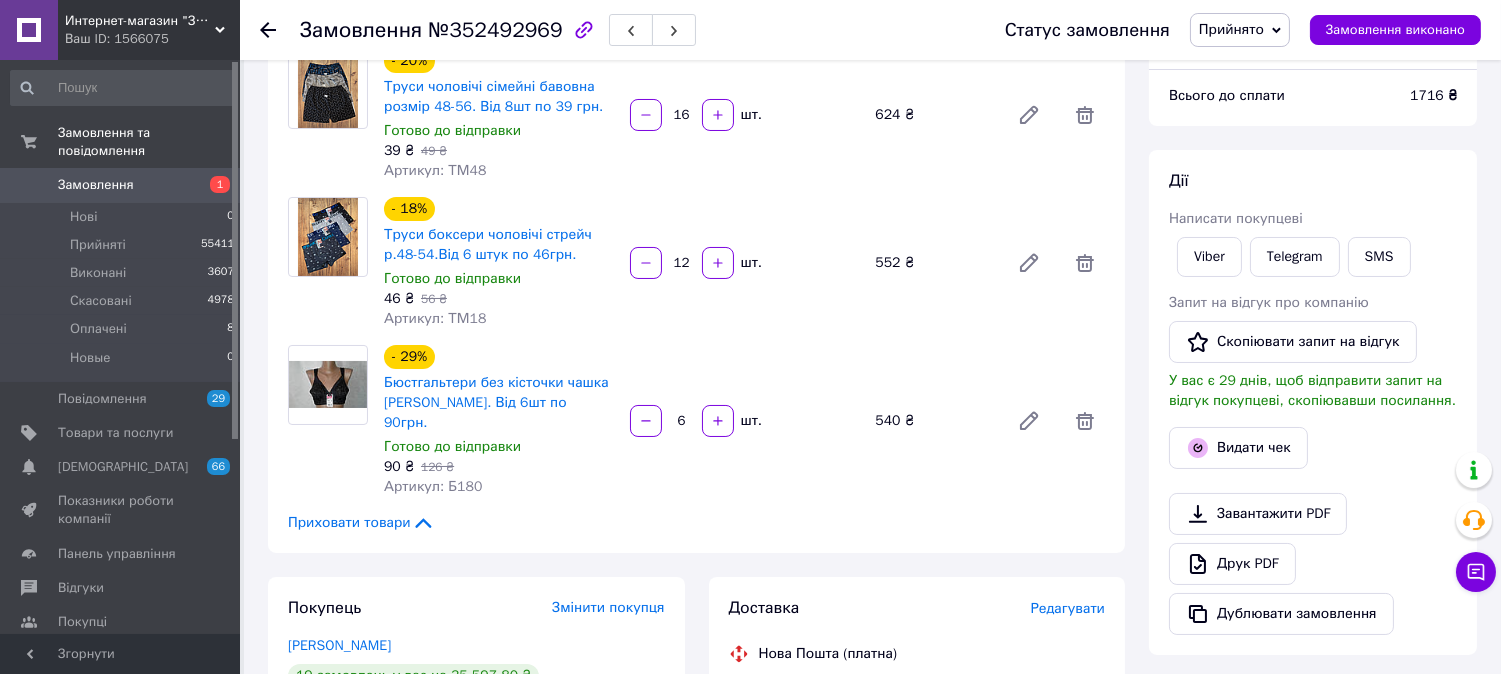 scroll, scrollTop: 0, scrollLeft: 0, axis: both 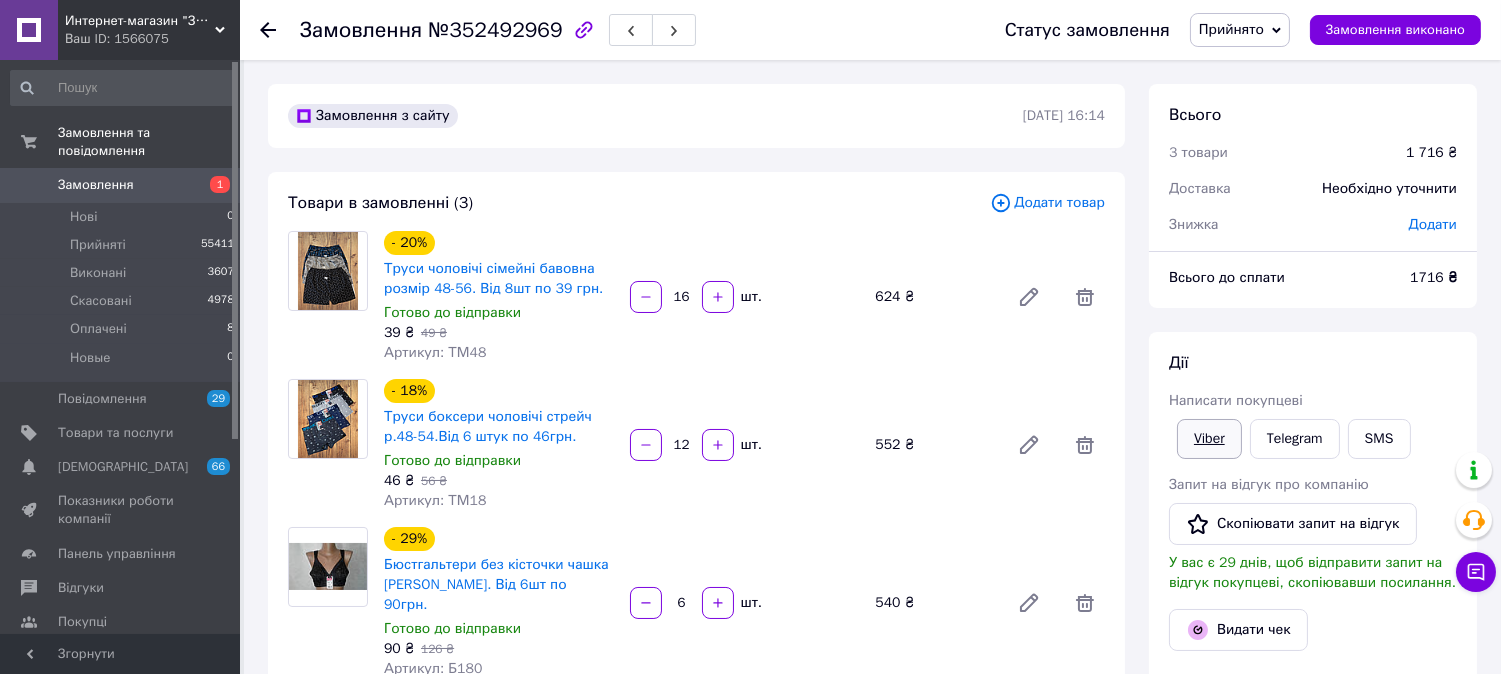 click on "Viber" at bounding box center [1209, 439] 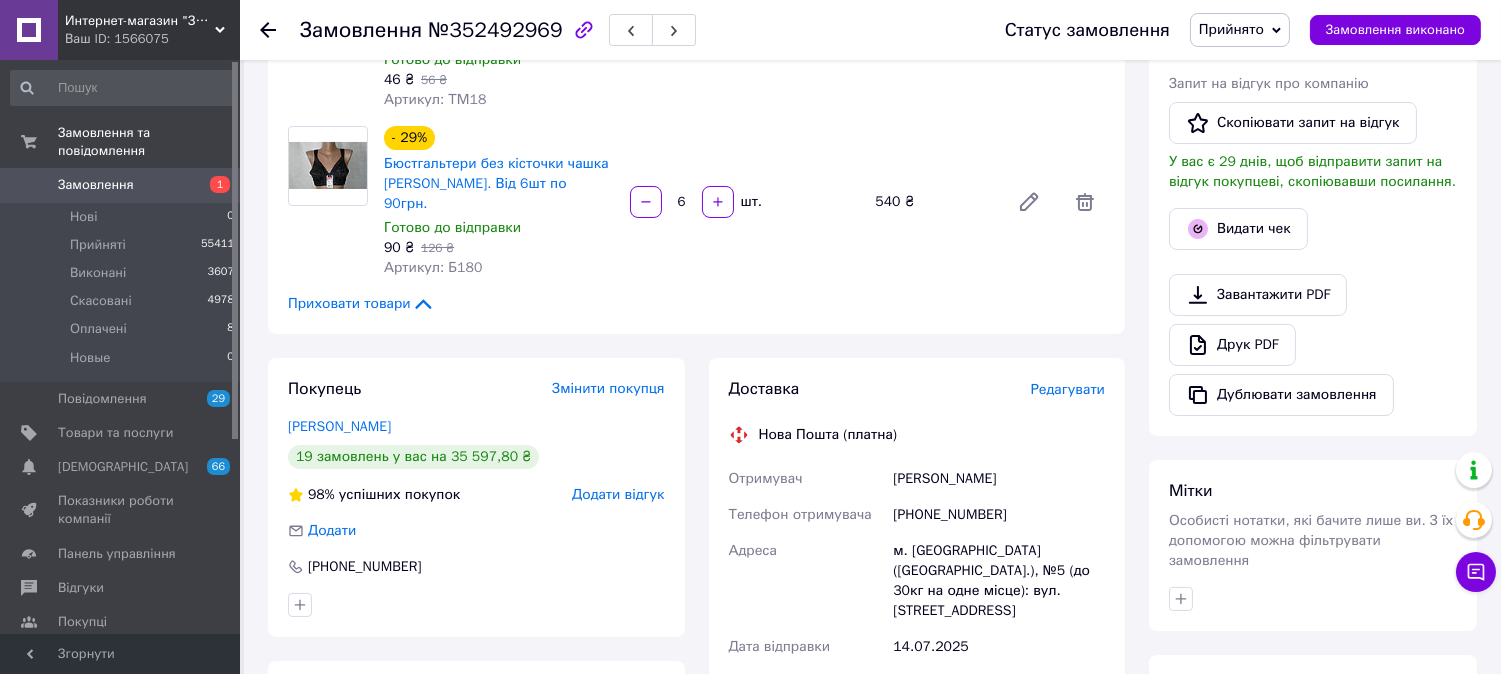 scroll, scrollTop: 444, scrollLeft: 0, axis: vertical 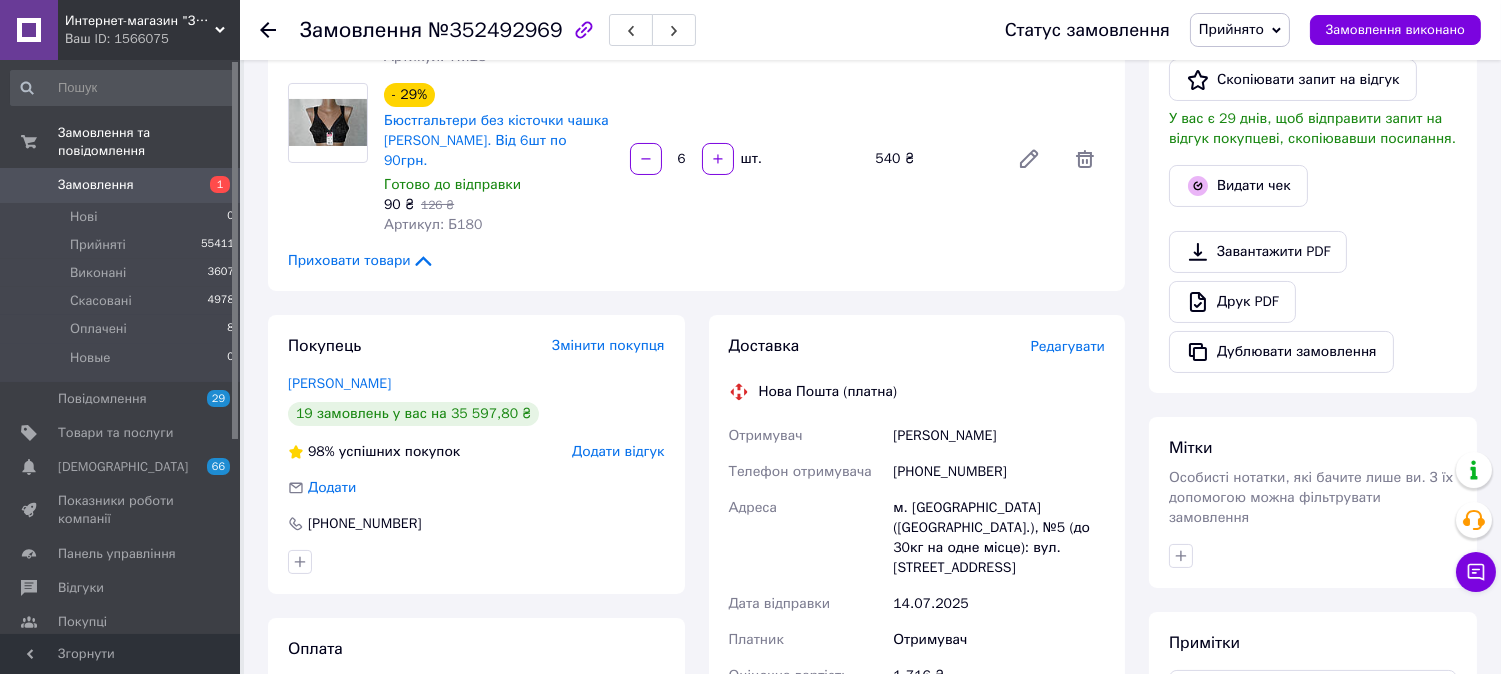 click 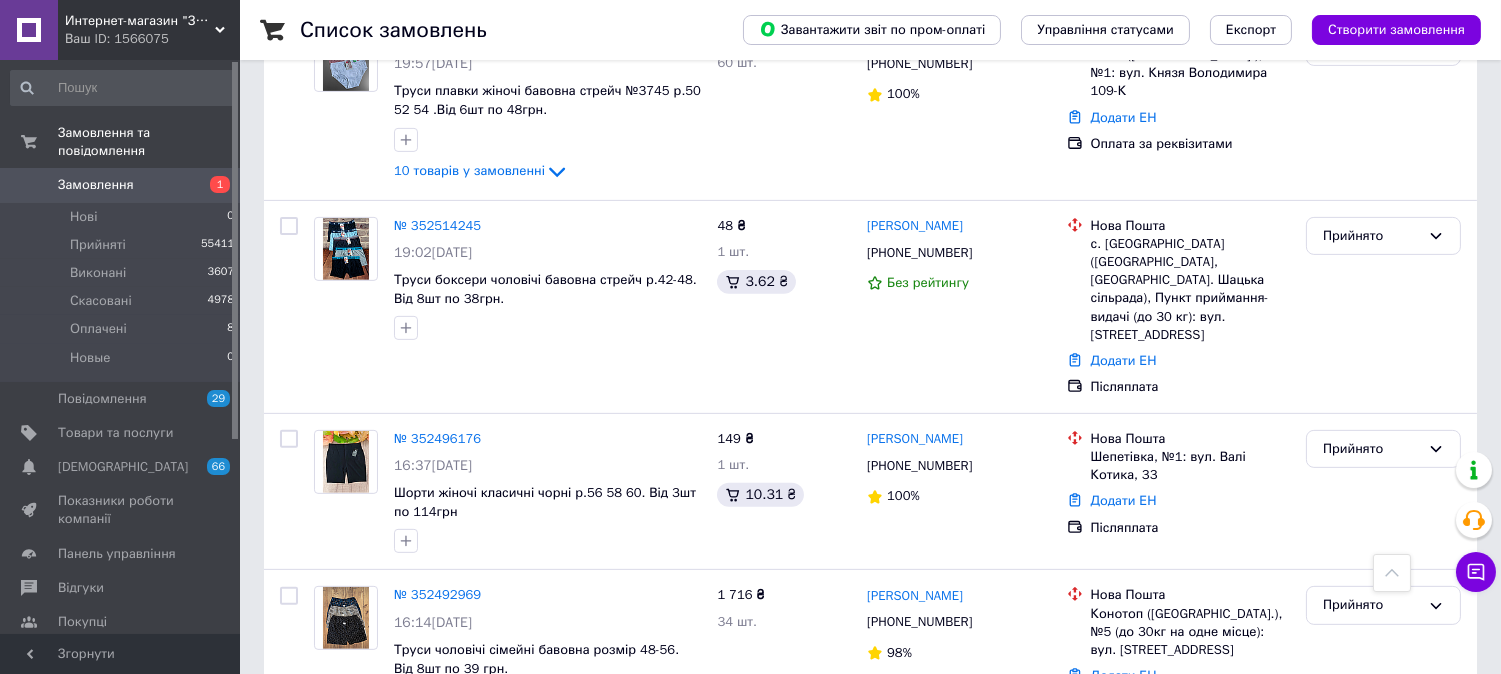 scroll, scrollTop: 1444, scrollLeft: 0, axis: vertical 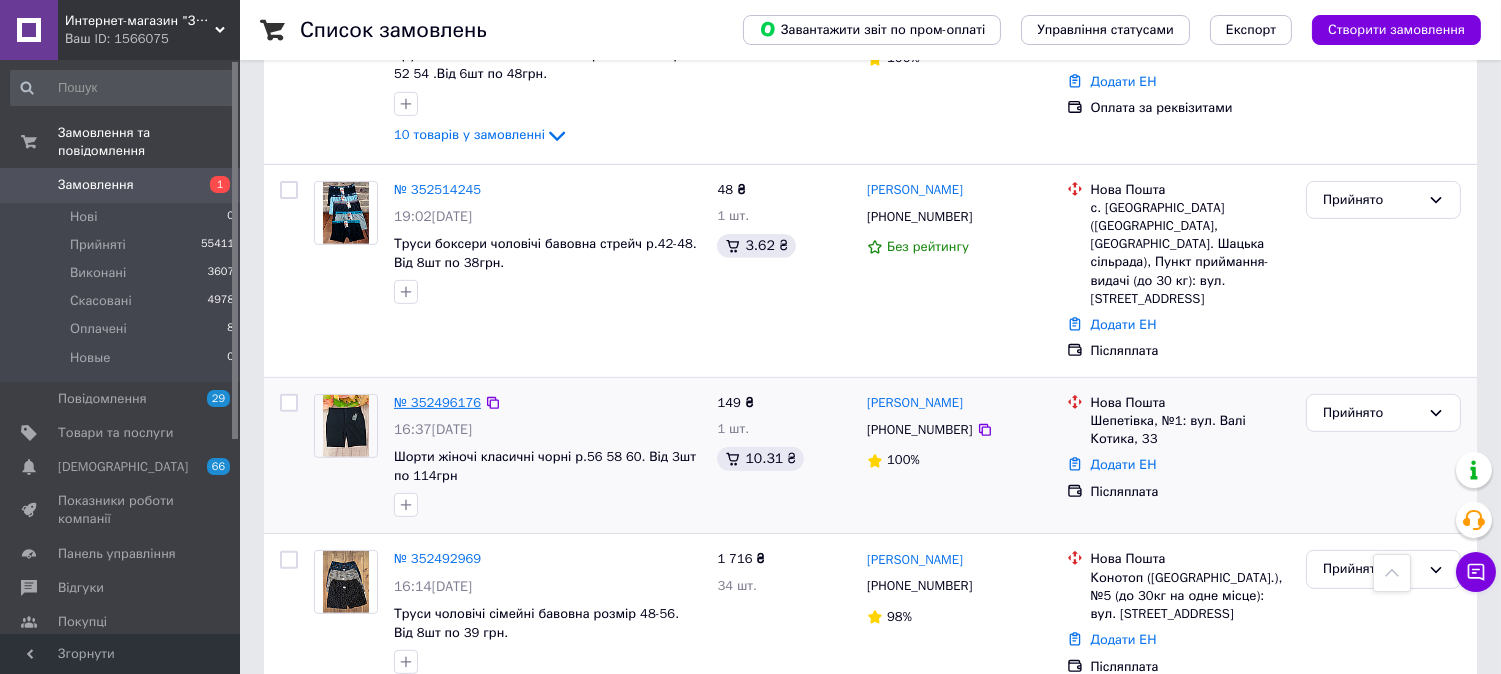 click on "№ 352496176" at bounding box center [437, 402] 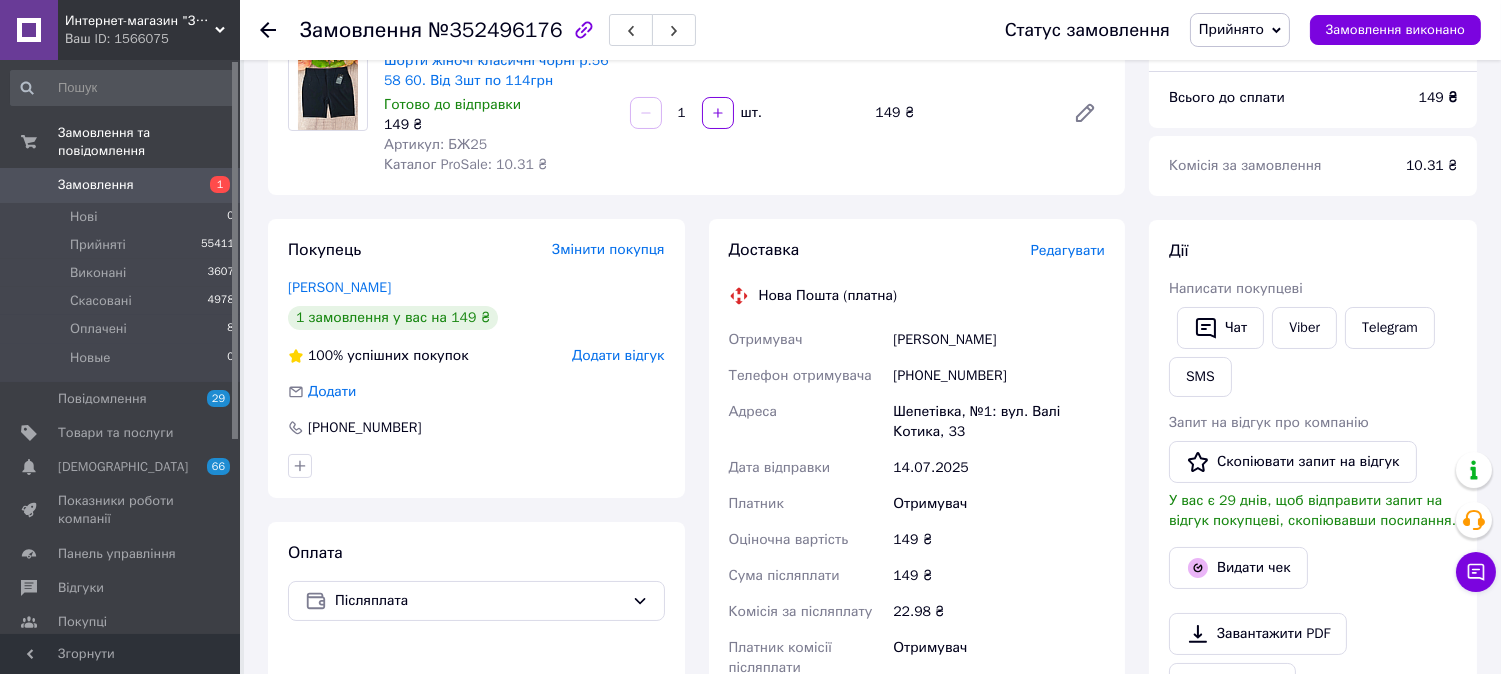 scroll, scrollTop: 0, scrollLeft: 0, axis: both 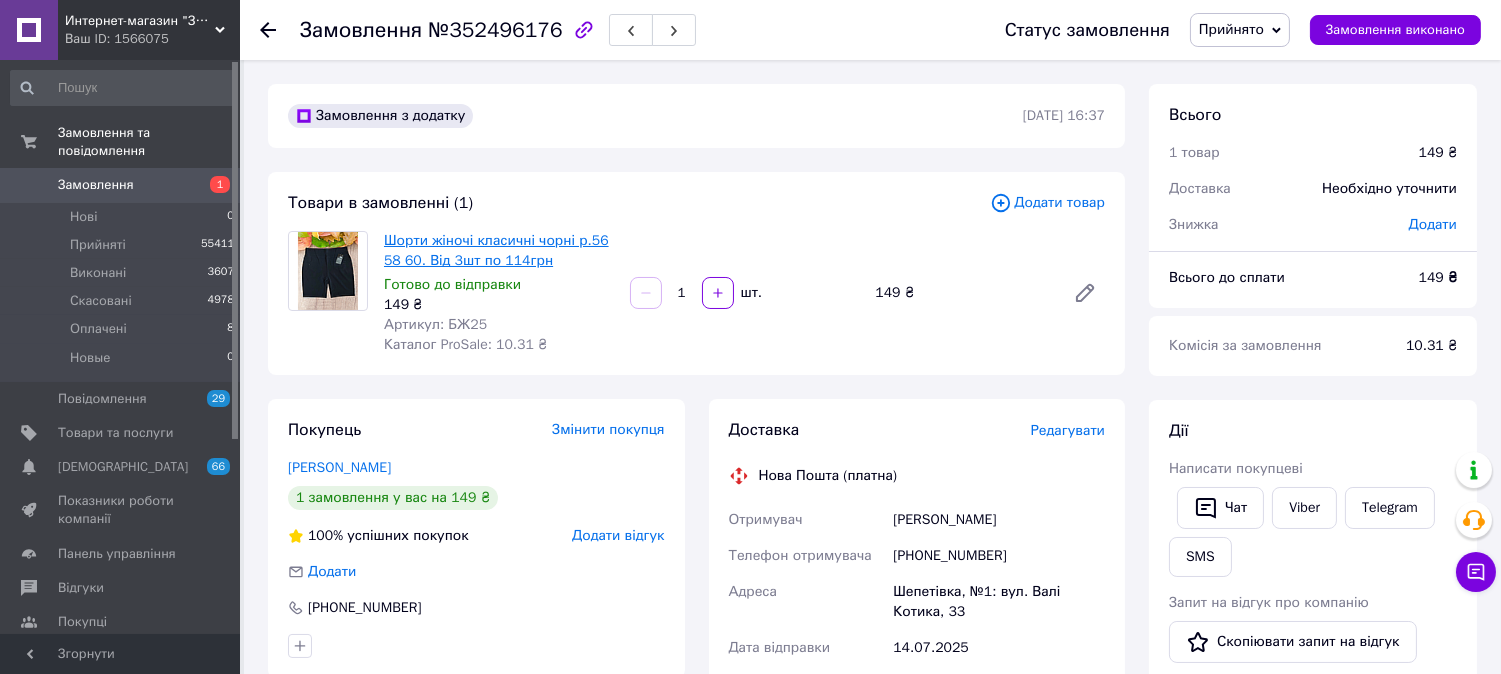 click on "Шорти жіночі класичні чорні р.56 58 60. Від 3шт по 114грн" at bounding box center [496, 250] 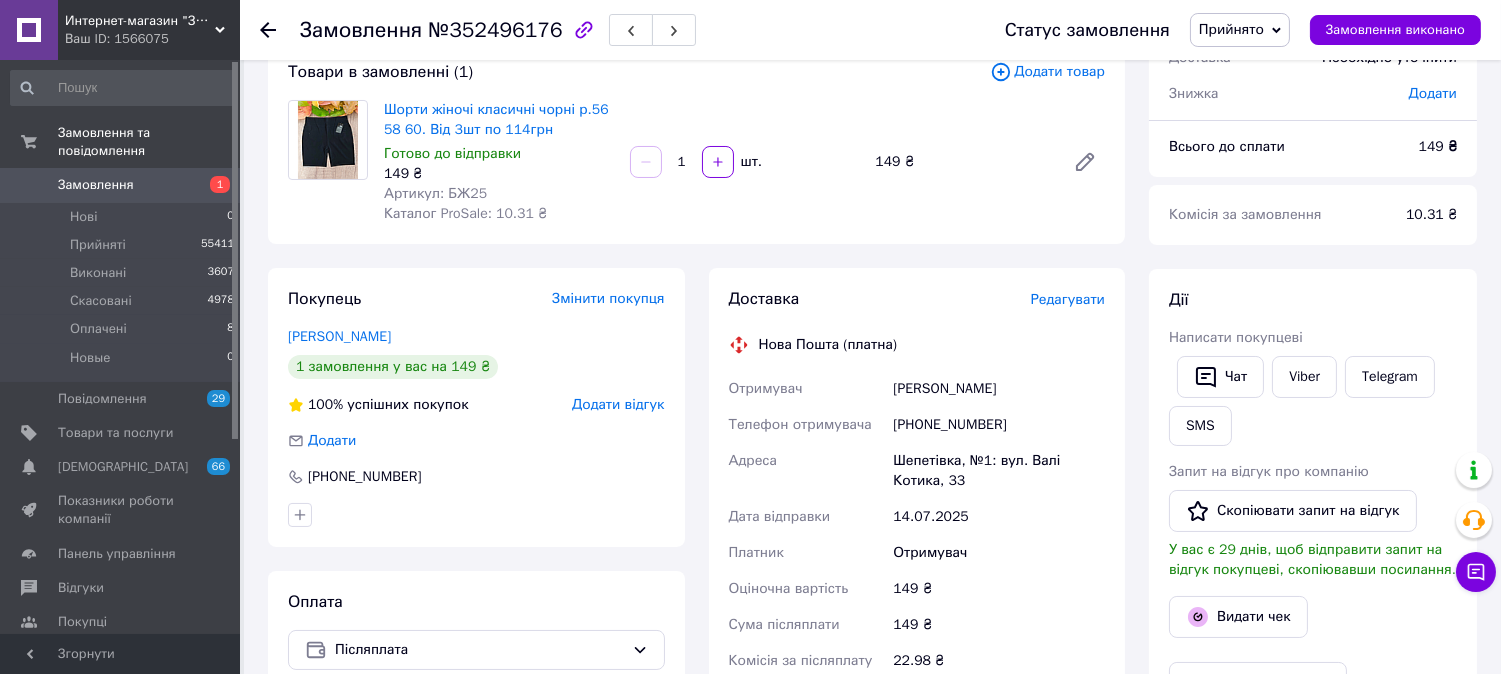 scroll, scrollTop: 111, scrollLeft: 0, axis: vertical 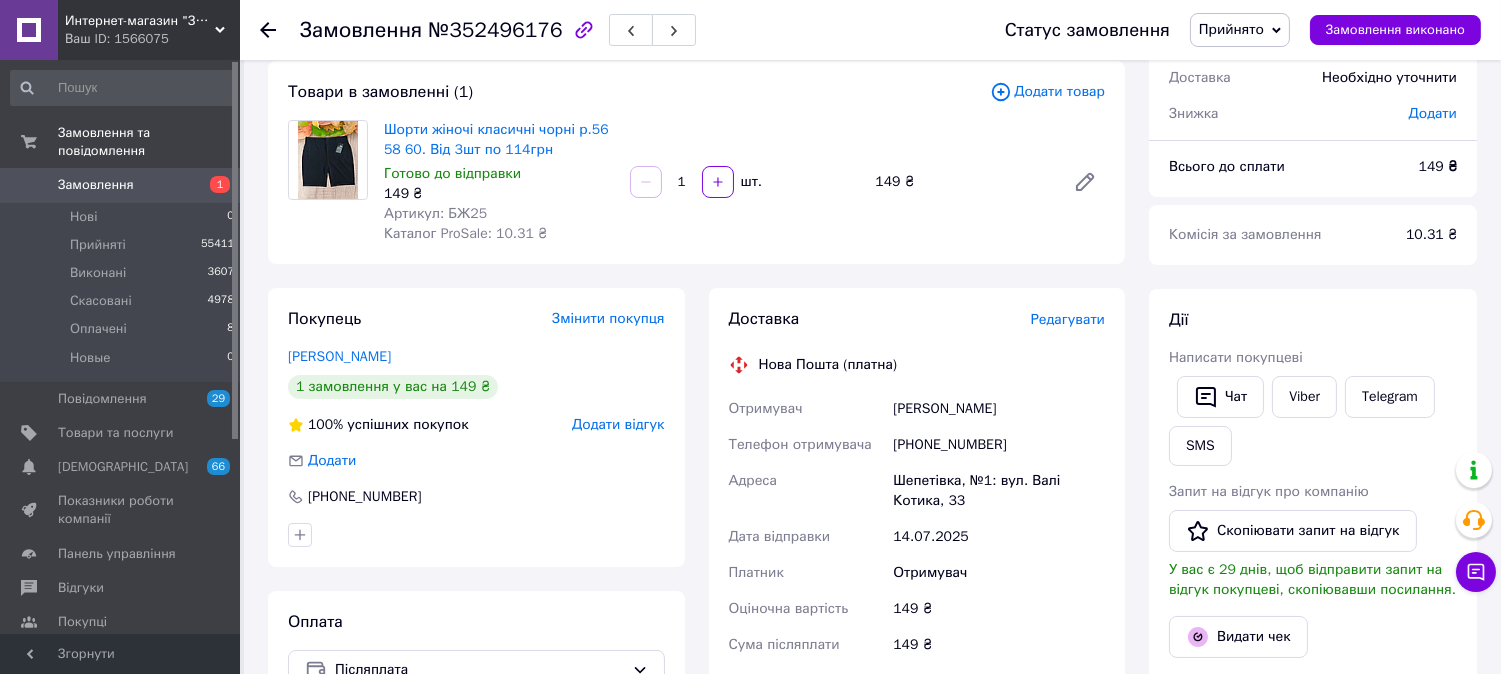 click 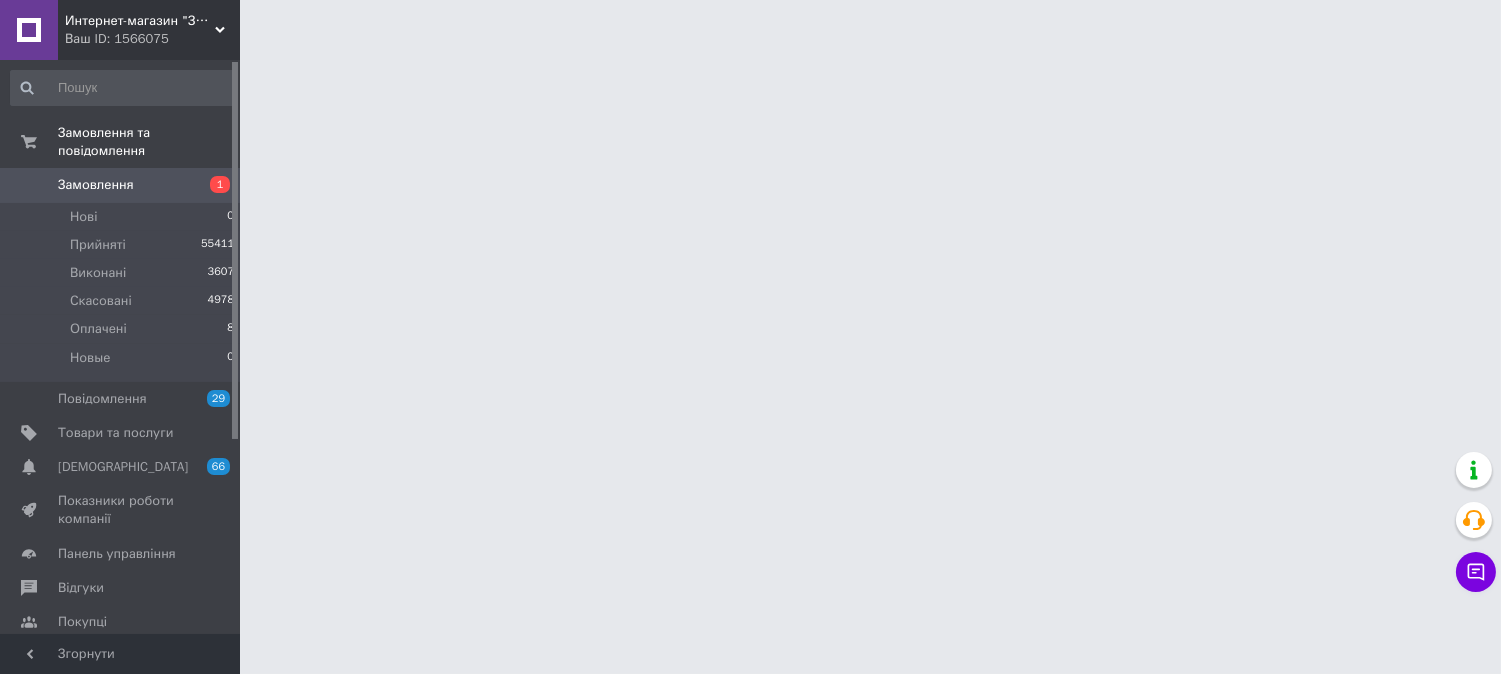 scroll, scrollTop: 0, scrollLeft: 0, axis: both 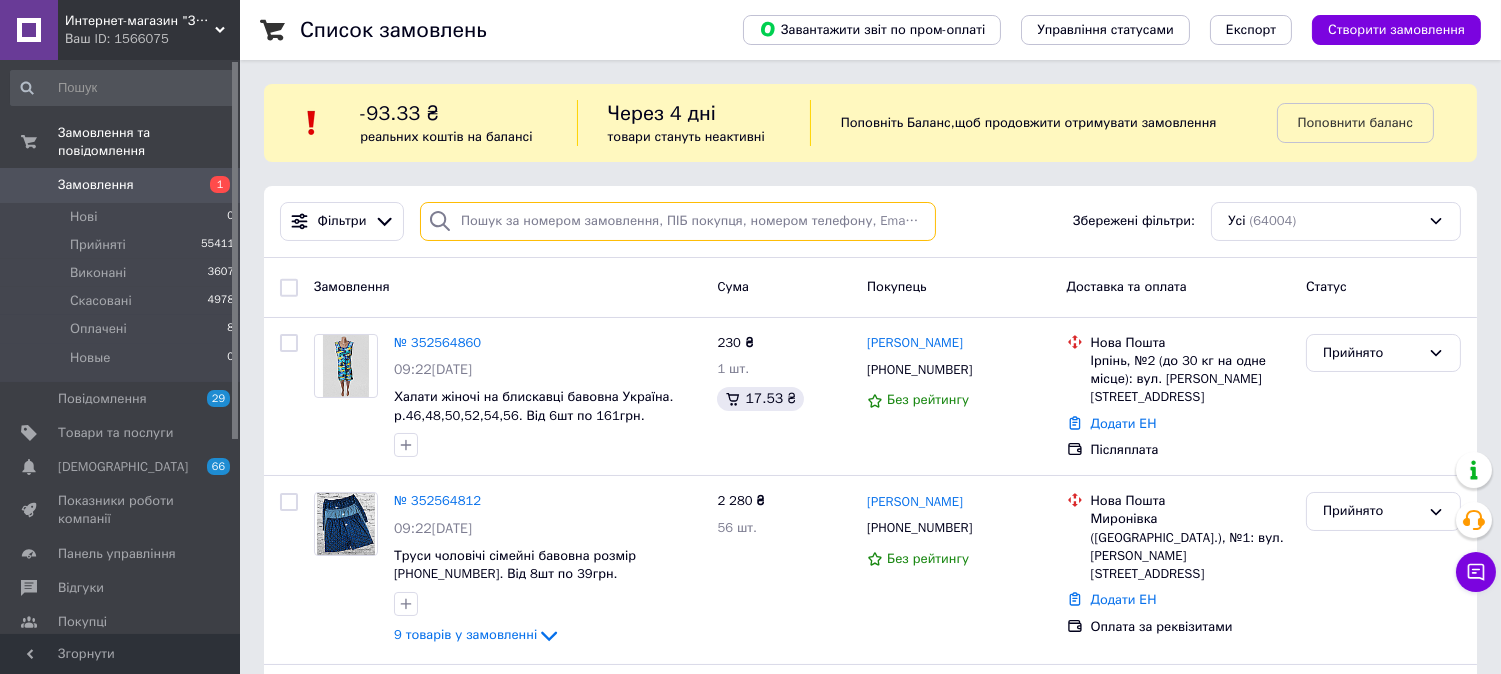drag, startPoint x: 574, startPoint y: 111, endPoint x: 528, endPoint y: 220, distance: 118.308914 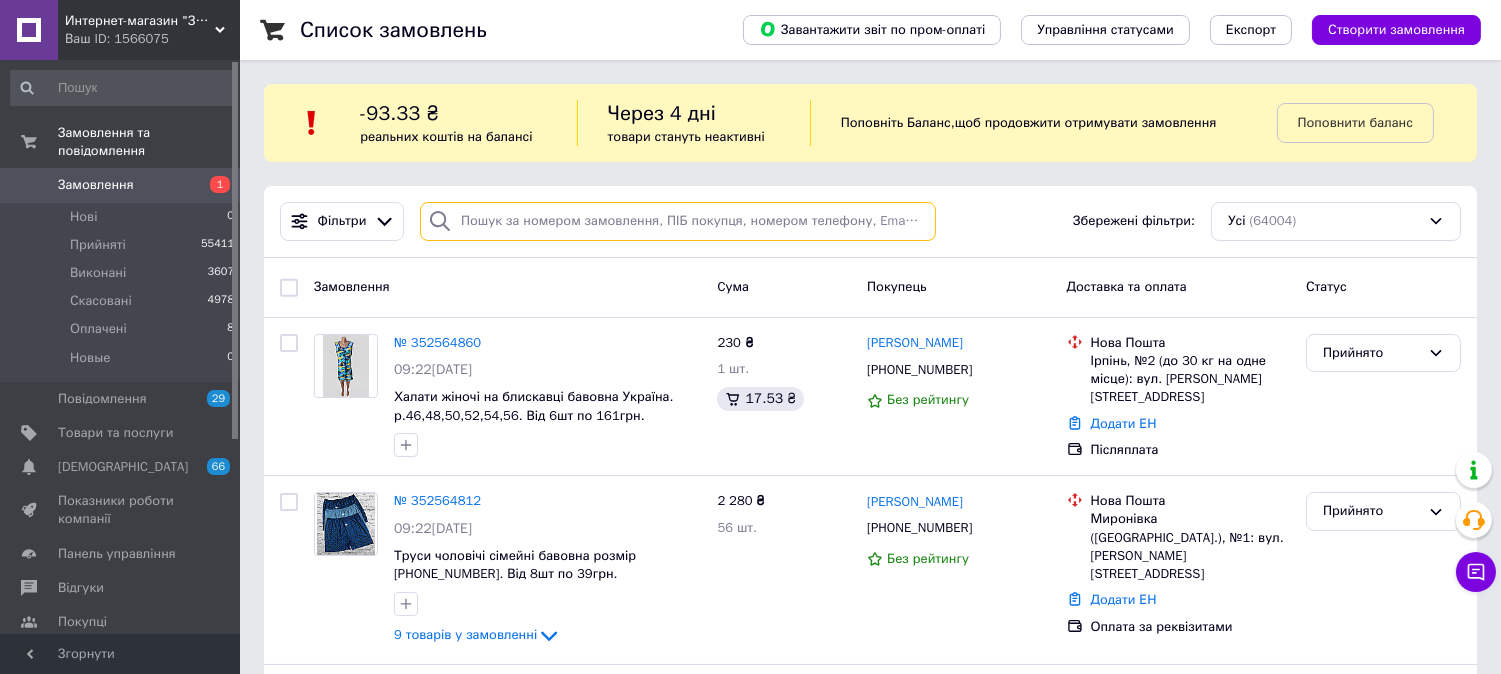 paste on "[PHONE_NUMBER]" 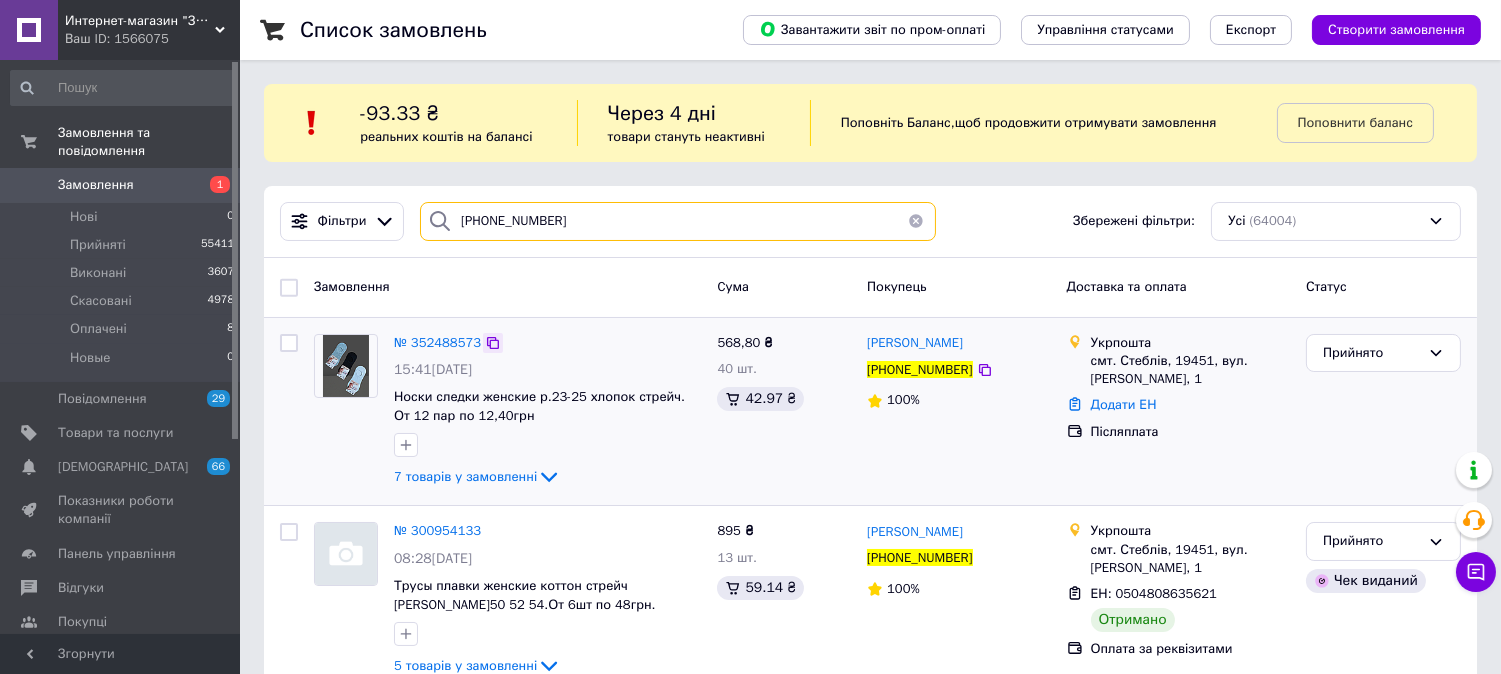 type on "[PHONE_NUMBER]" 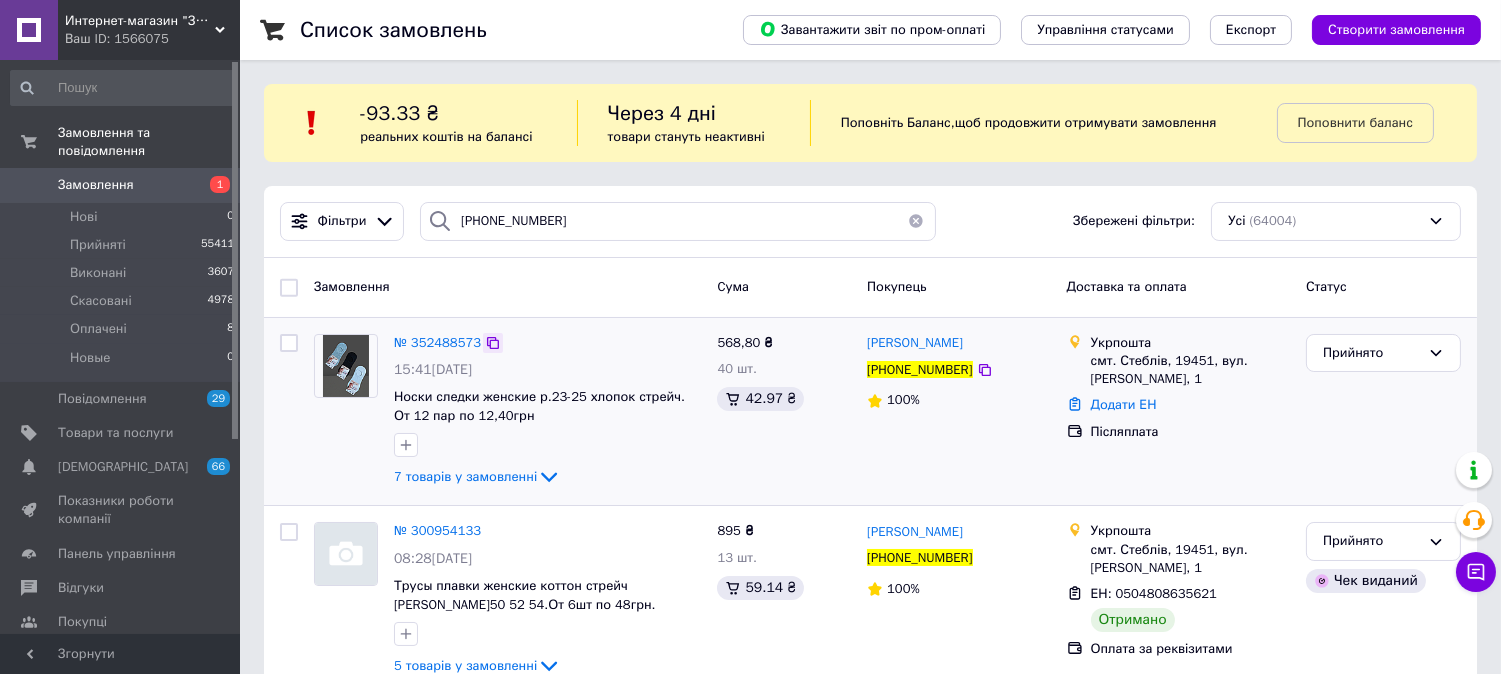 click 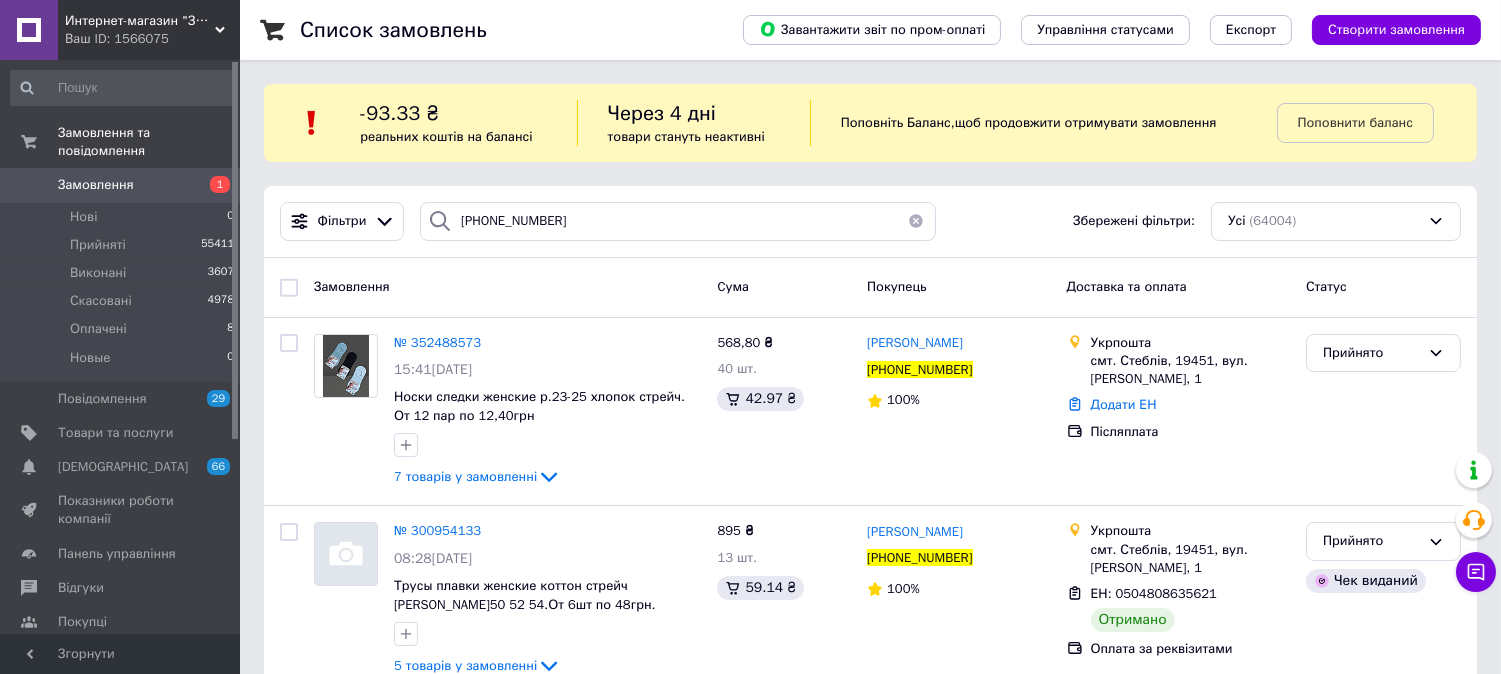 click at bounding box center (916, 221) 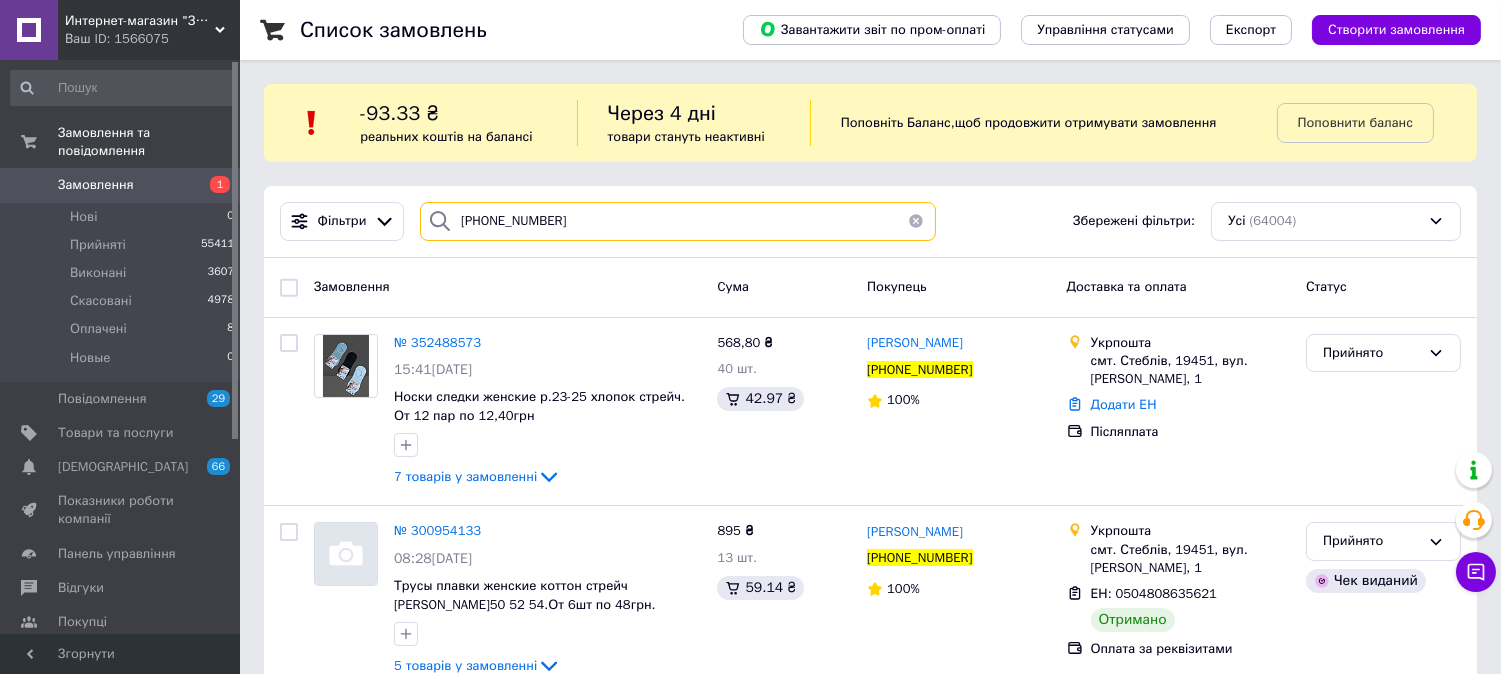 type 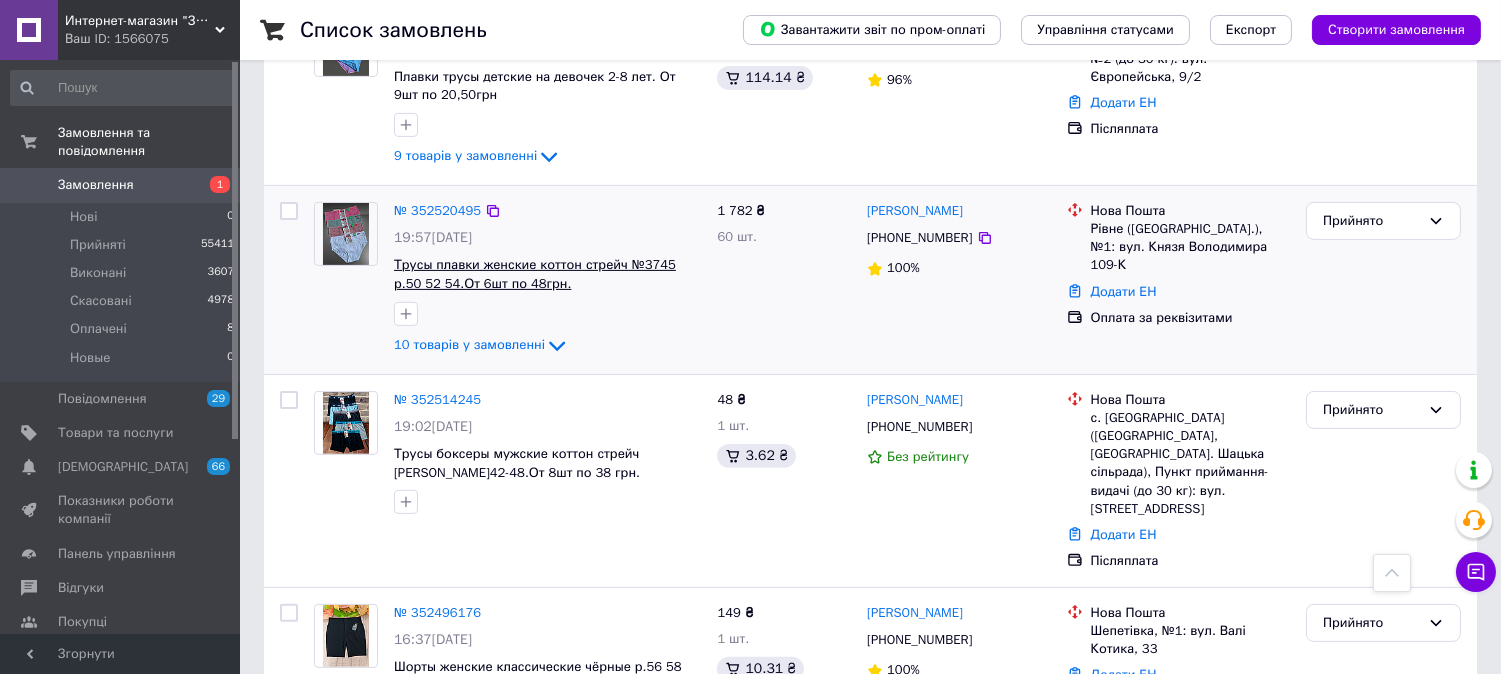 scroll, scrollTop: 1222, scrollLeft: 0, axis: vertical 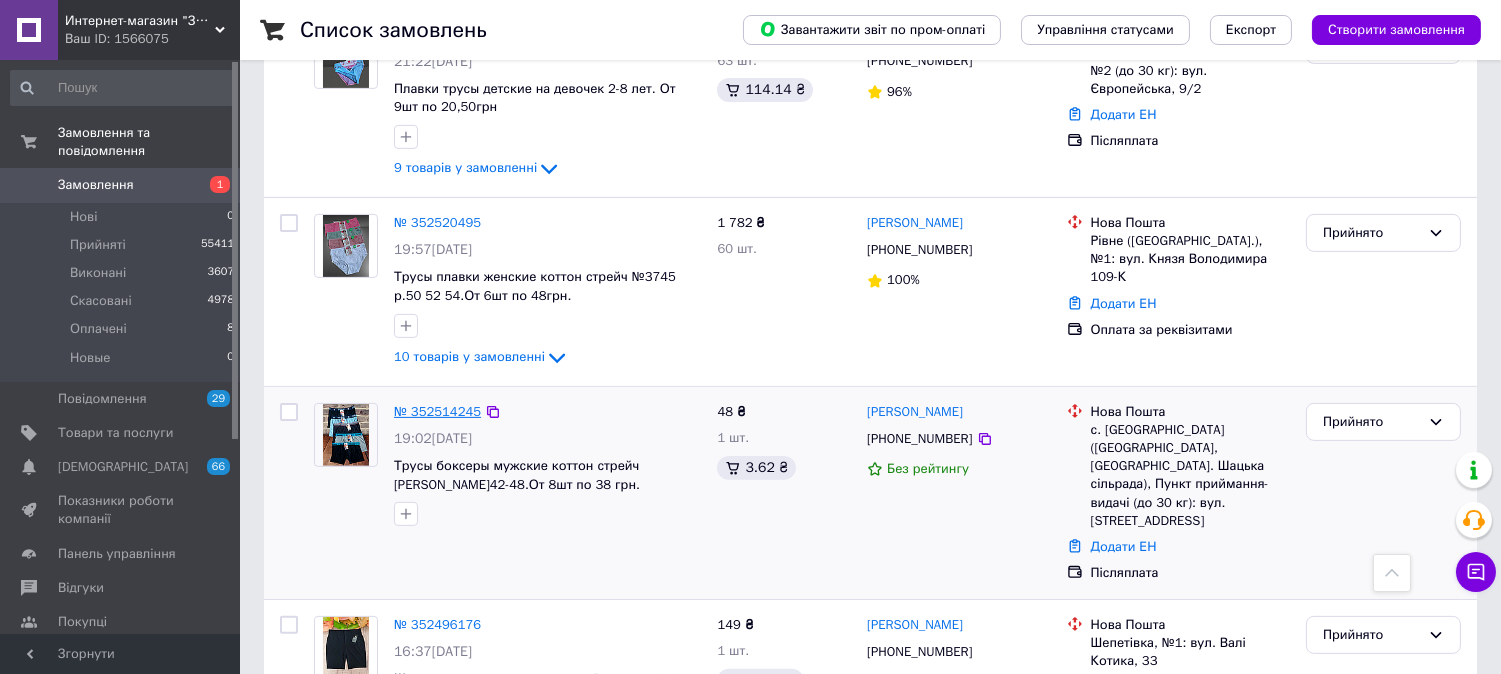 click on "№ 352514245" at bounding box center [437, 411] 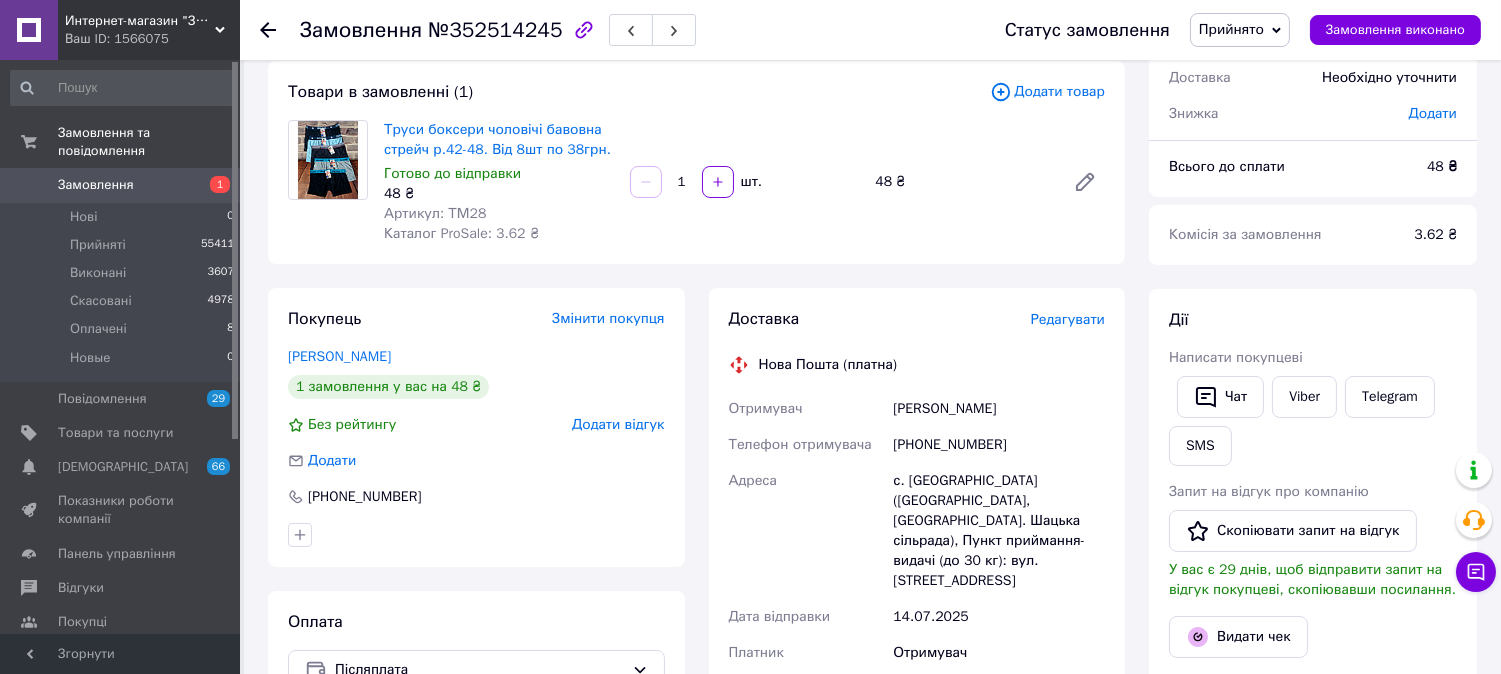 scroll, scrollTop: 0, scrollLeft: 0, axis: both 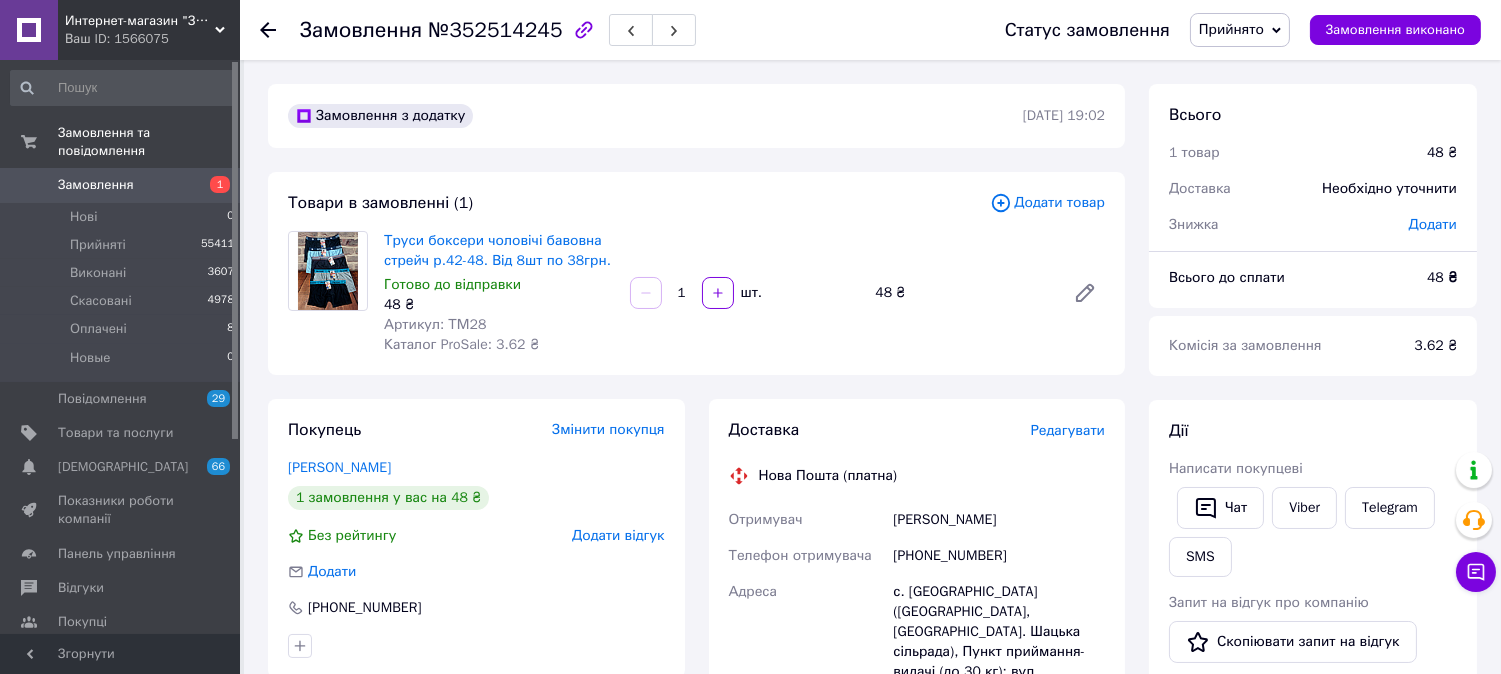 click on "Замовлення з додатку" at bounding box center [653, 116] 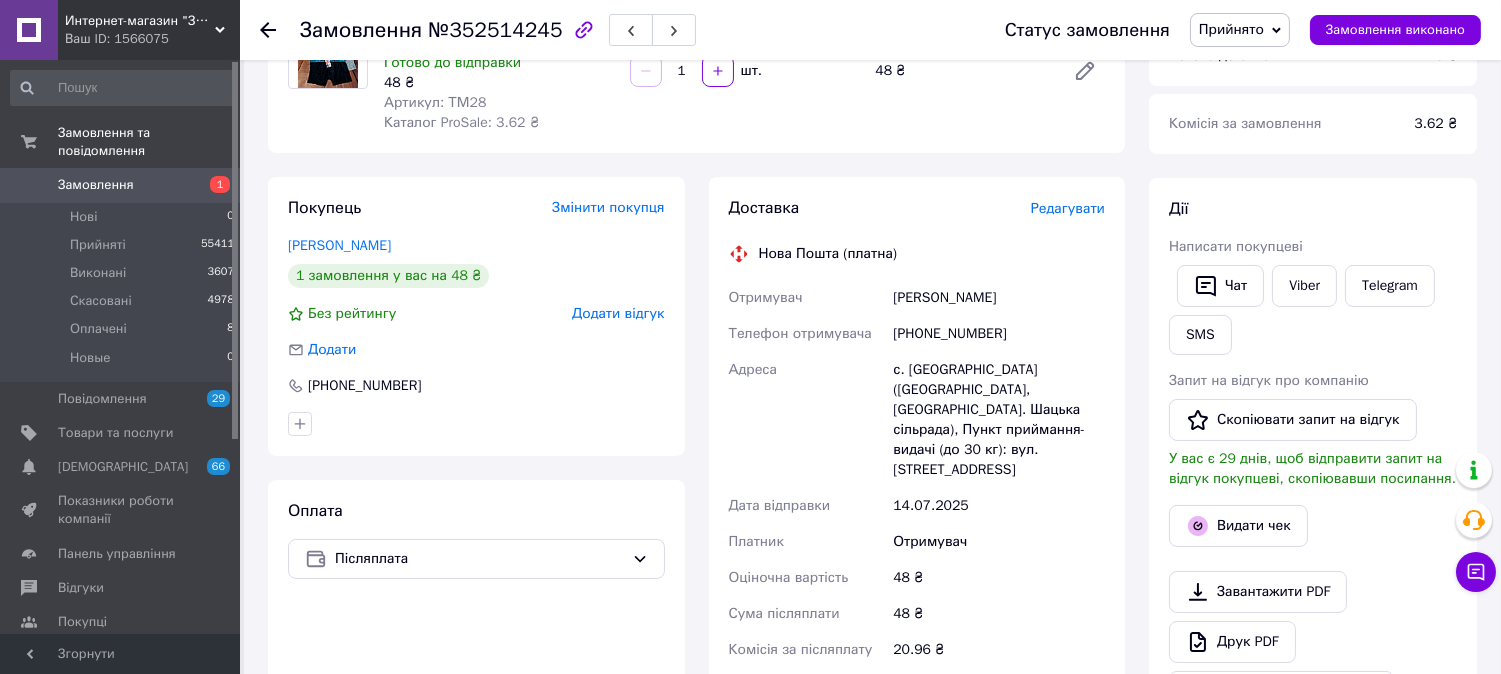 scroll, scrollTop: 0, scrollLeft: 0, axis: both 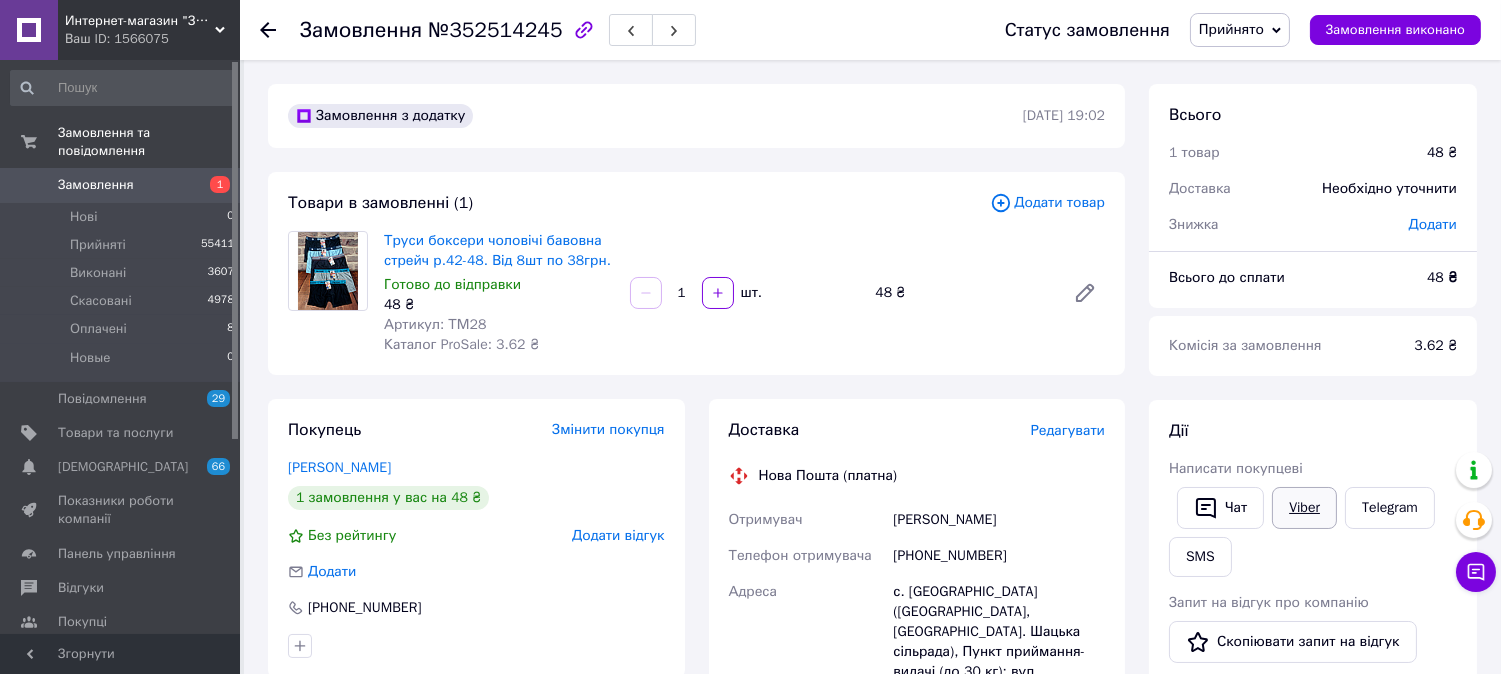 click on "Viber" at bounding box center (1304, 508) 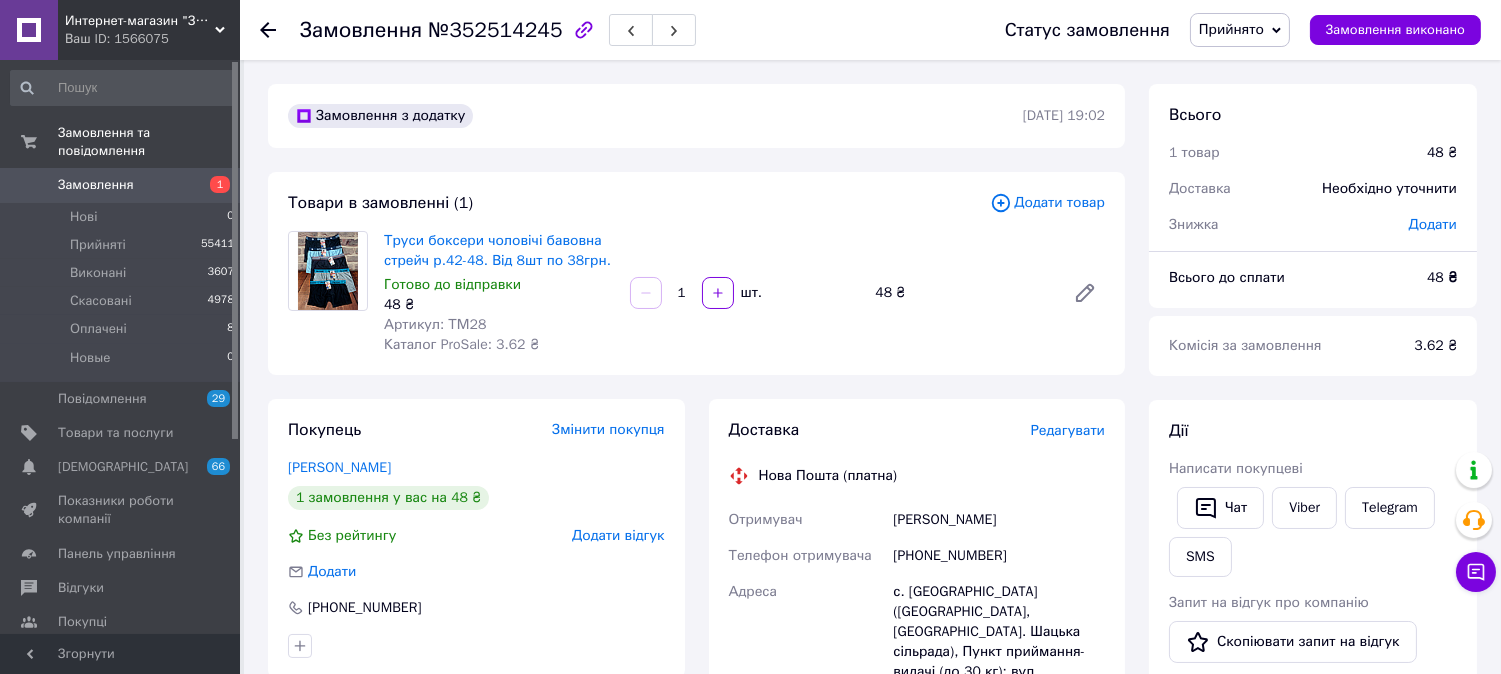 click 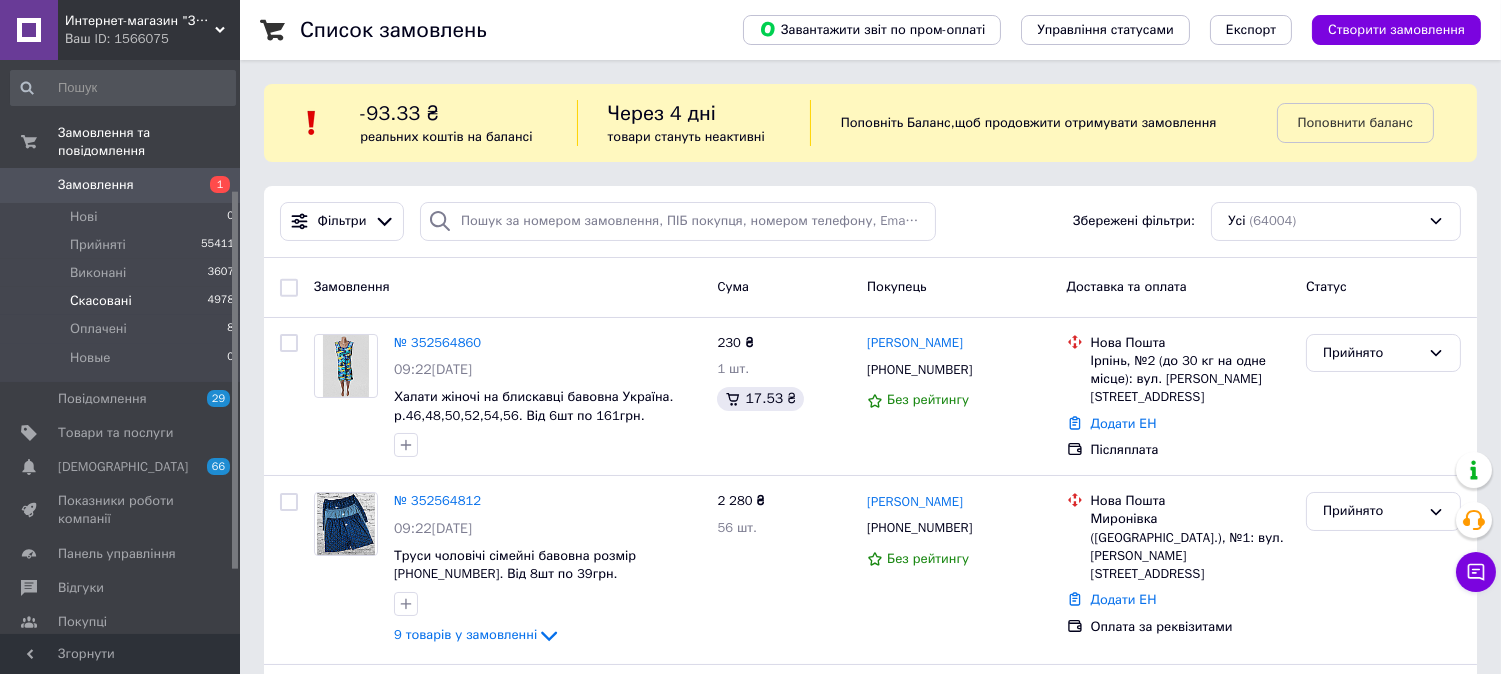 scroll, scrollTop: 296, scrollLeft: 0, axis: vertical 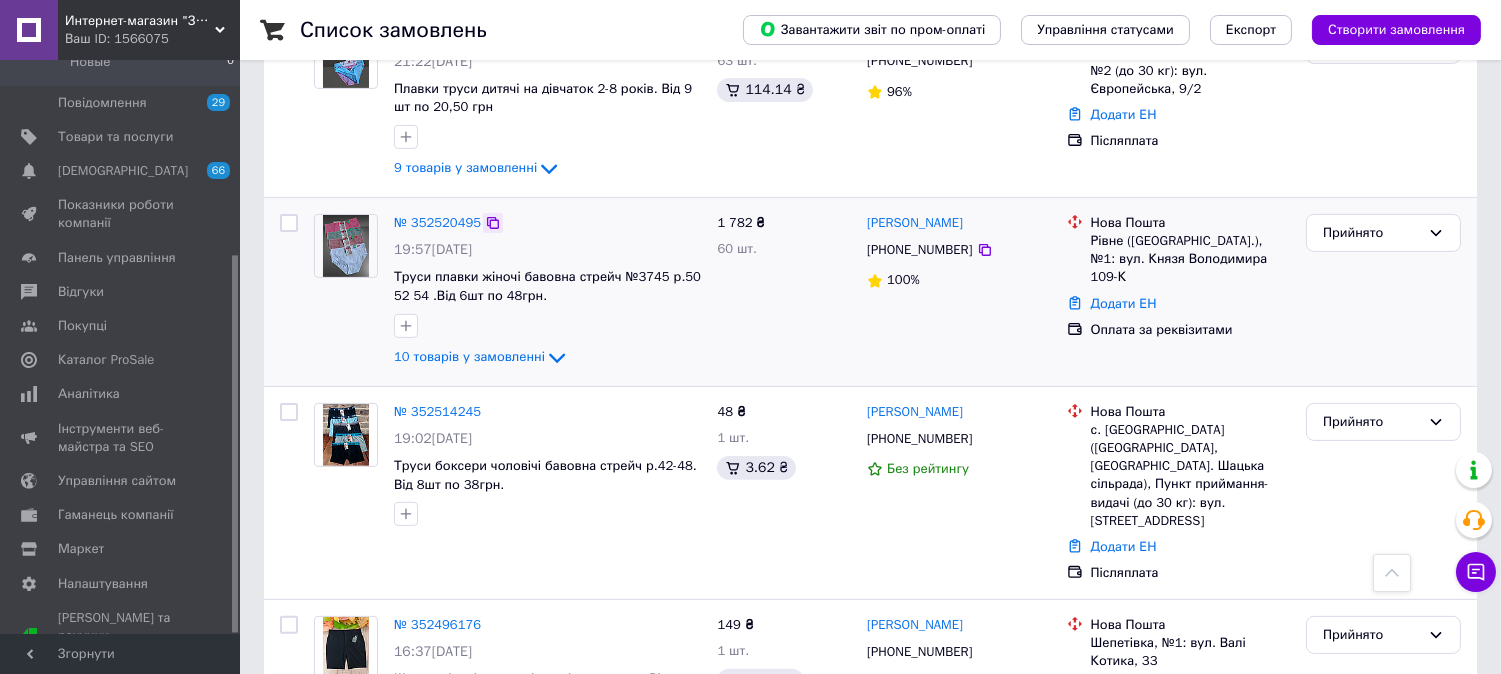 click 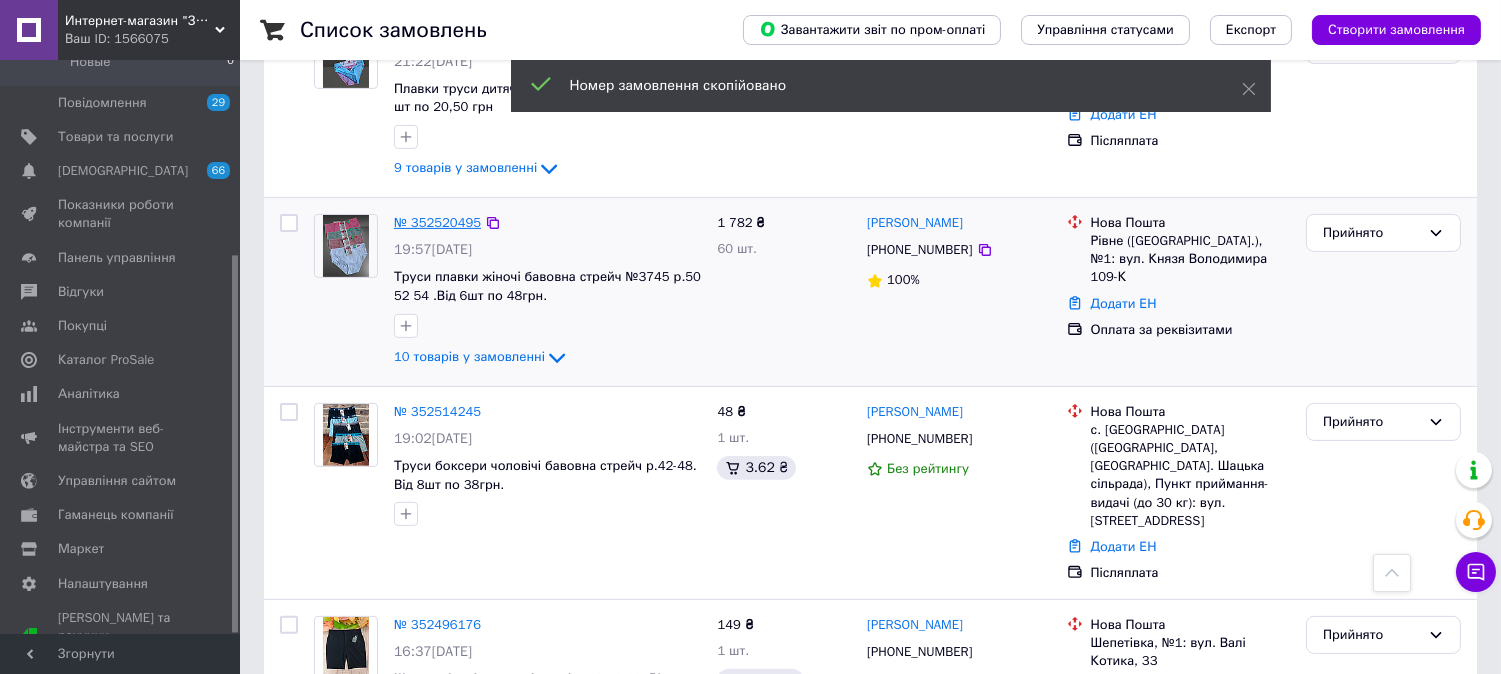 click on "№ 352520495" at bounding box center (437, 222) 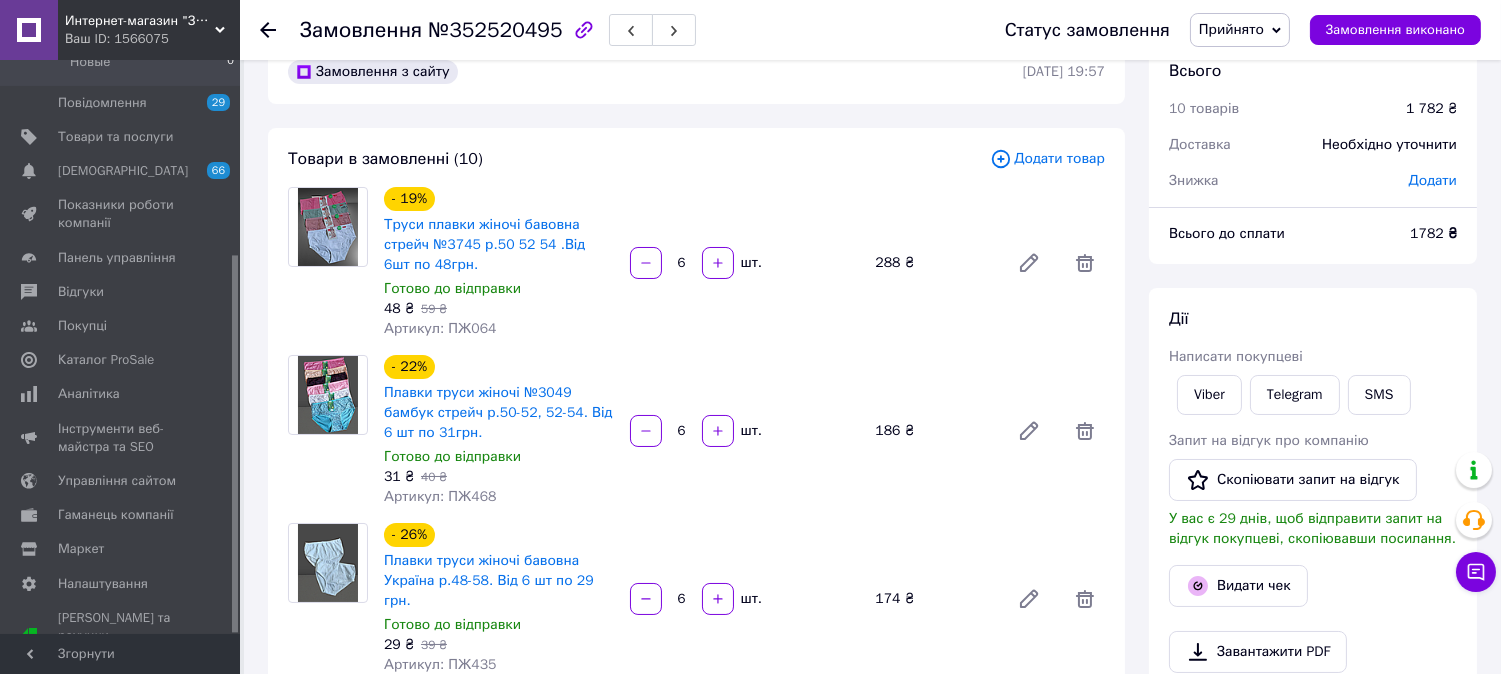 scroll, scrollTop: 0, scrollLeft: 0, axis: both 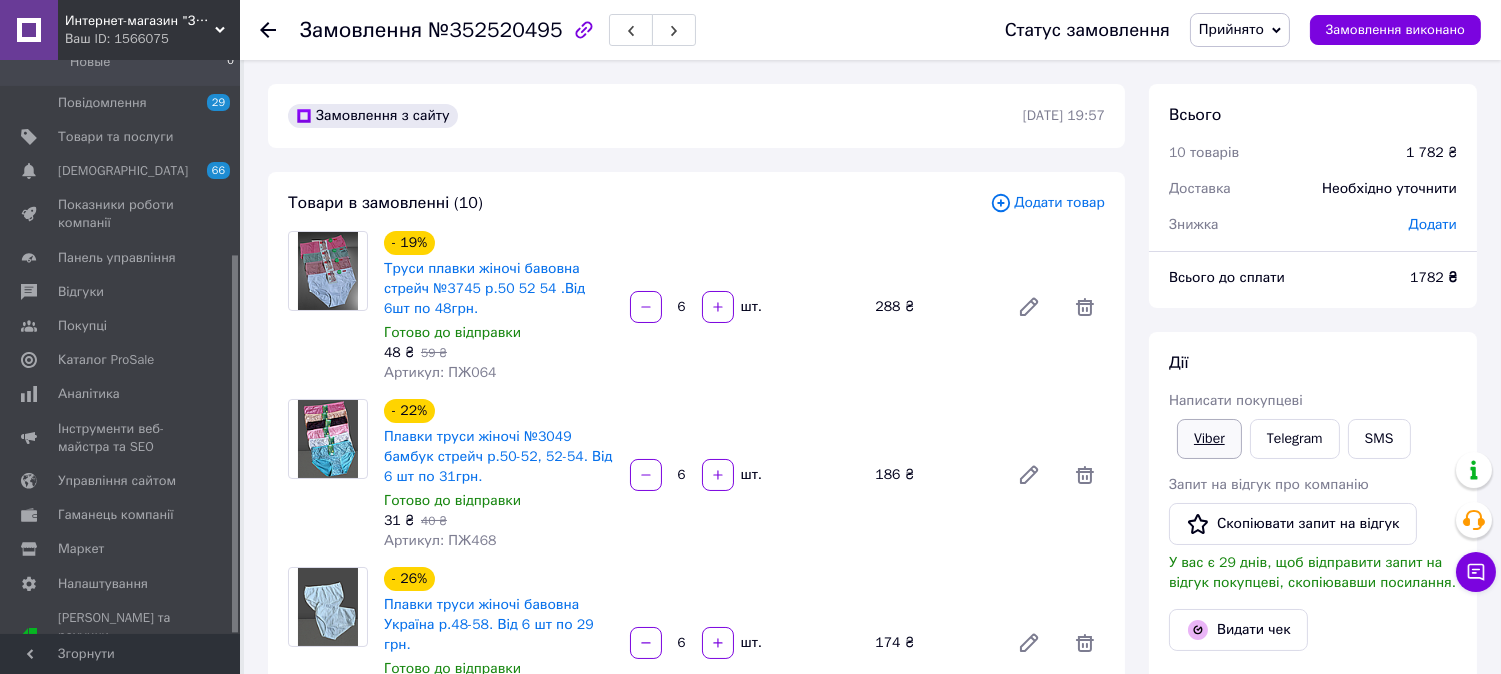 click on "Viber" at bounding box center (1209, 439) 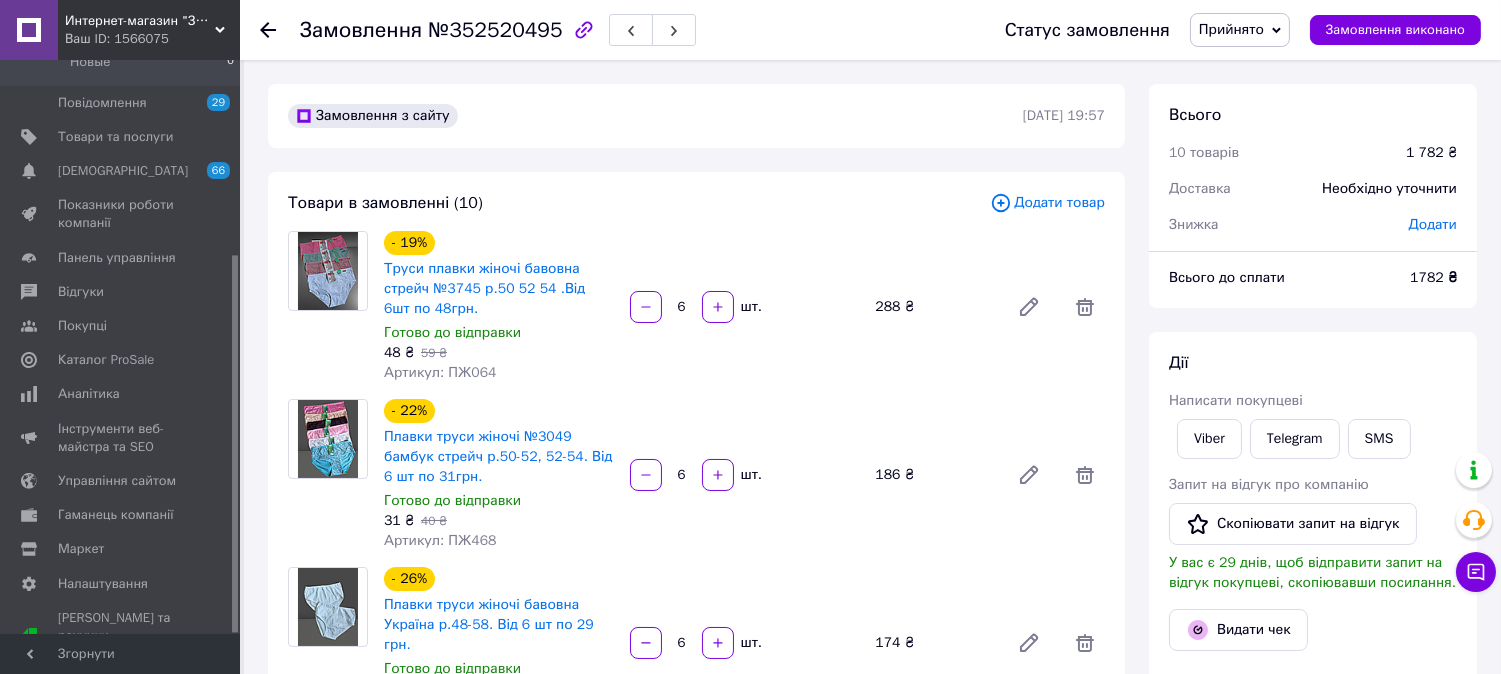 click 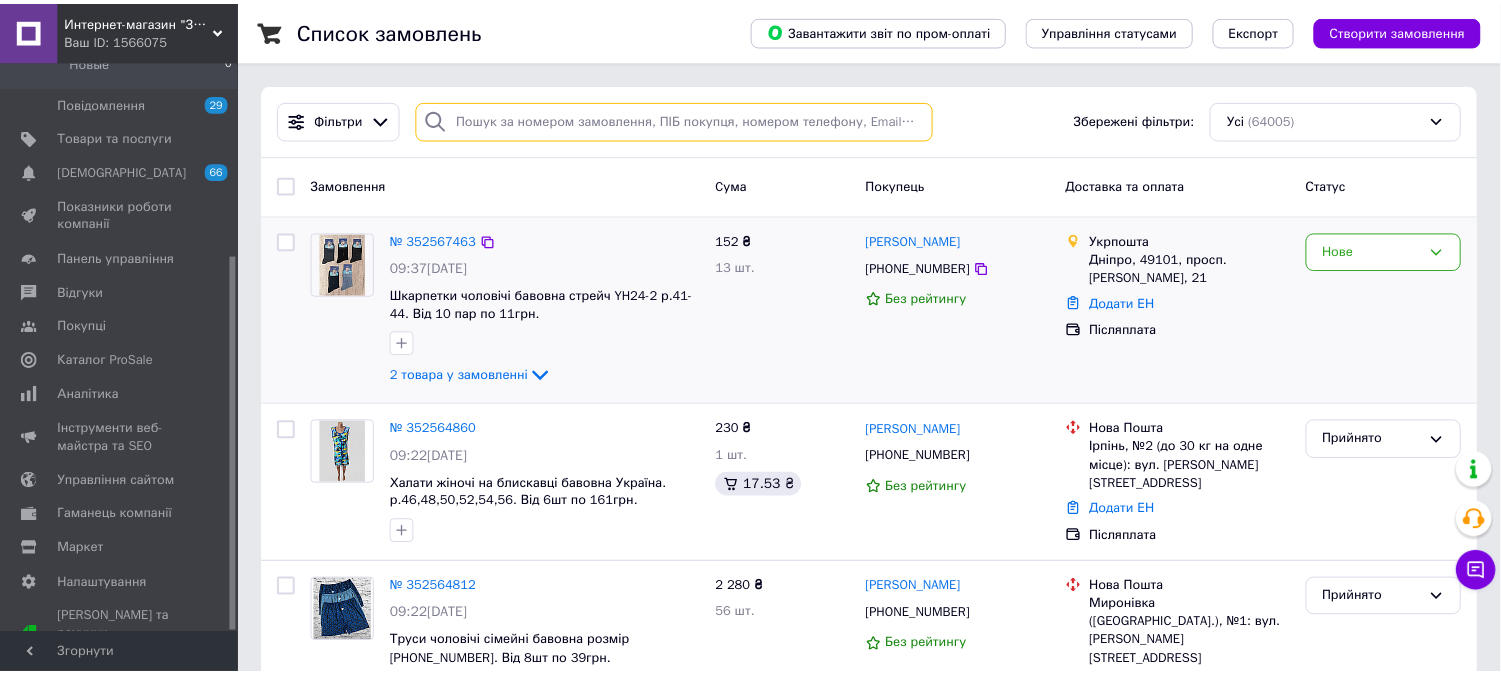 paste on "[PHONE_NUMBER]" 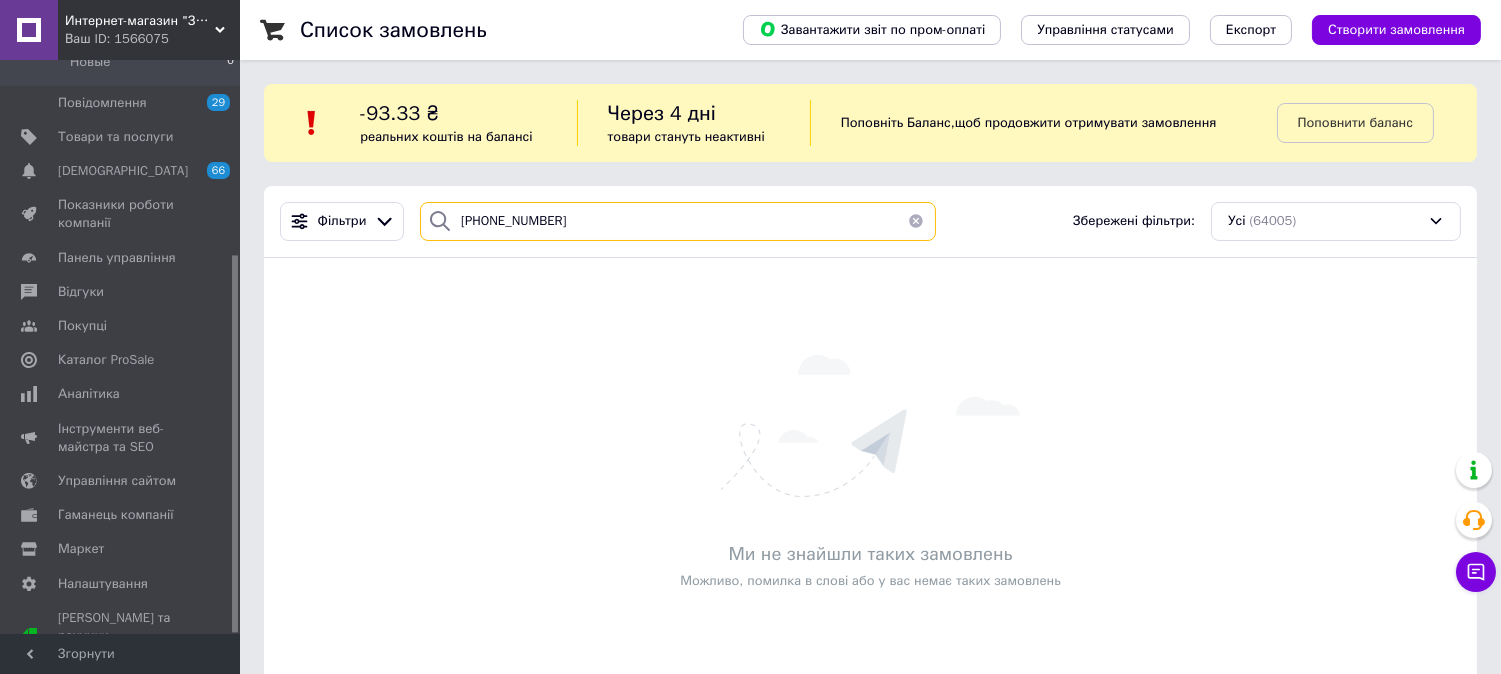 type on "[PHONE_NUMBER]" 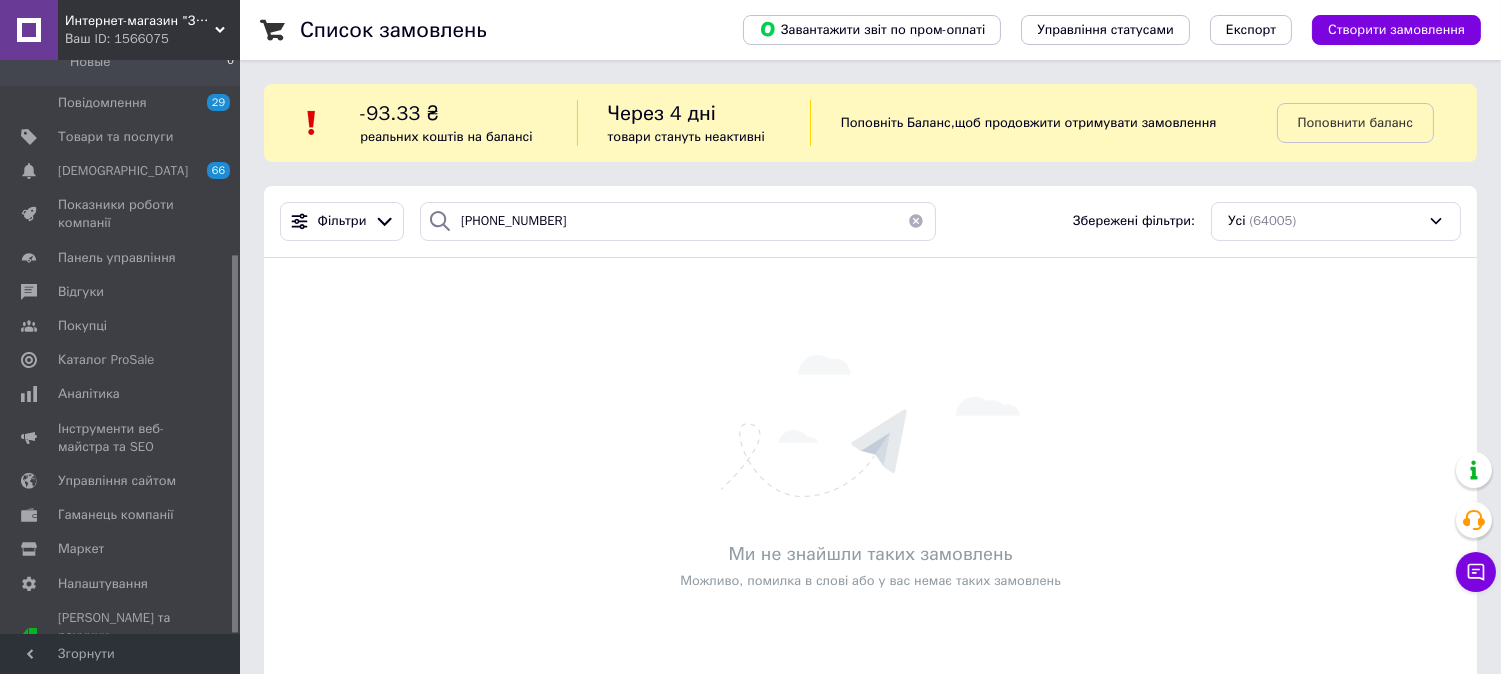 click at bounding box center (916, 221) 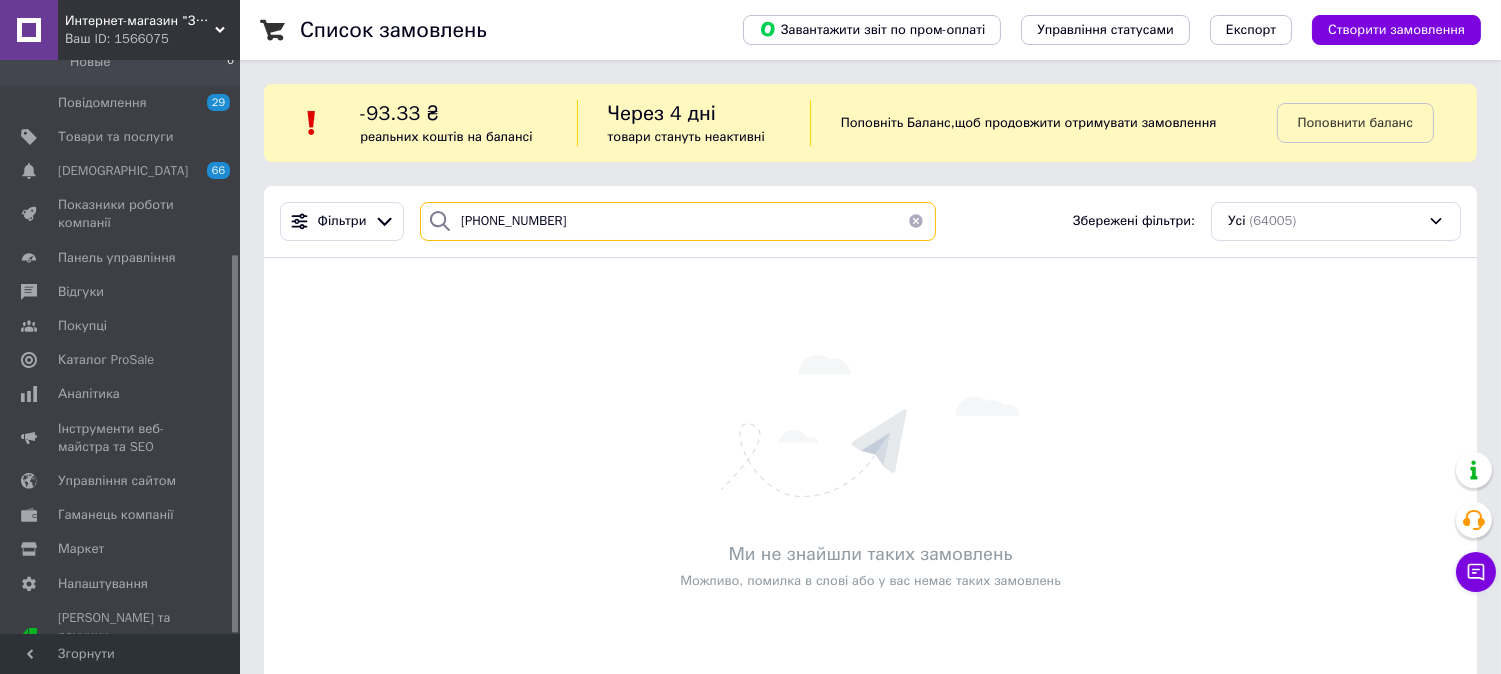type 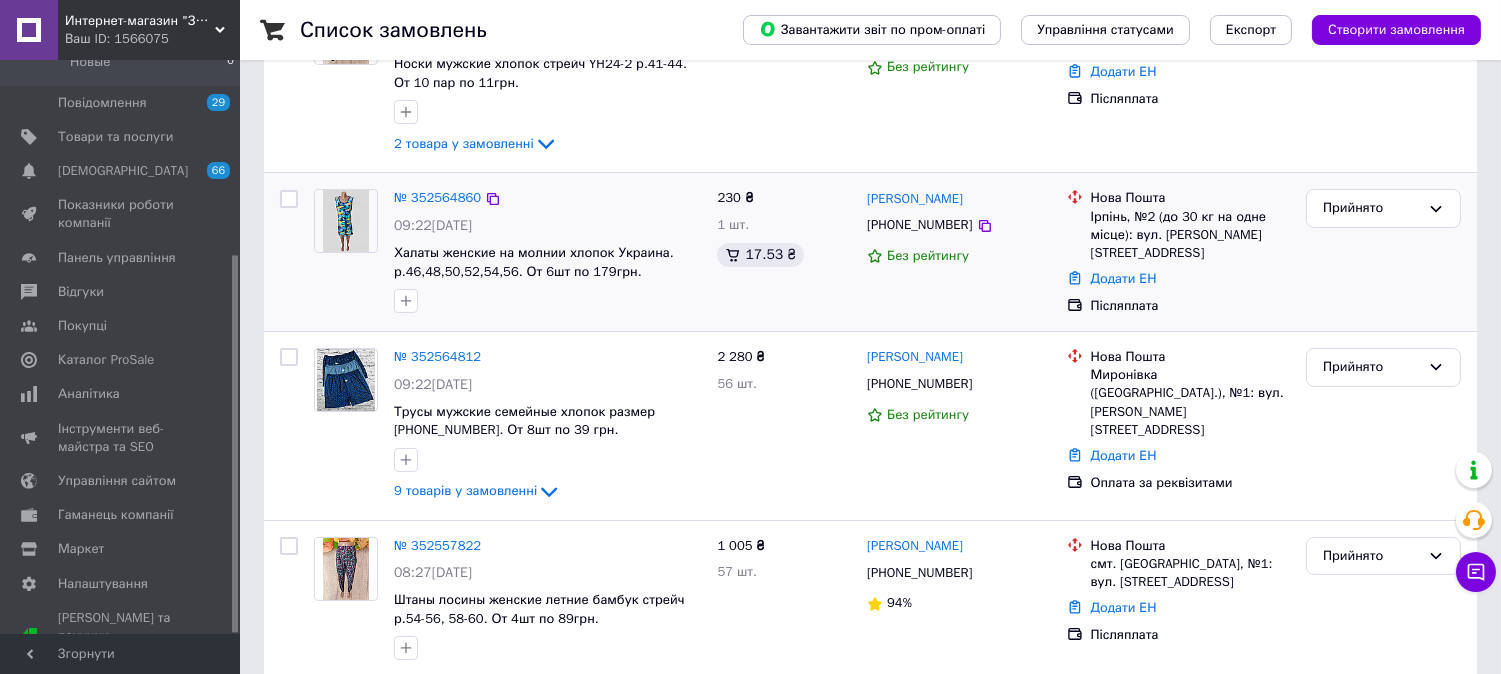 scroll, scrollTop: 0, scrollLeft: 0, axis: both 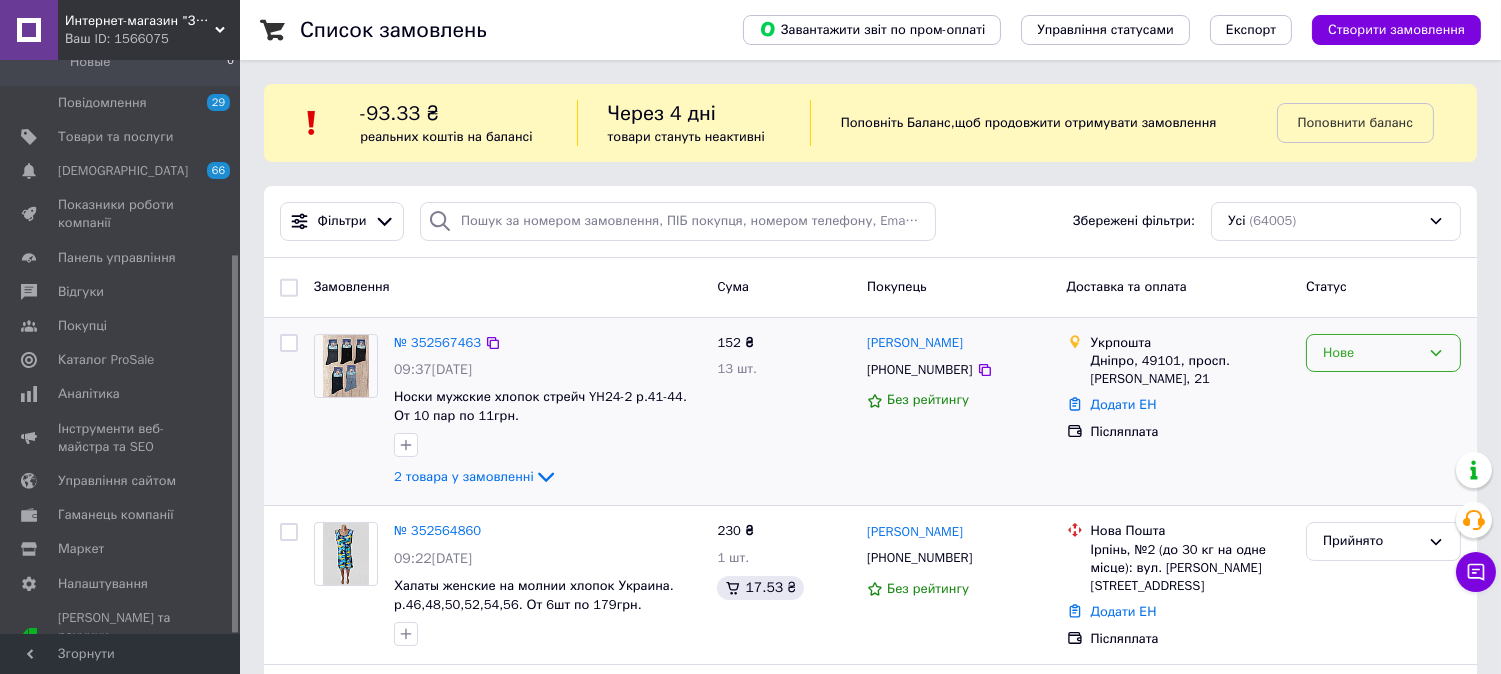 click on "Нове" at bounding box center (1383, 353) 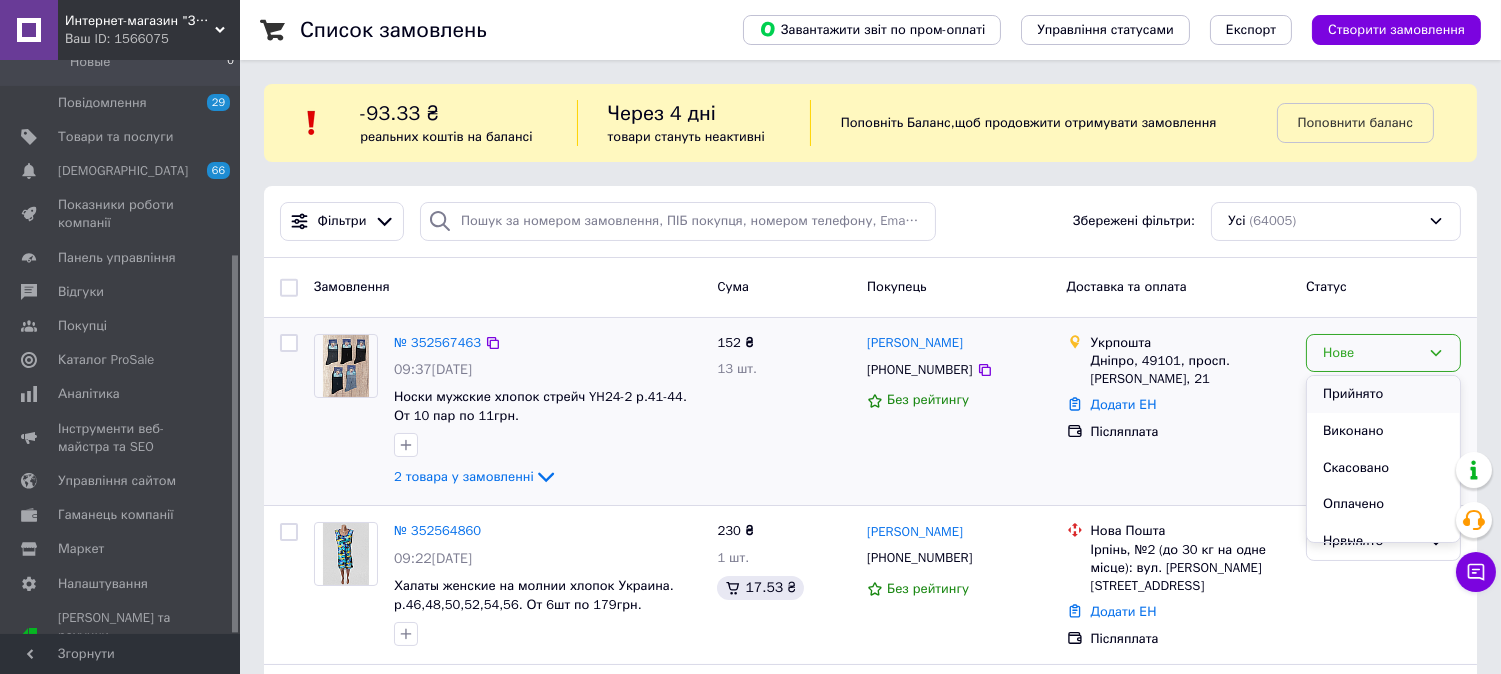 click on "Прийнято" at bounding box center (1383, 394) 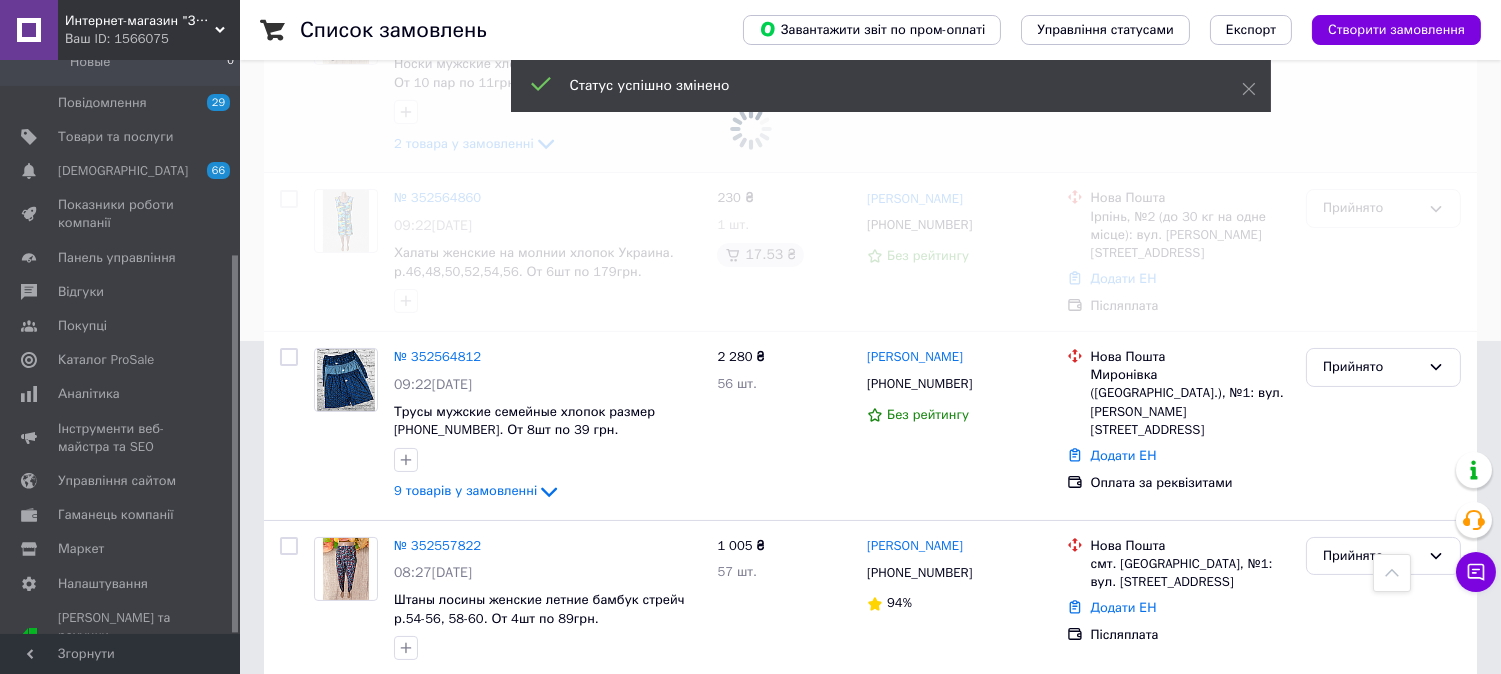 scroll, scrollTop: 1444, scrollLeft: 0, axis: vertical 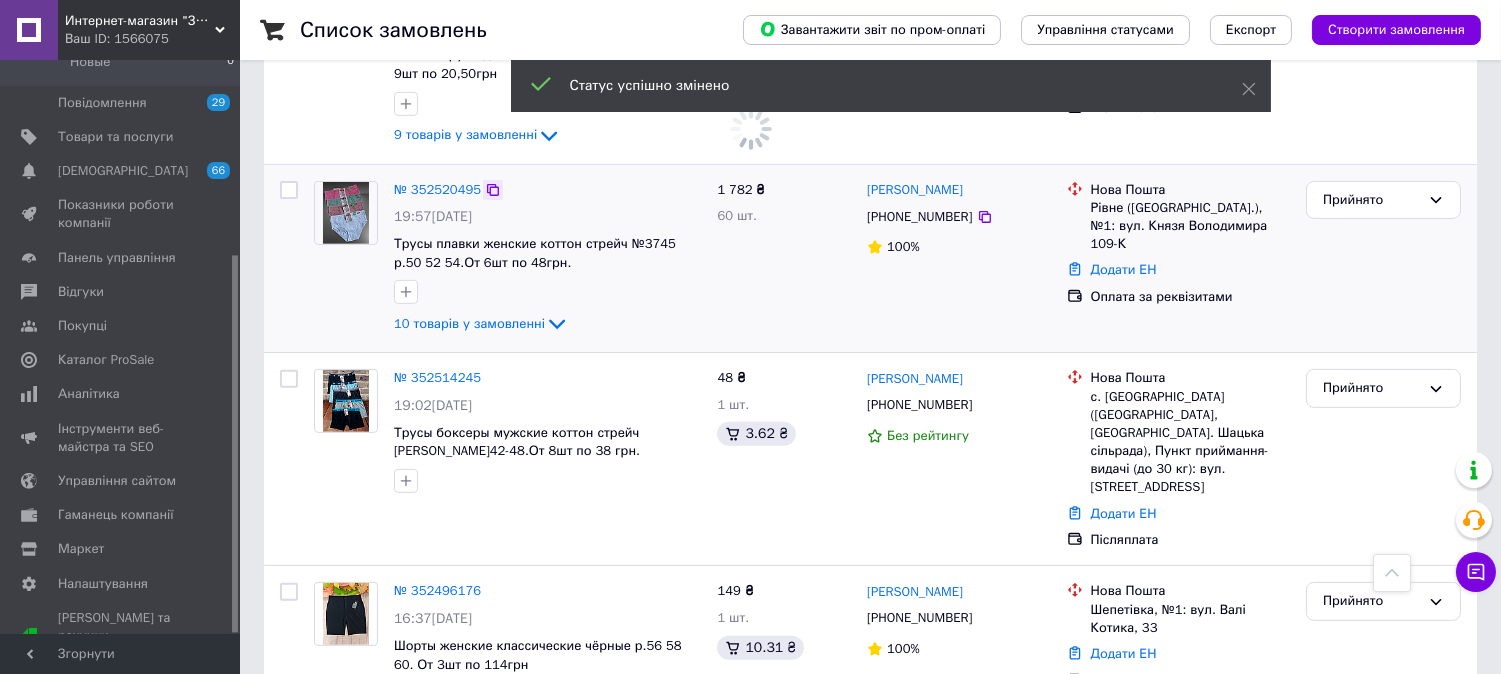 click 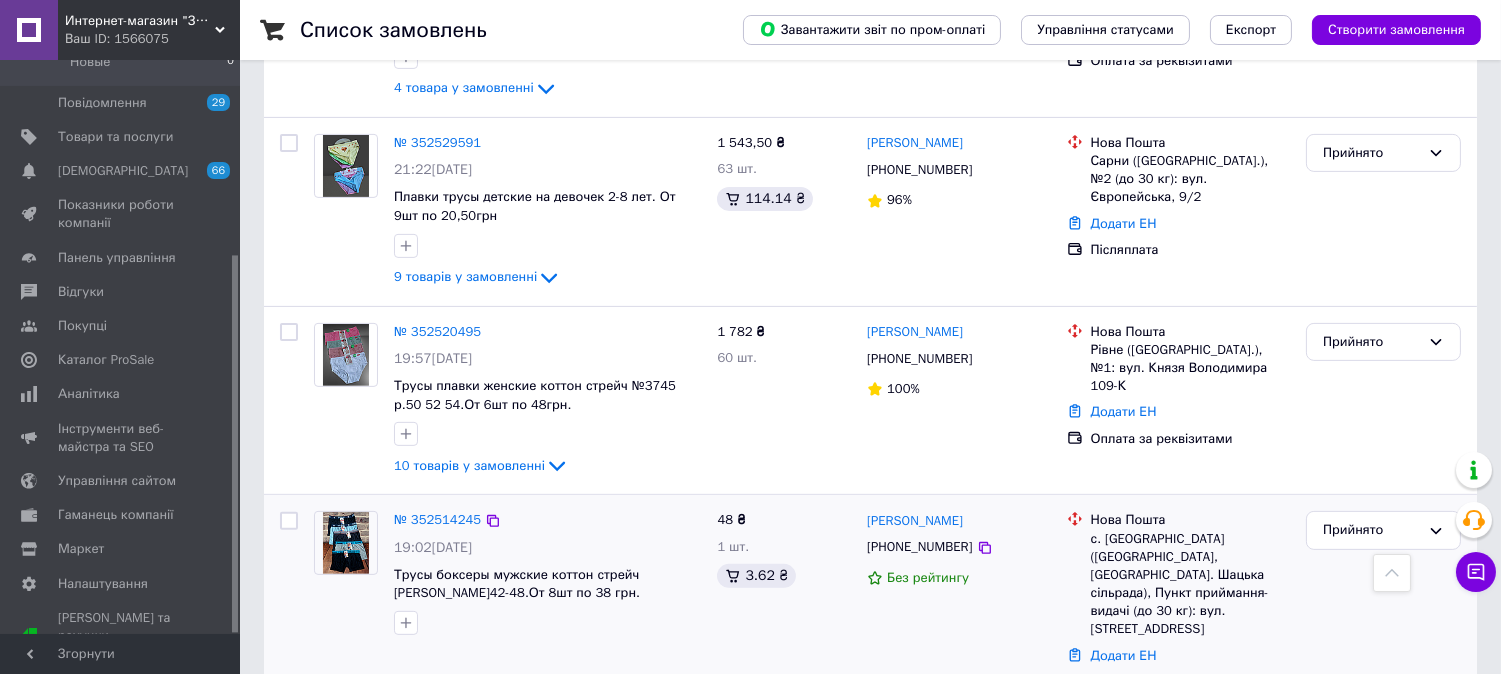scroll, scrollTop: 1222, scrollLeft: 0, axis: vertical 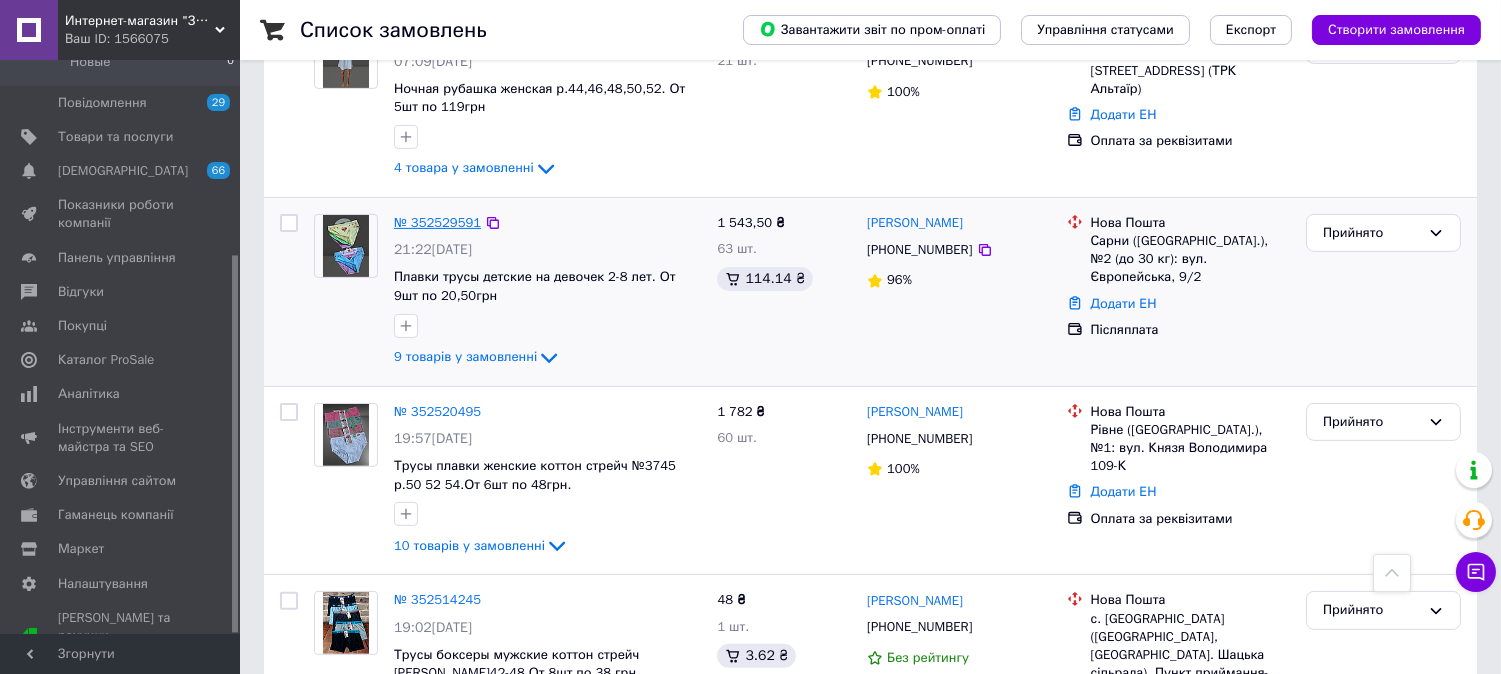 click on "№ 352529591" at bounding box center (437, 222) 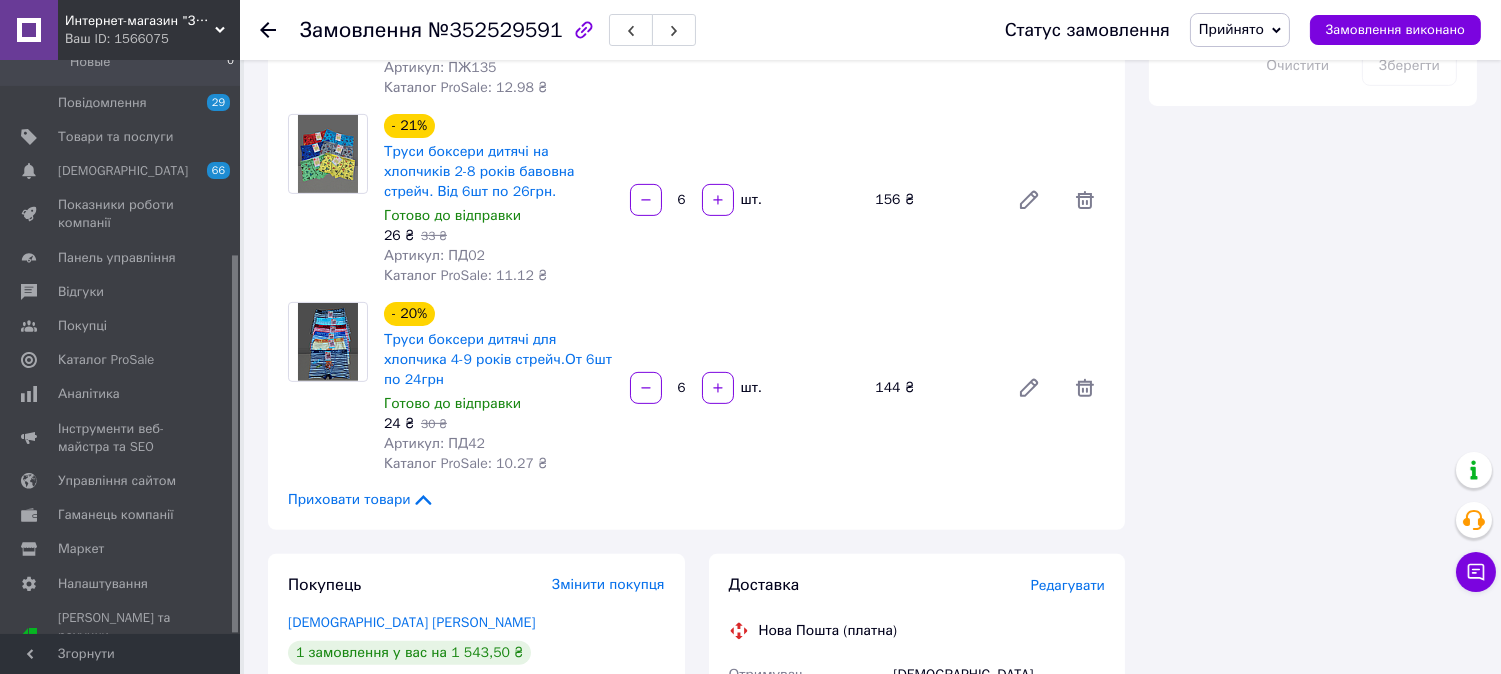 scroll, scrollTop: 1555, scrollLeft: 0, axis: vertical 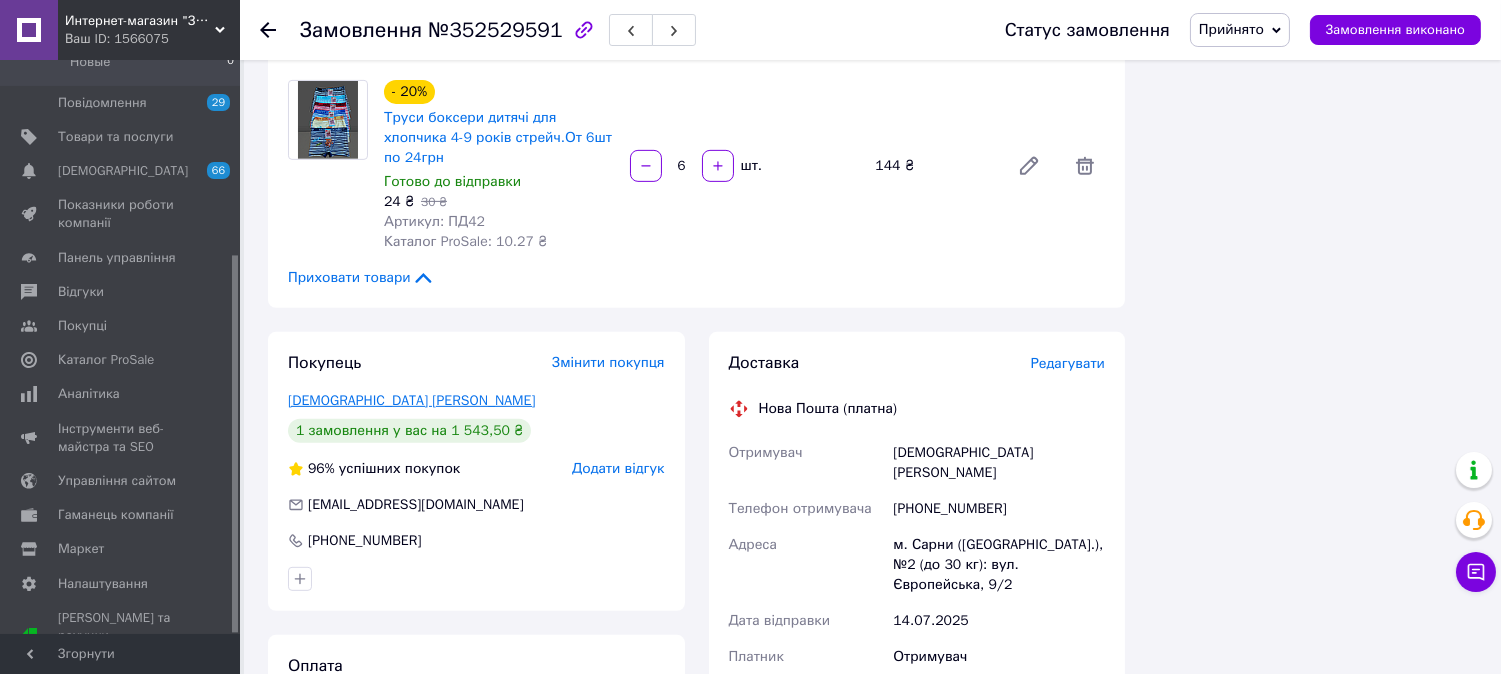 click on "[DEMOGRAPHIC_DATA] [PERSON_NAME]" at bounding box center [412, 400] 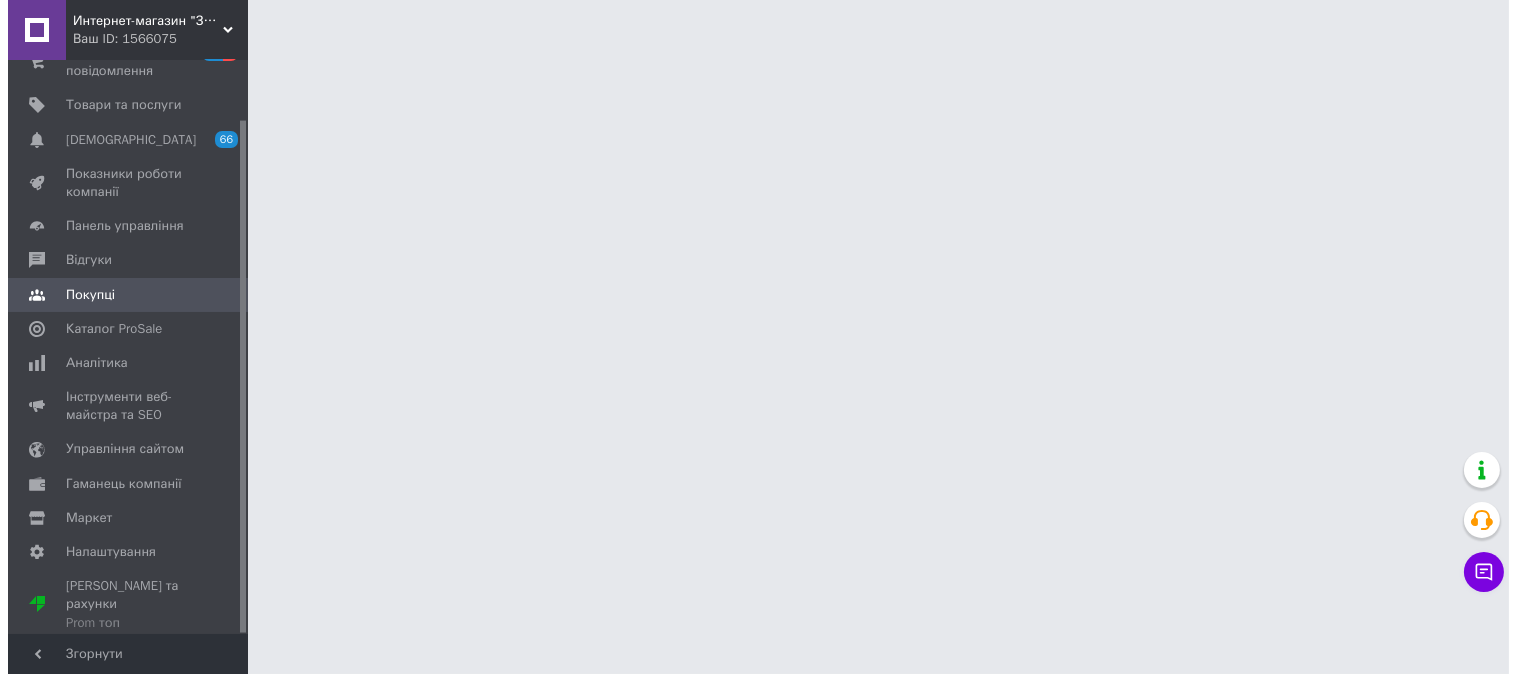 scroll, scrollTop: 0, scrollLeft: 0, axis: both 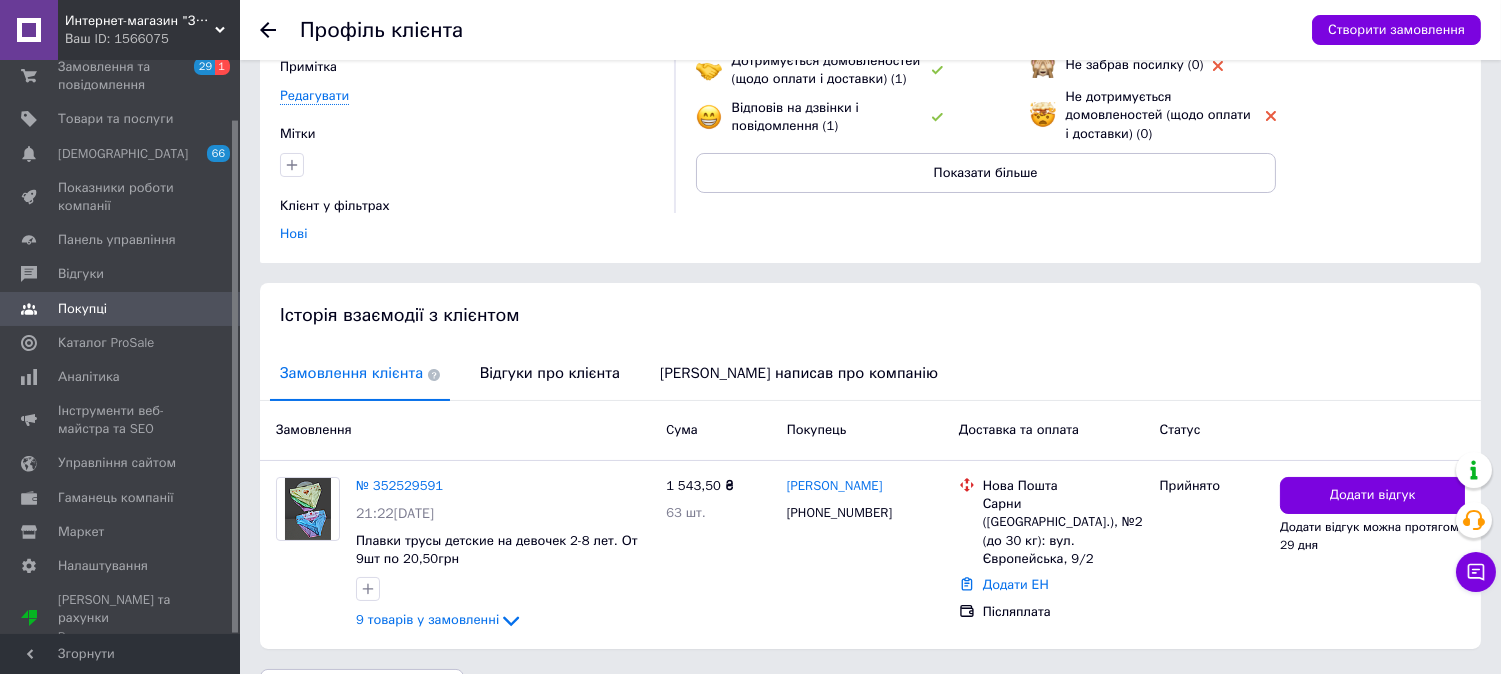 click 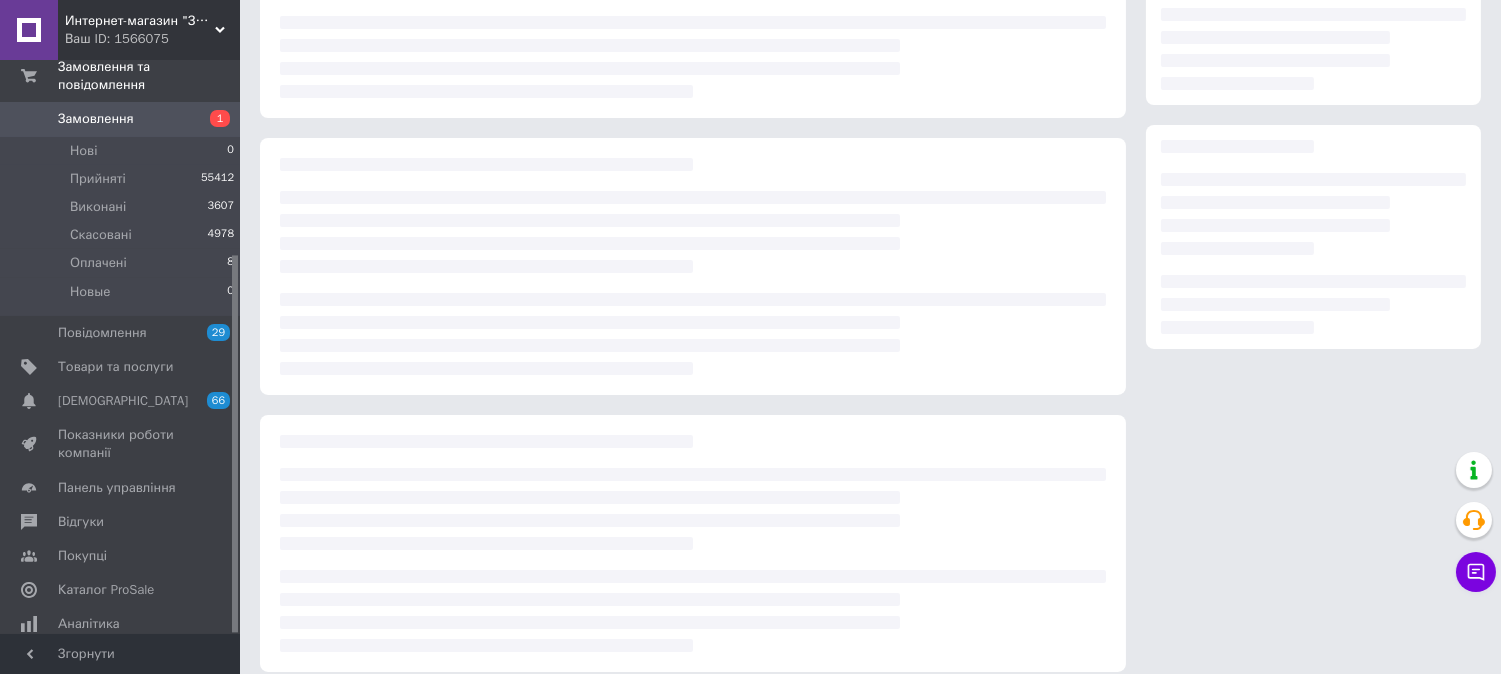scroll, scrollTop: 240, scrollLeft: 0, axis: vertical 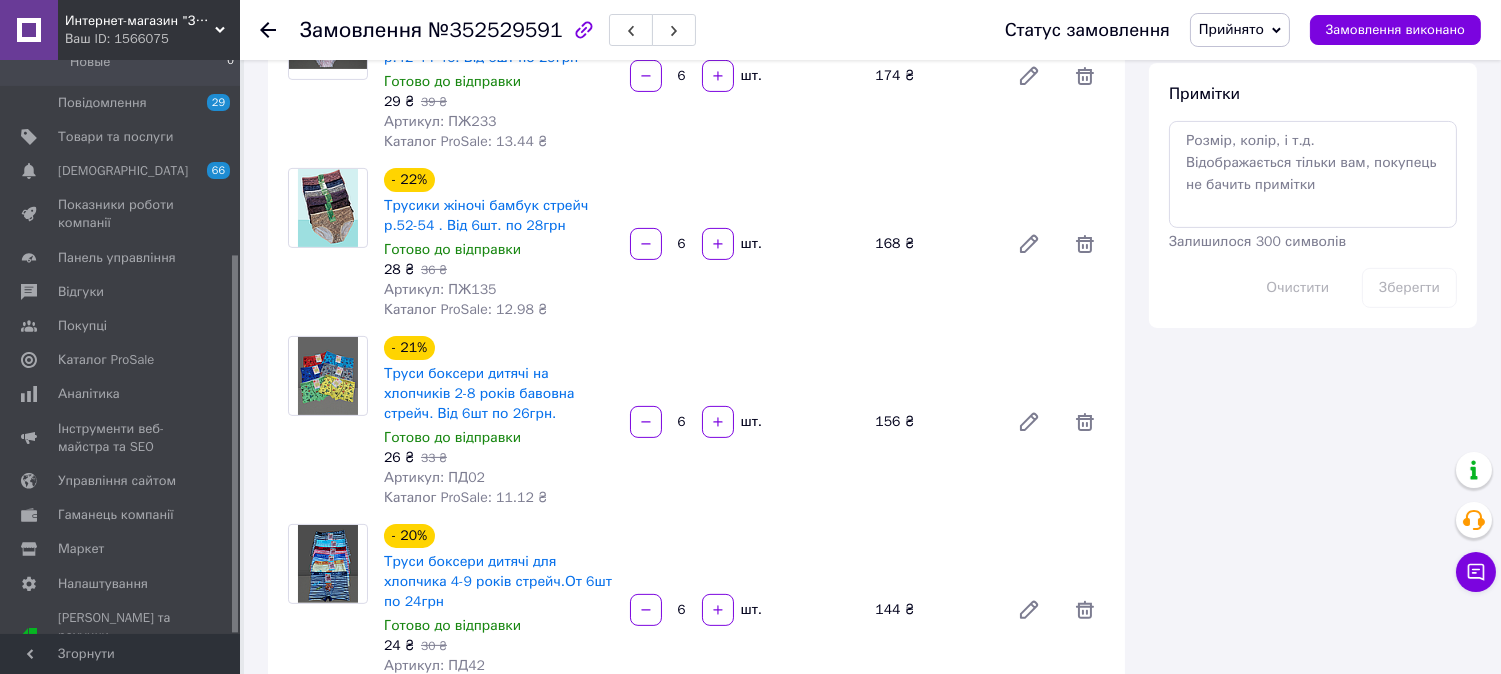 click 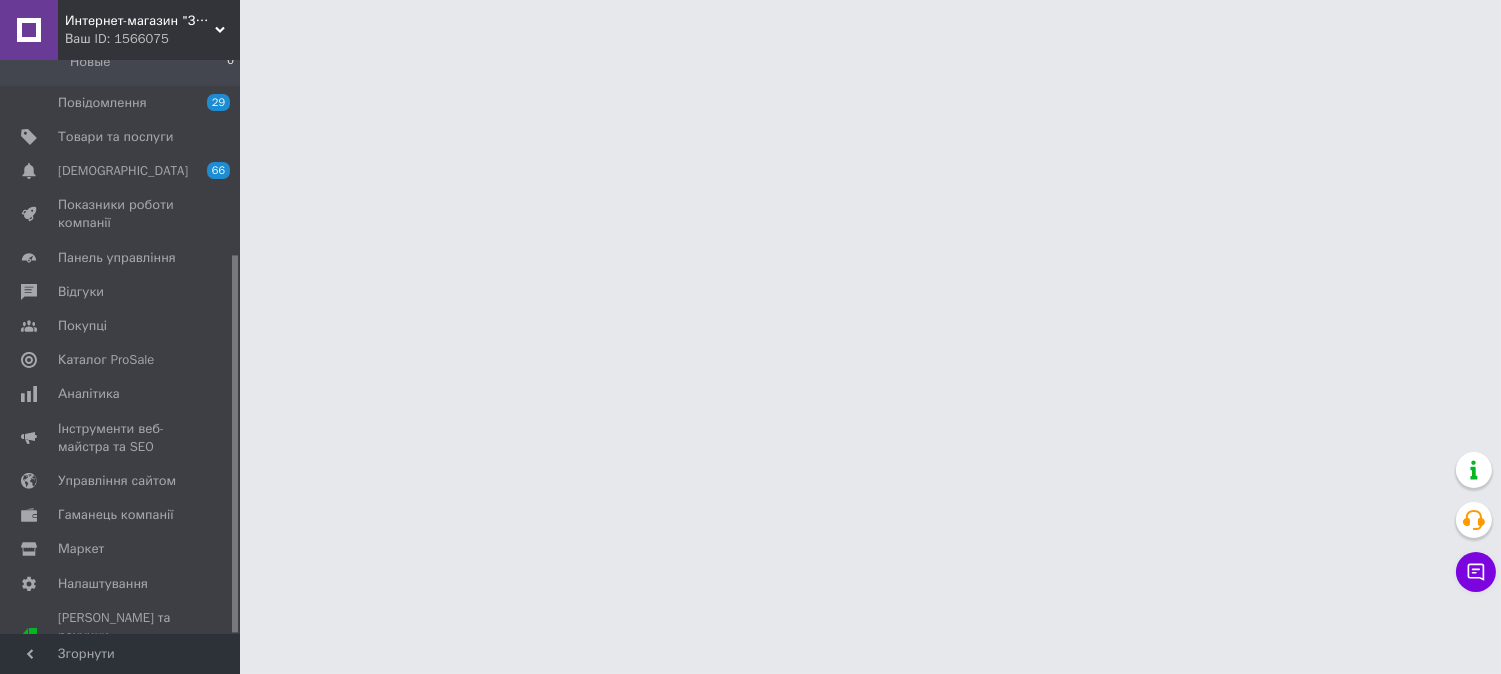 scroll, scrollTop: 0, scrollLeft: 0, axis: both 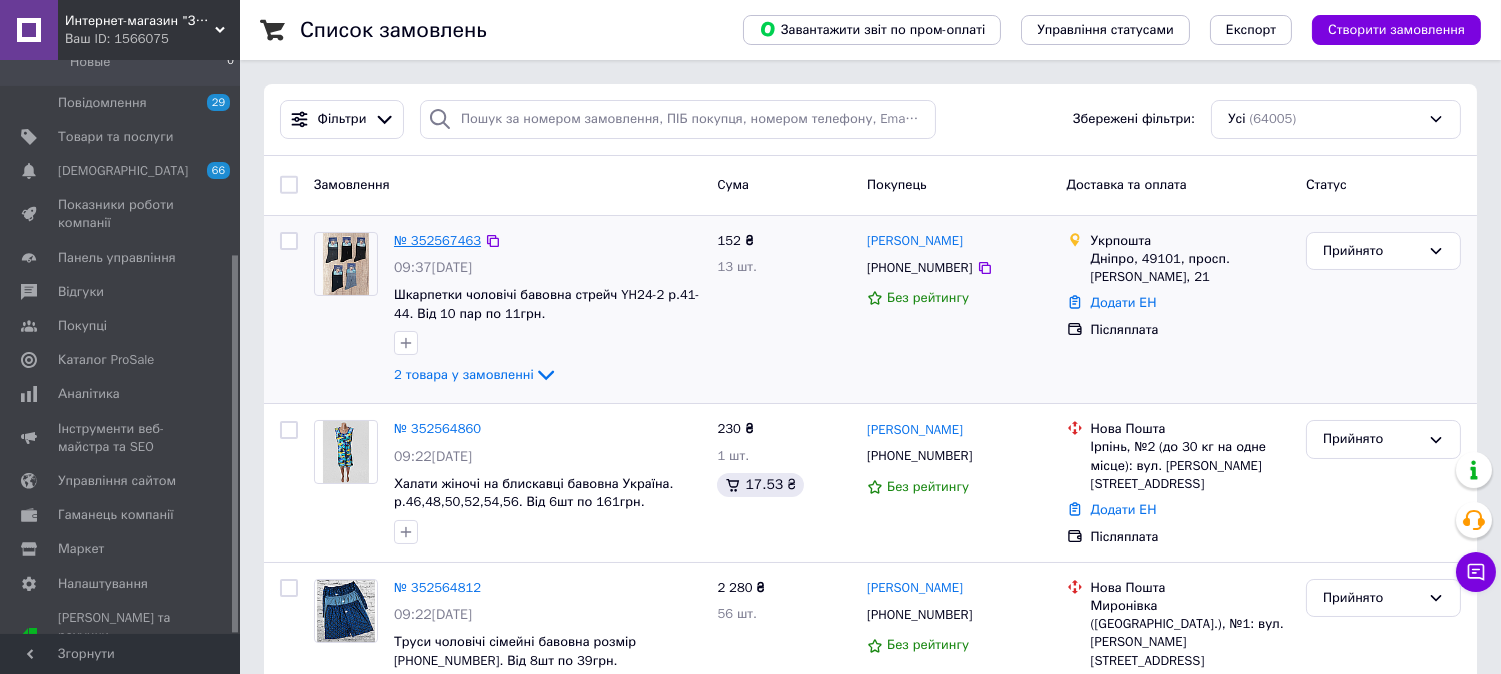 click on "№ 352567463" at bounding box center [437, 240] 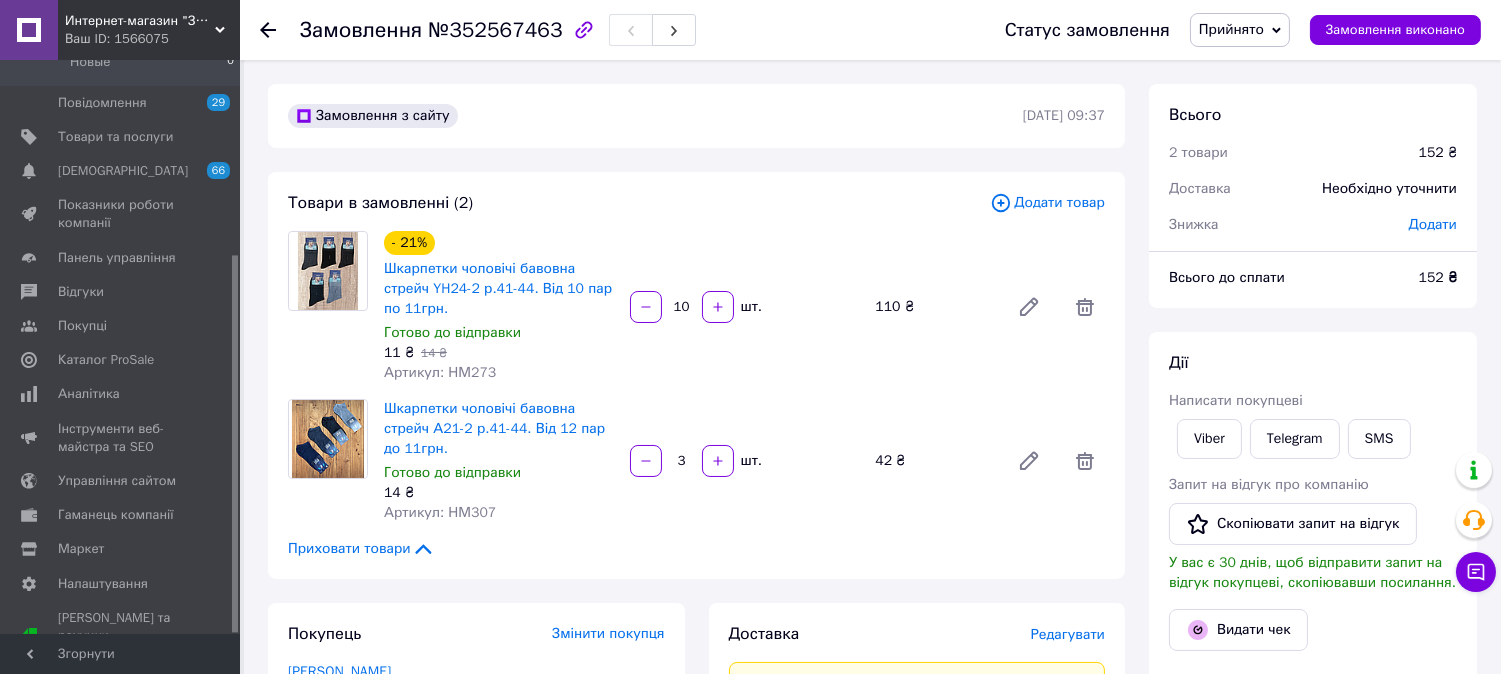 click 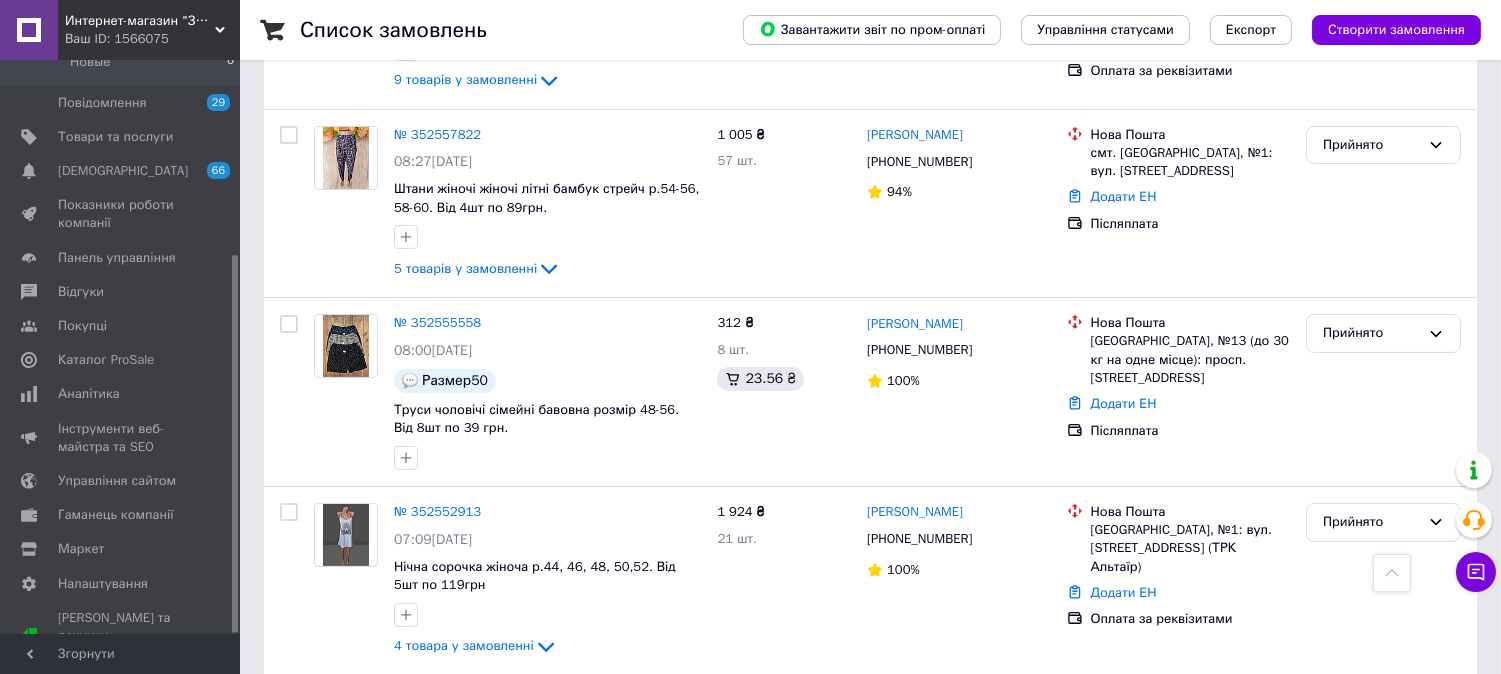 scroll, scrollTop: 888, scrollLeft: 0, axis: vertical 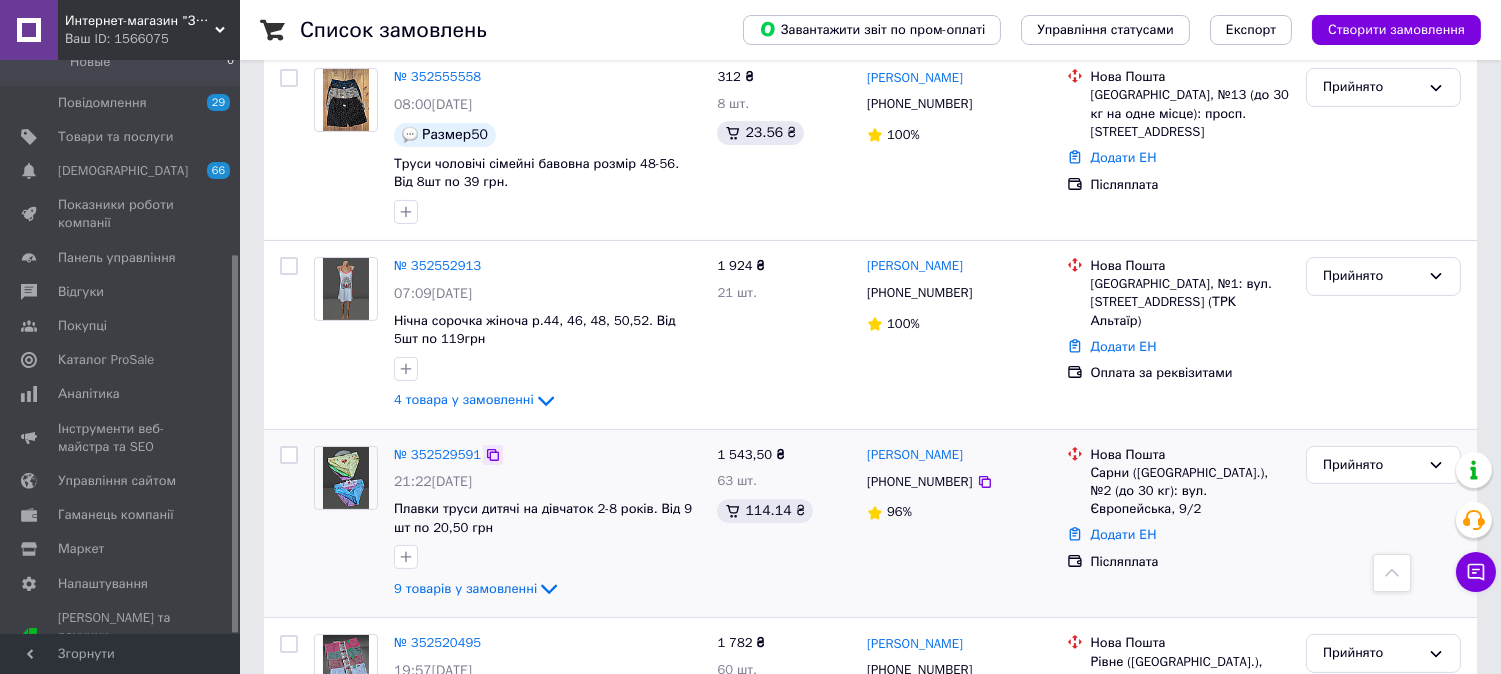 click 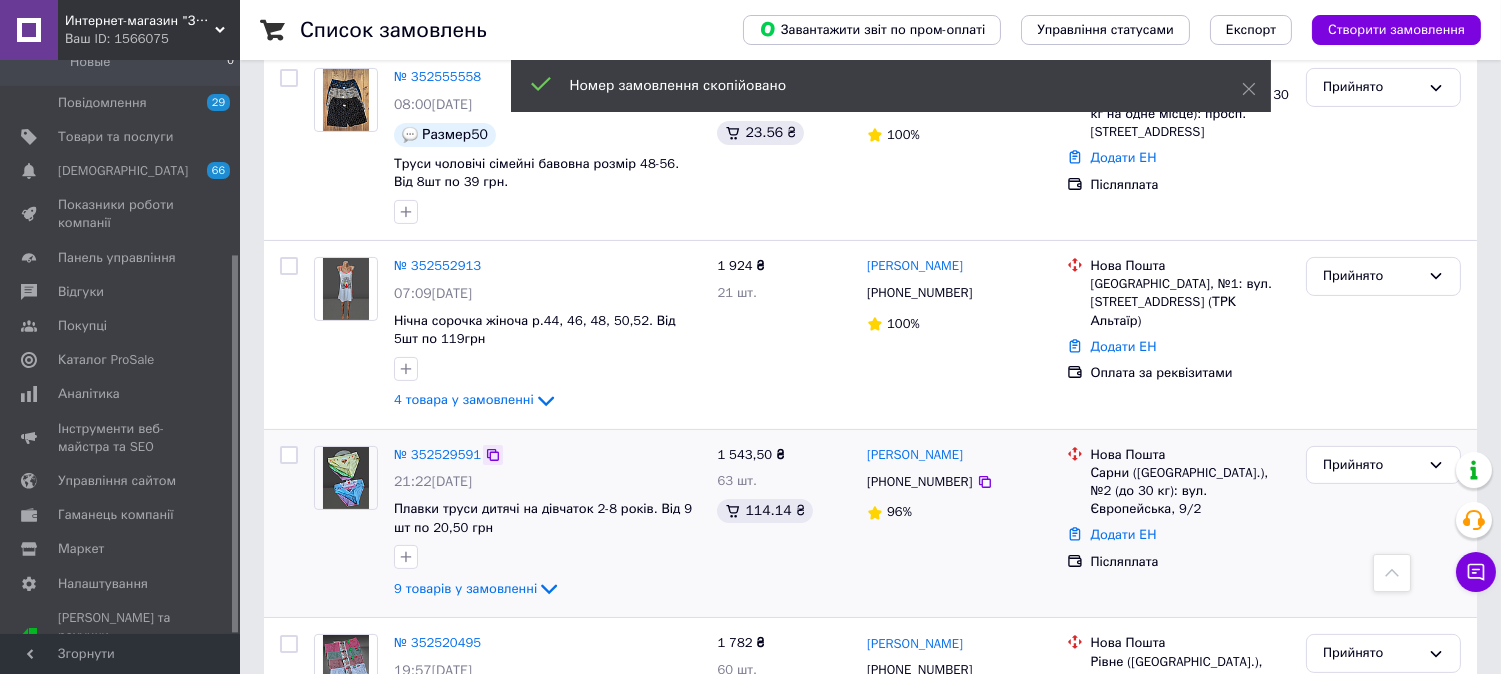 click 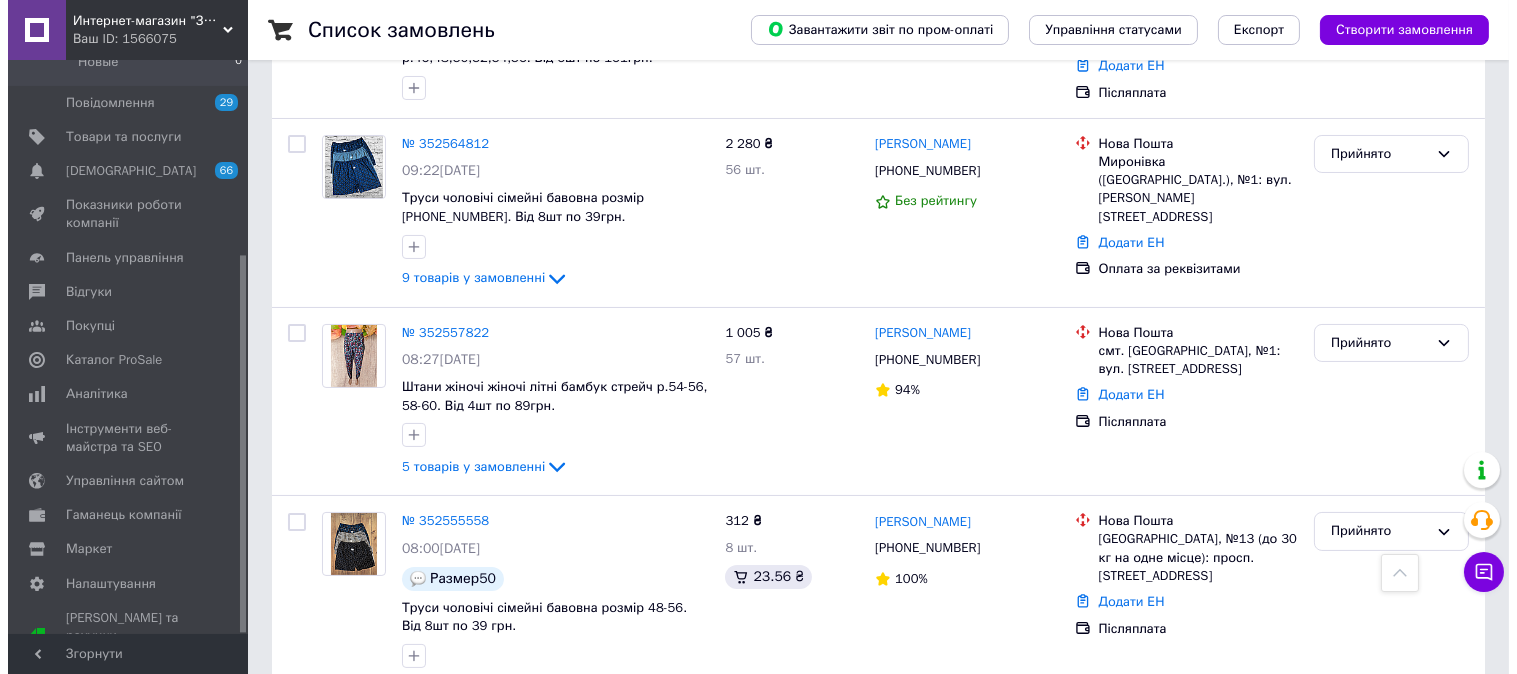 scroll, scrollTop: 0, scrollLeft: 0, axis: both 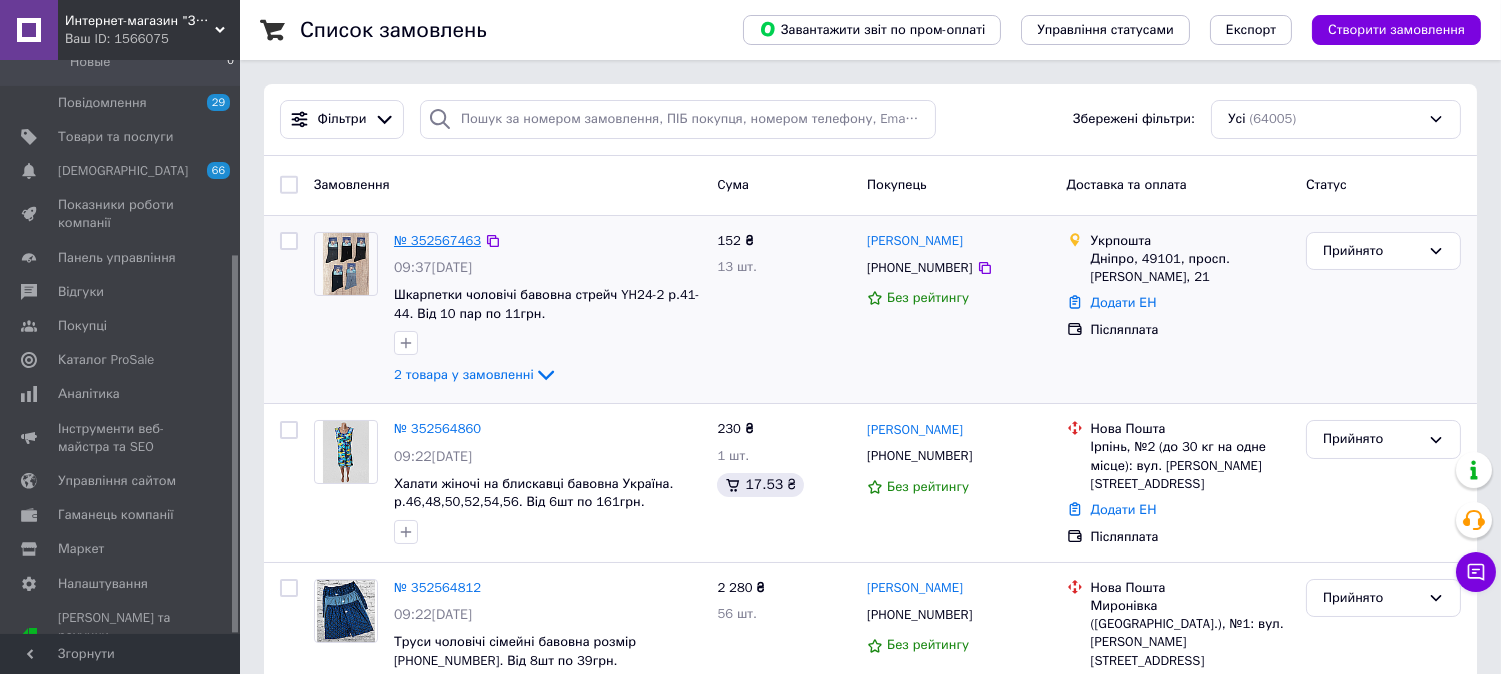click on "№ 352567463" at bounding box center [437, 240] 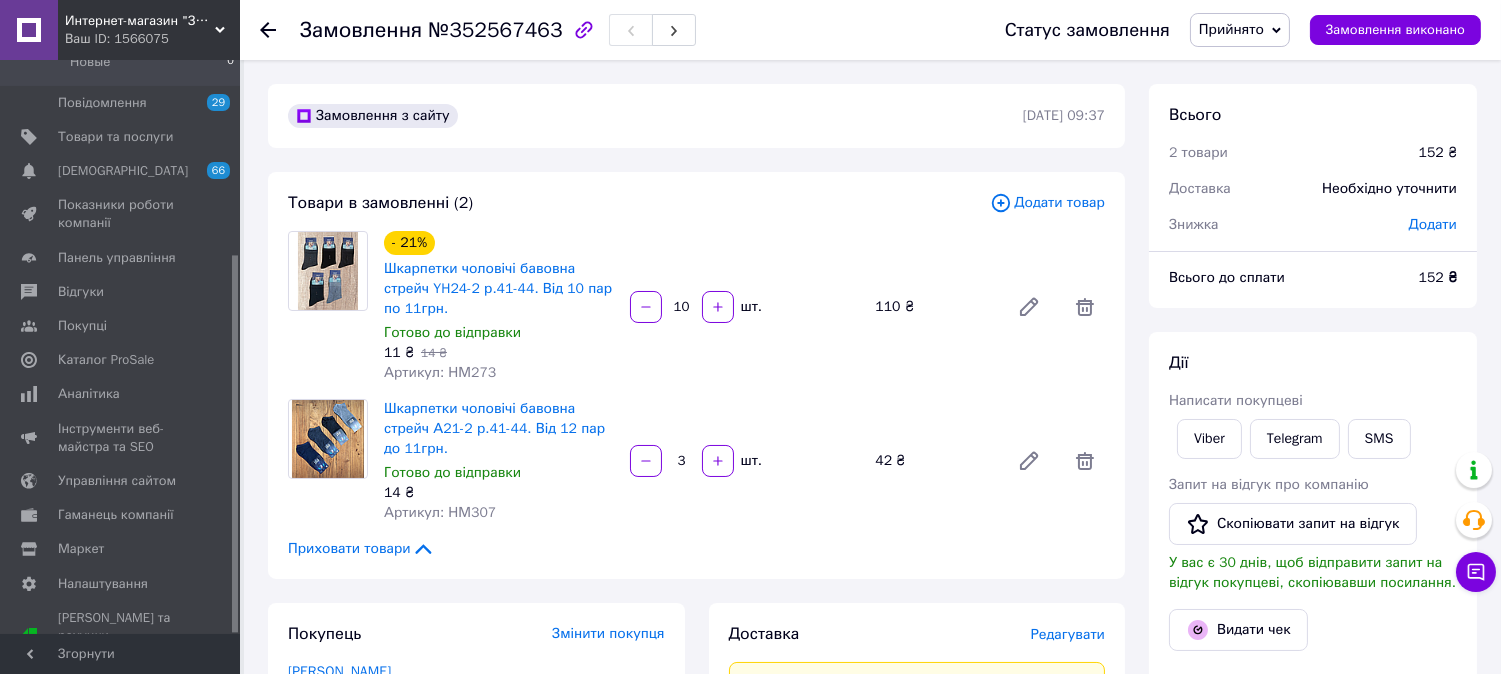 click 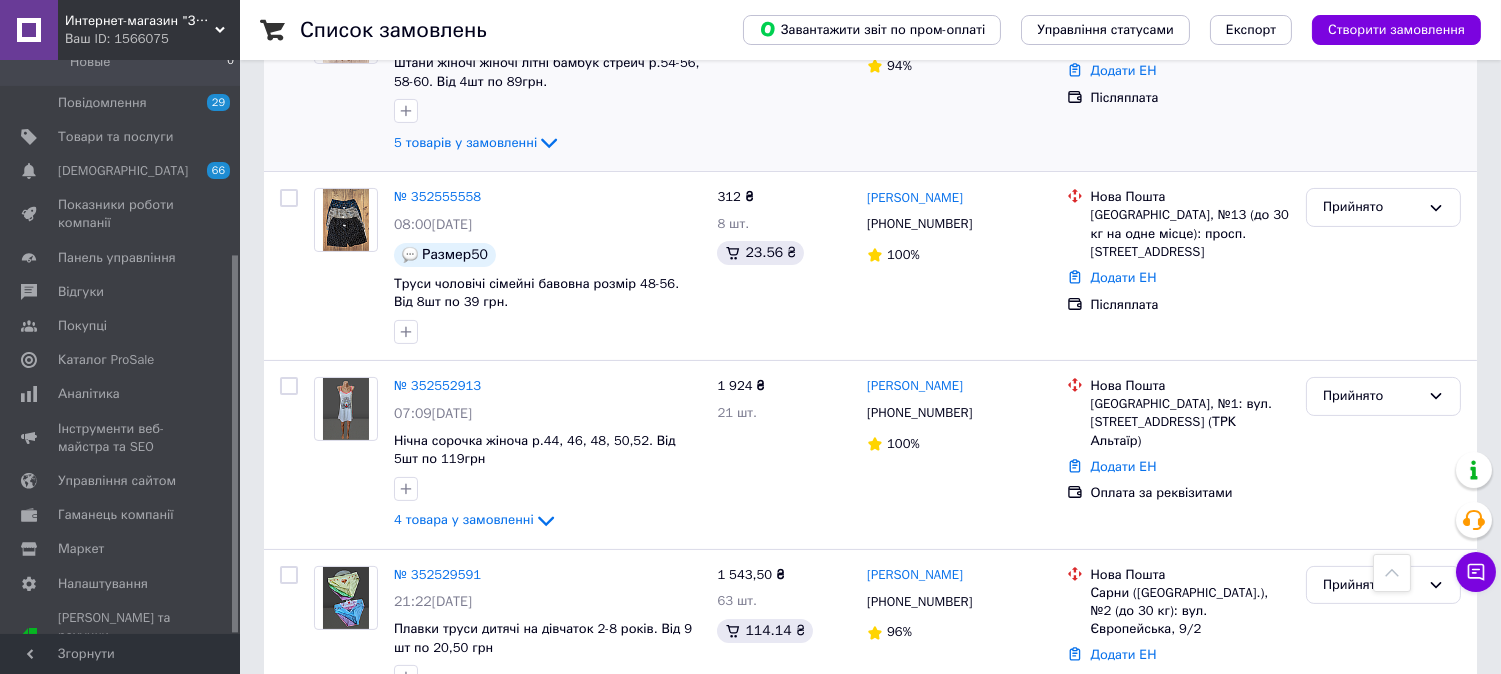 scroll, scrollTop: 777, scrollLeft: 0, axis: vertical 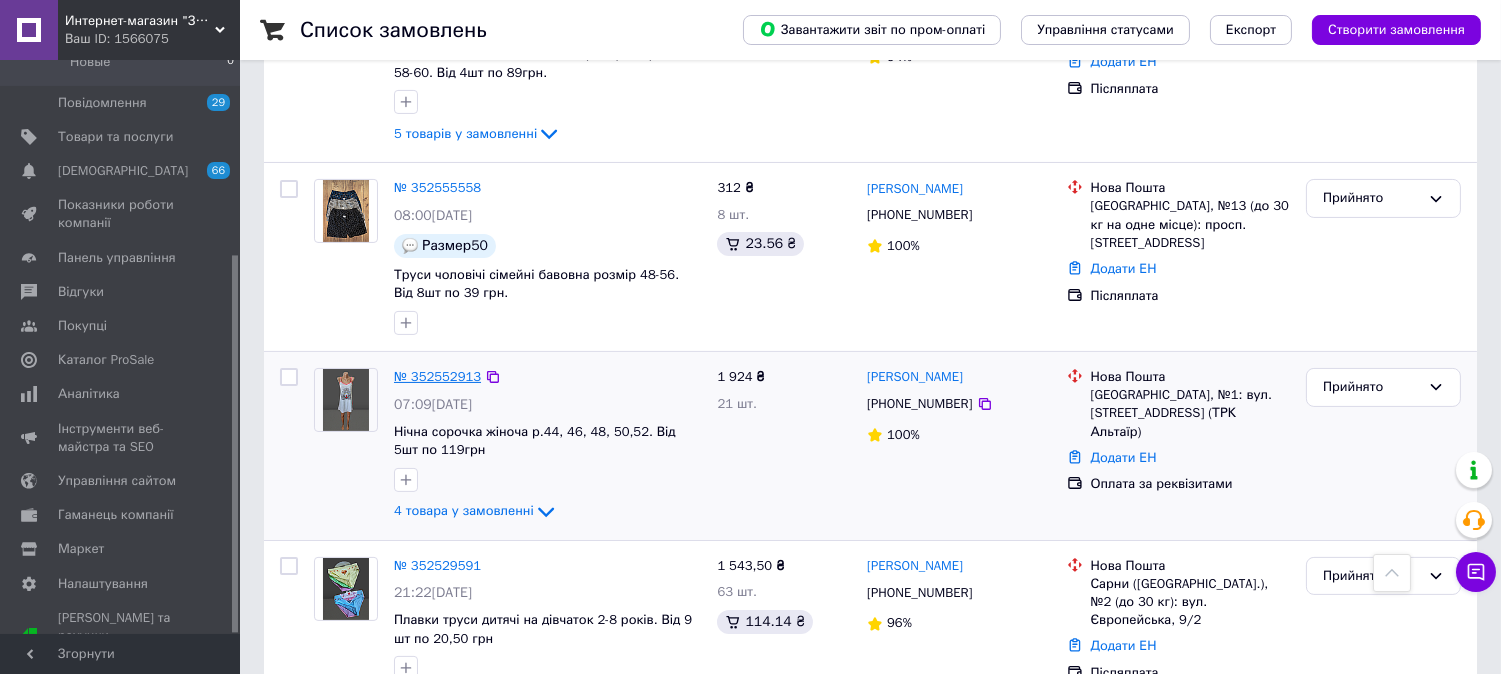click on "№ 352552913" at bounding box center (437, 376) 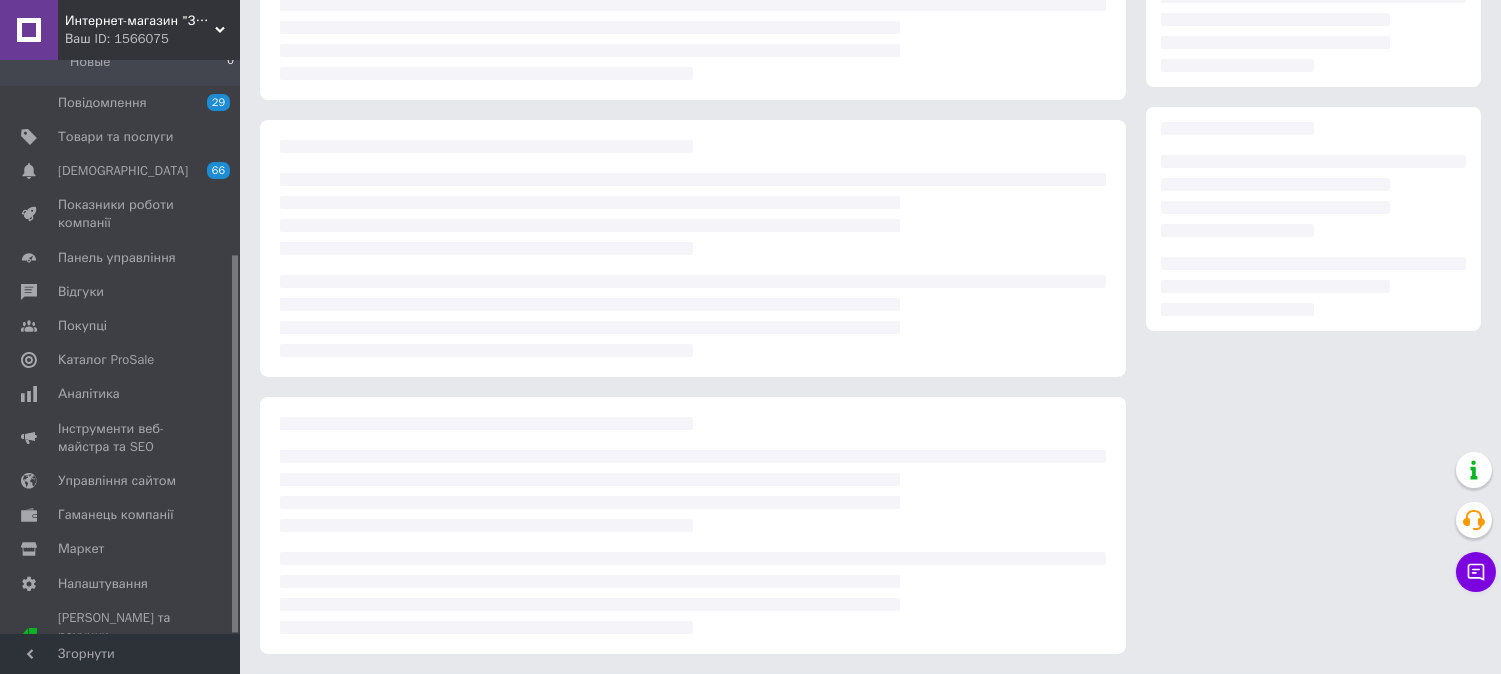 scroll, scrollTop: 240, scrollLeft: 0, axis: vertical 